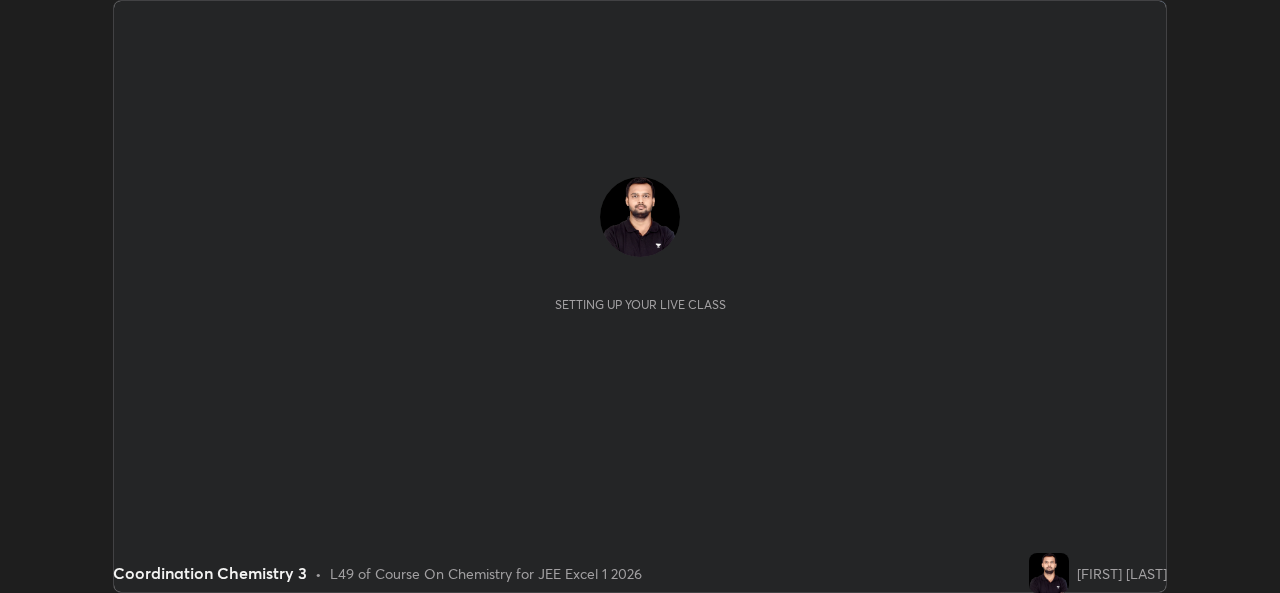 scroll, scrollTop: 0, scrollLeft: 0, axis: both 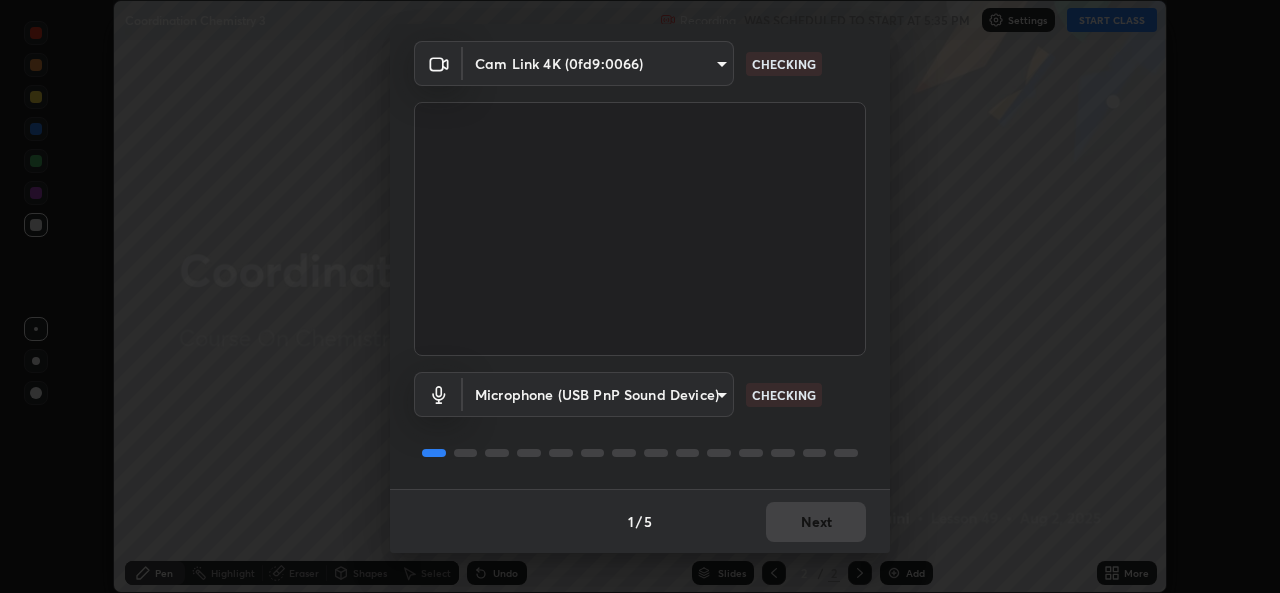 click on "Next" at bounding box center [816, 522] 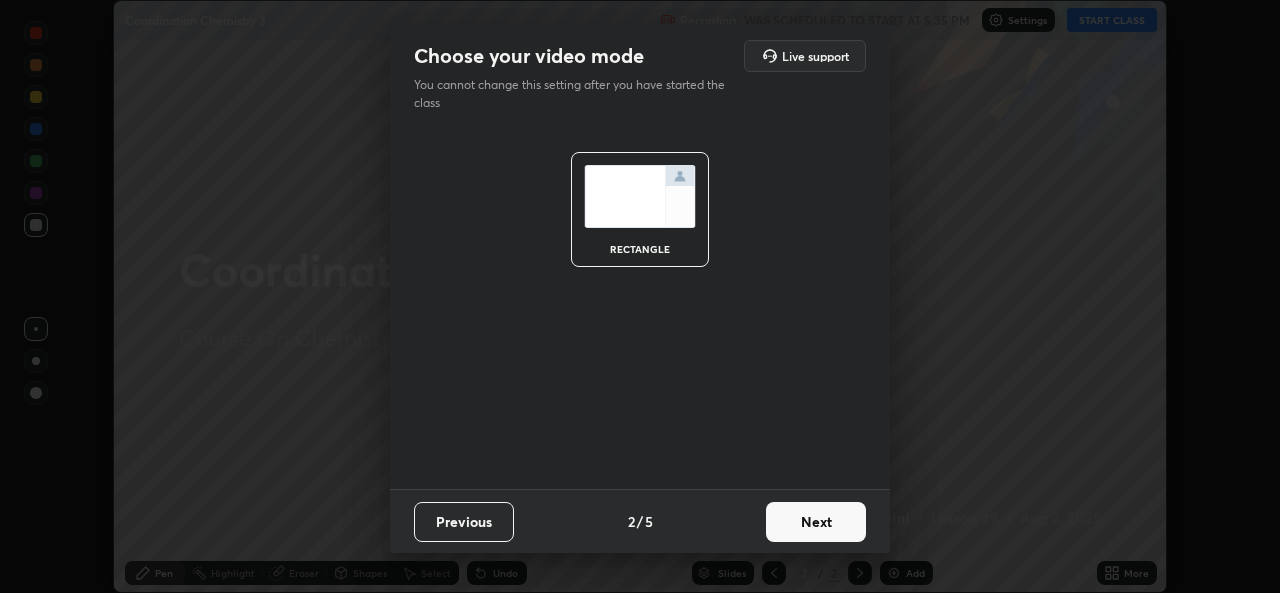 scroll, scrollTop: 0, scrollLeft: 0, axis: both 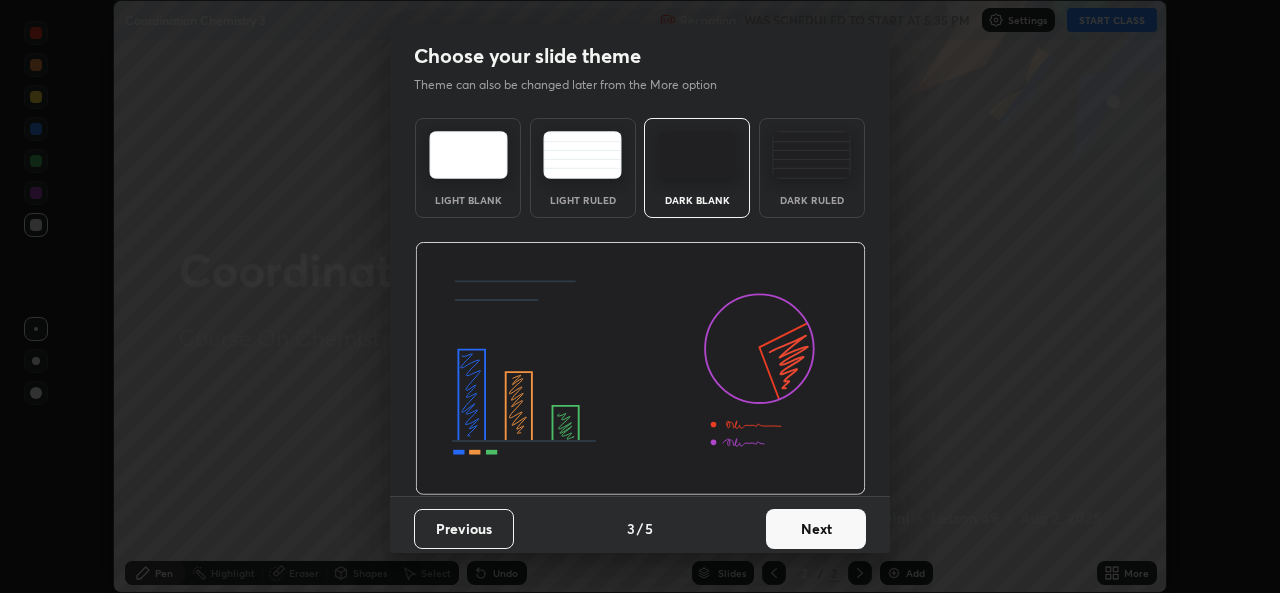 click on "Next" at bounding box center [816, 529] 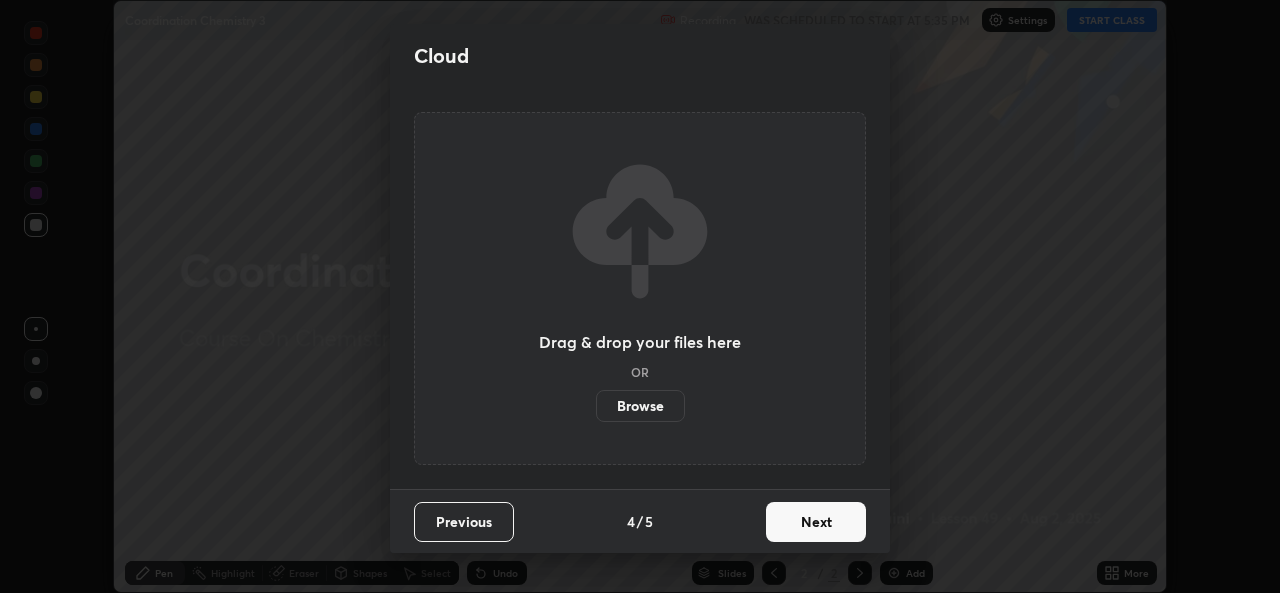 click on "Next" at bounding box center (816, 522) 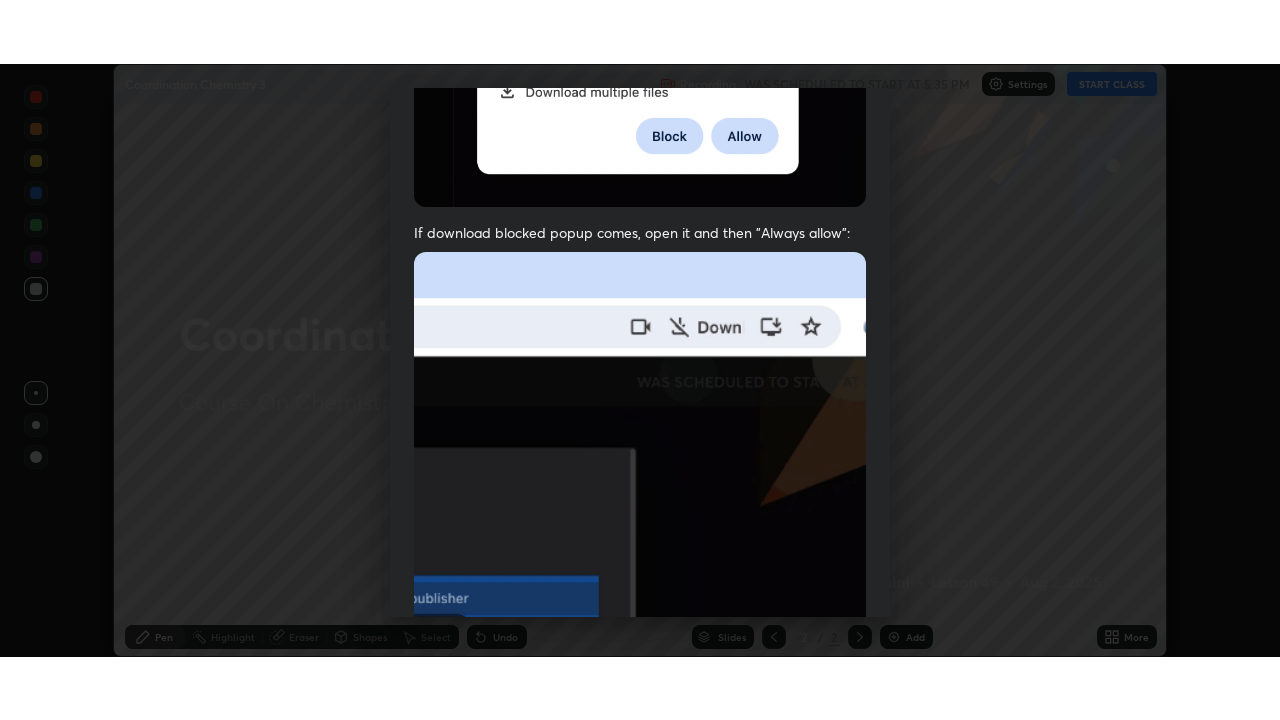 scroll, scrollTop: 471, scrollLeft: 0, axis: vertical 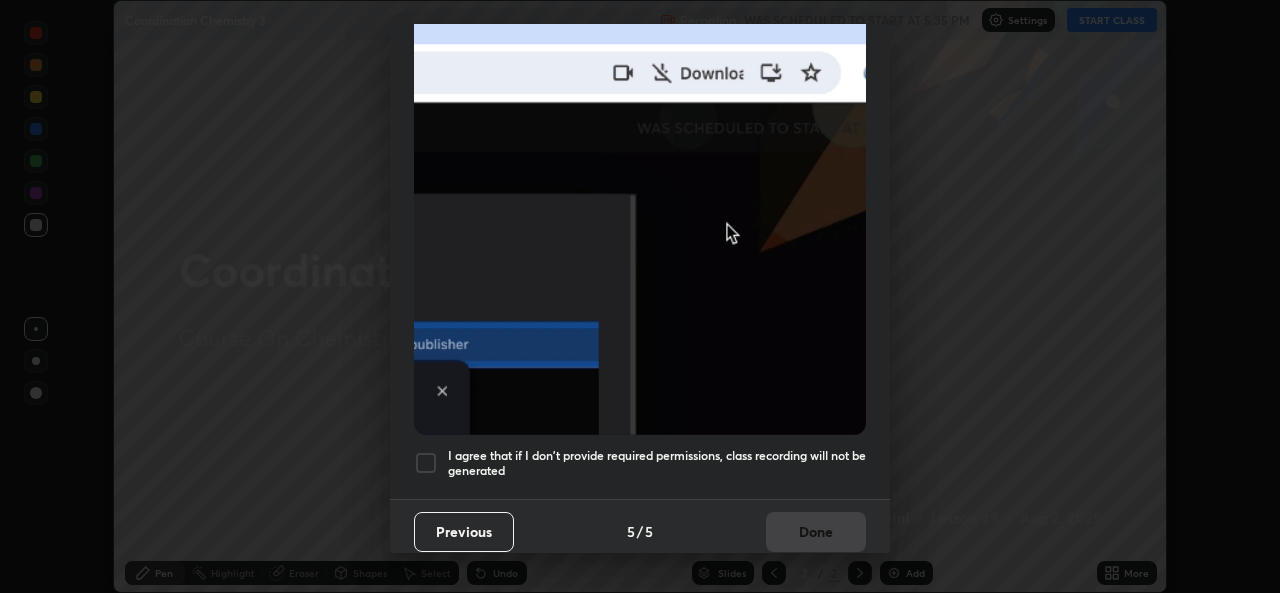 click on "I agree that if I don't provide required permissions, class recording will not be generated" at bounding box center (657, 463) 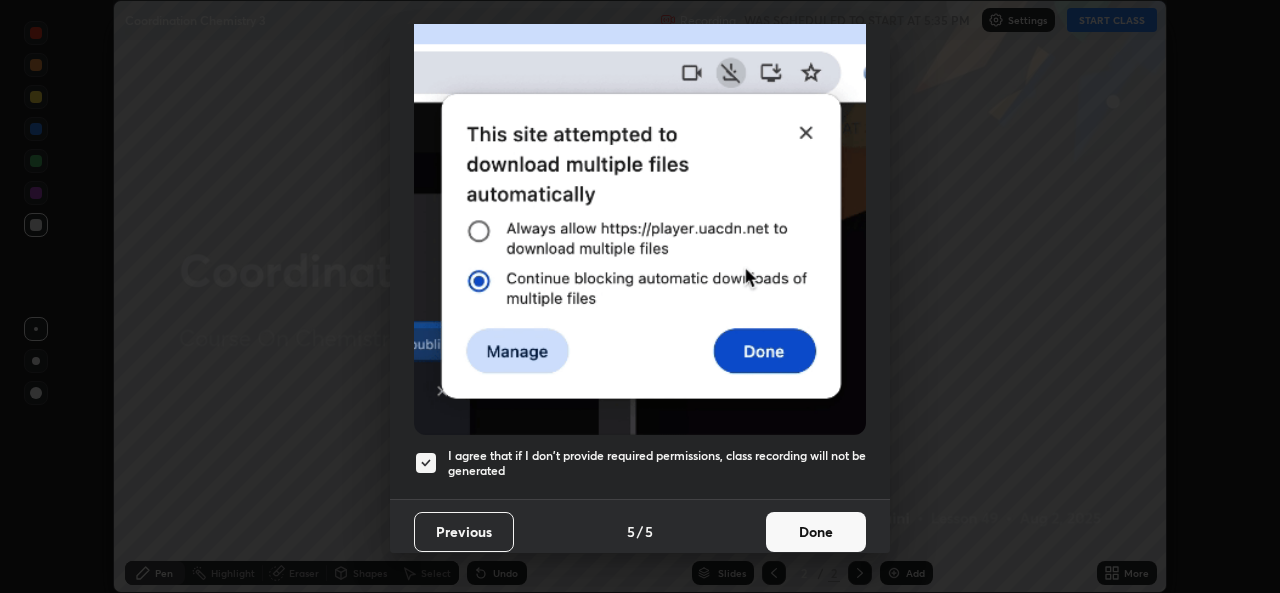 click on "Done" at bounding box center (816, 532) 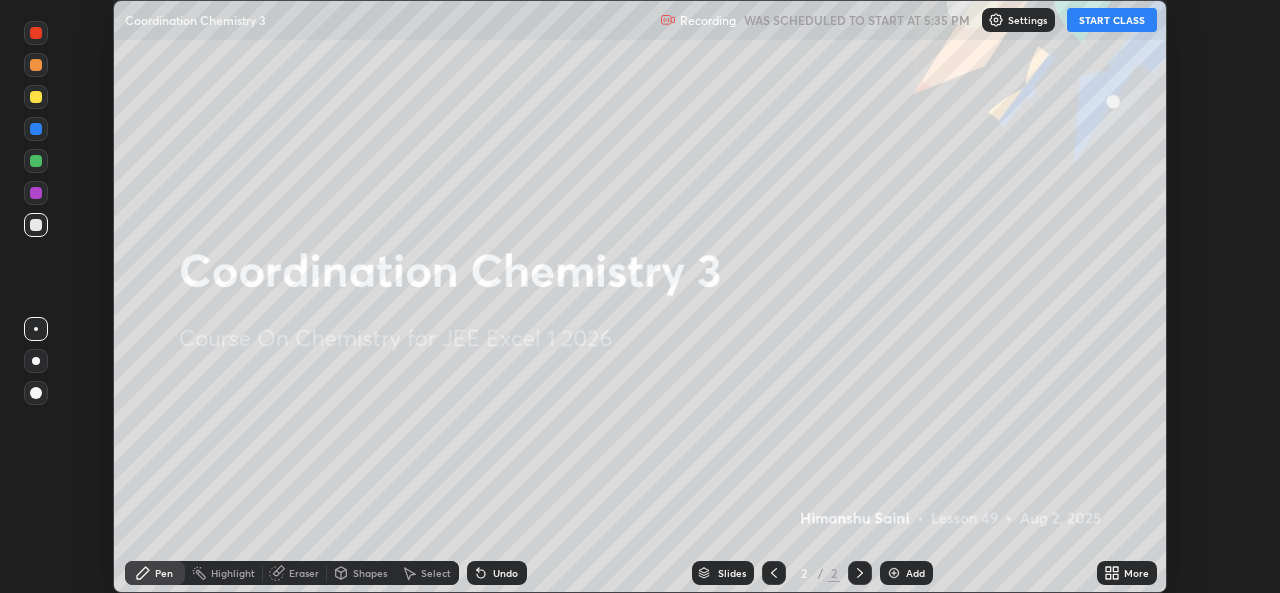 click 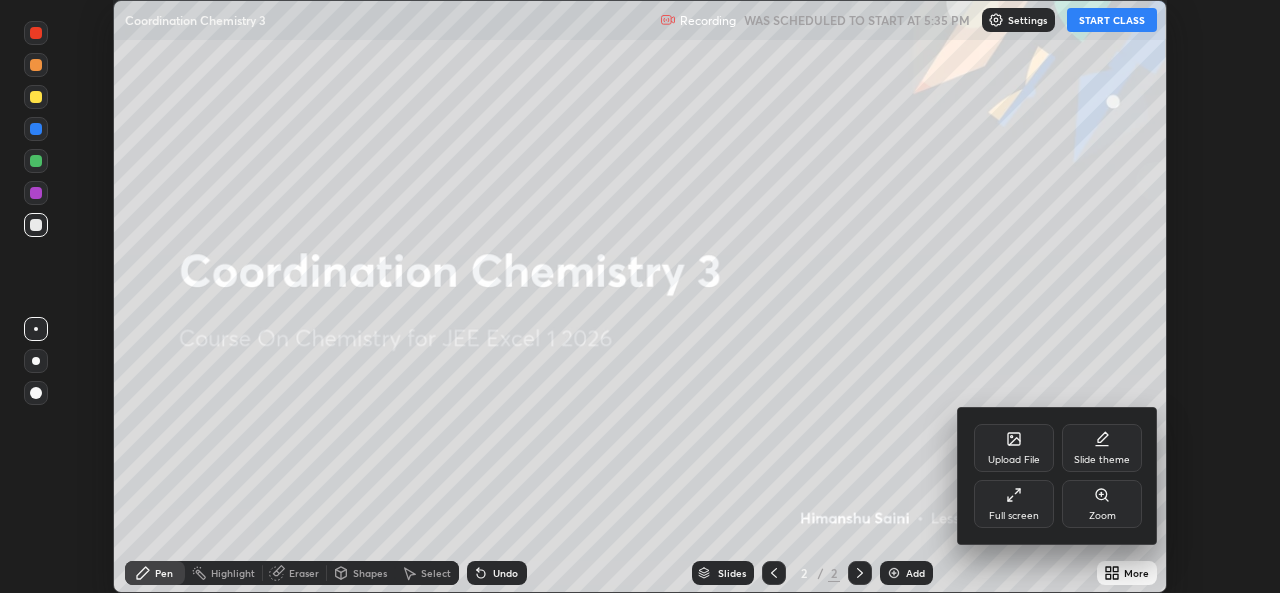 click on "Full screen" at bounding box center (1014, 504) 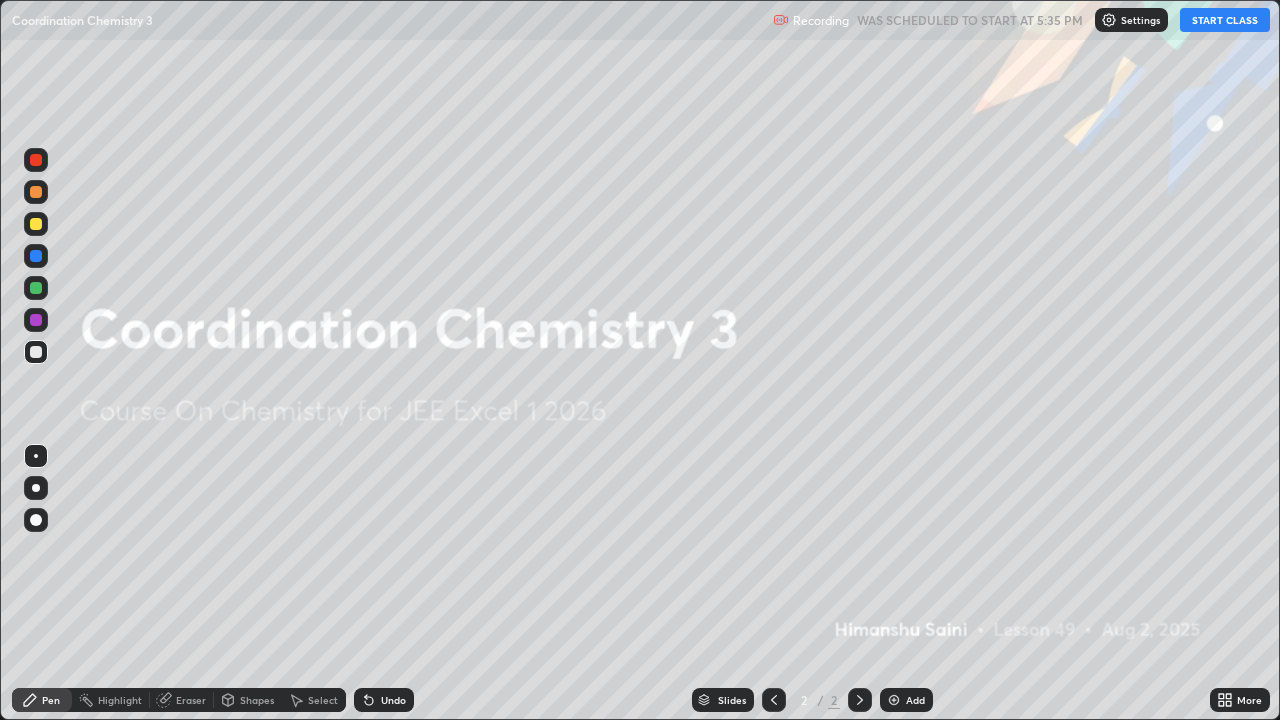 scroll, scrollTop: 99280, scrollLeft: 98720, axis: both 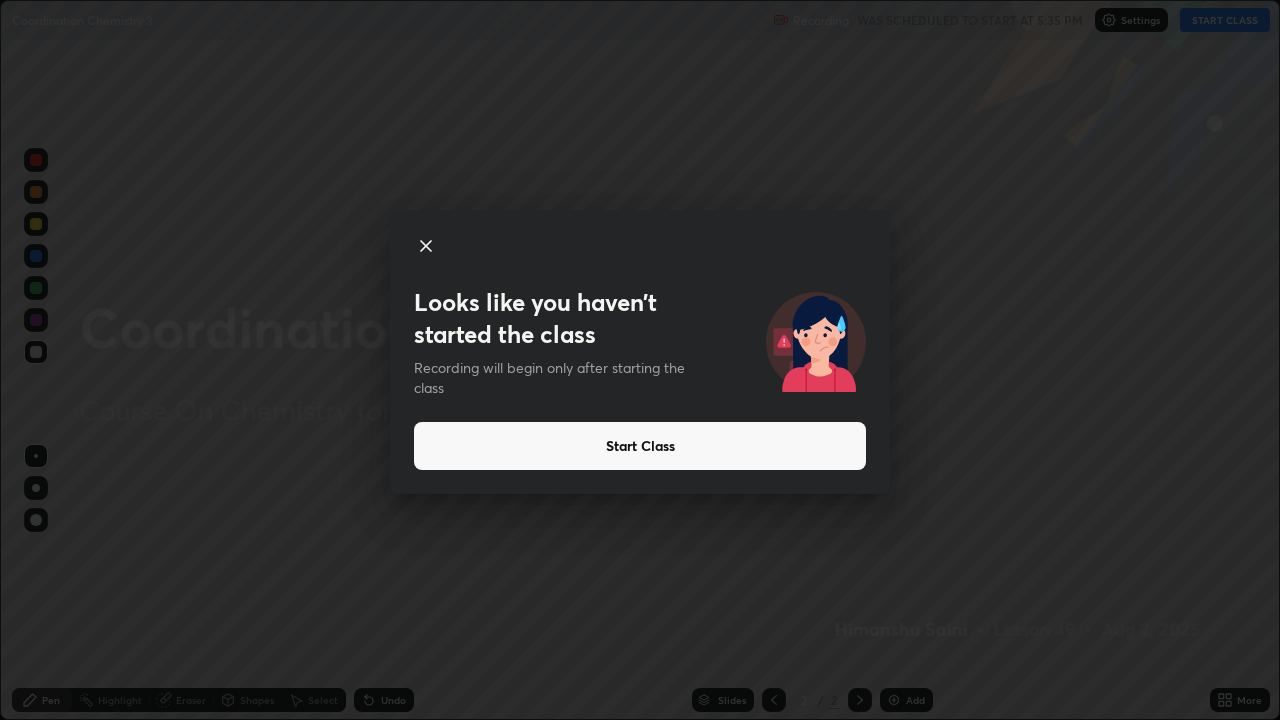 click on "Start Class" at bounding box center [640, 446] 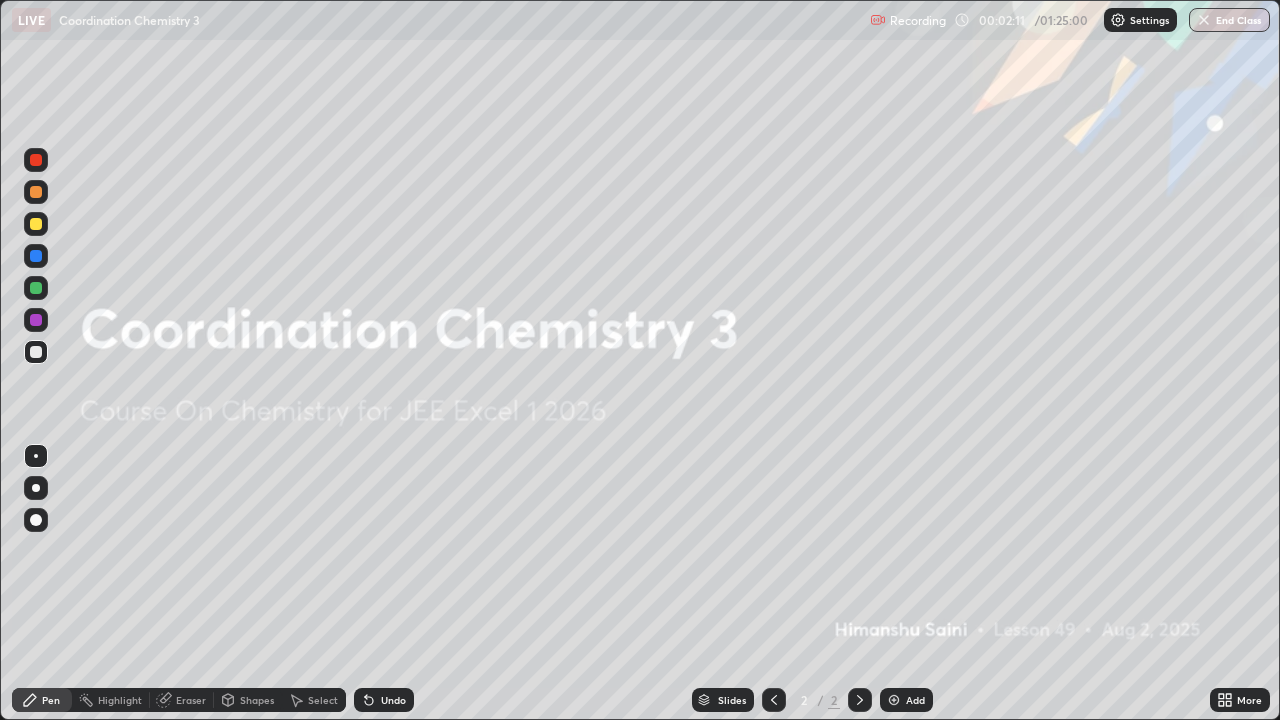 click at bounding box center (36, 520) 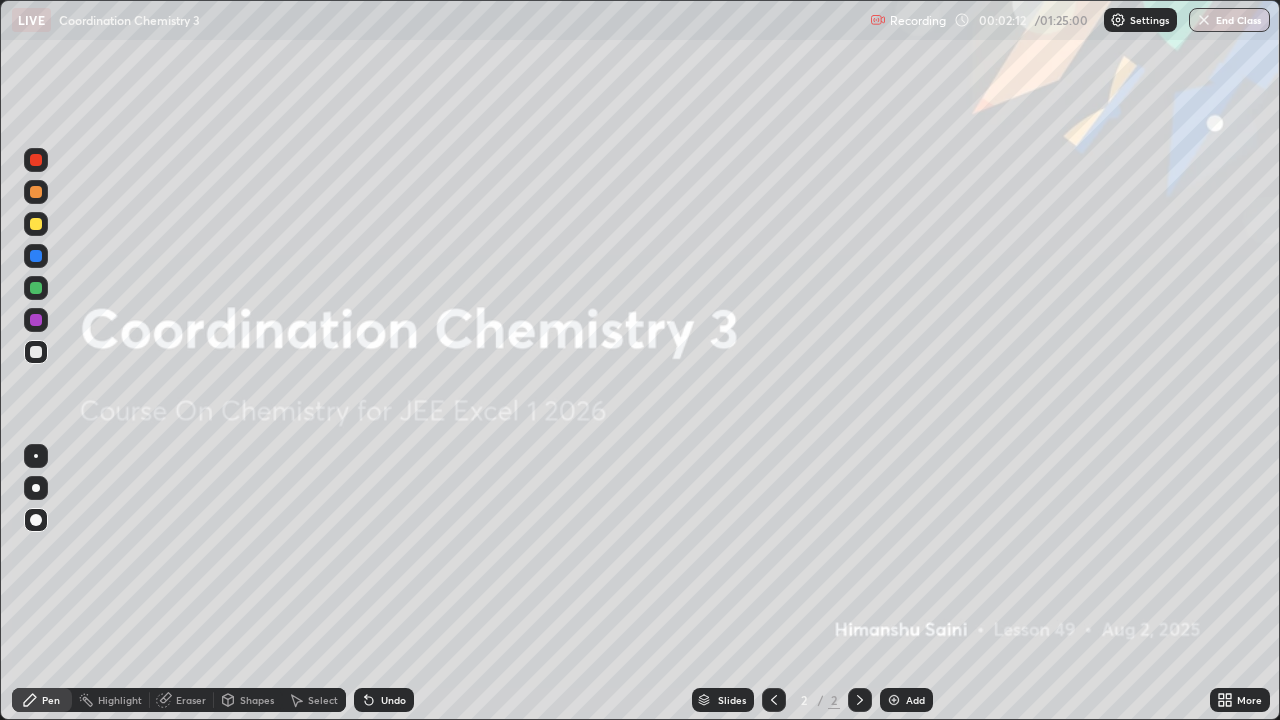 click at bounding box center [36, 224] 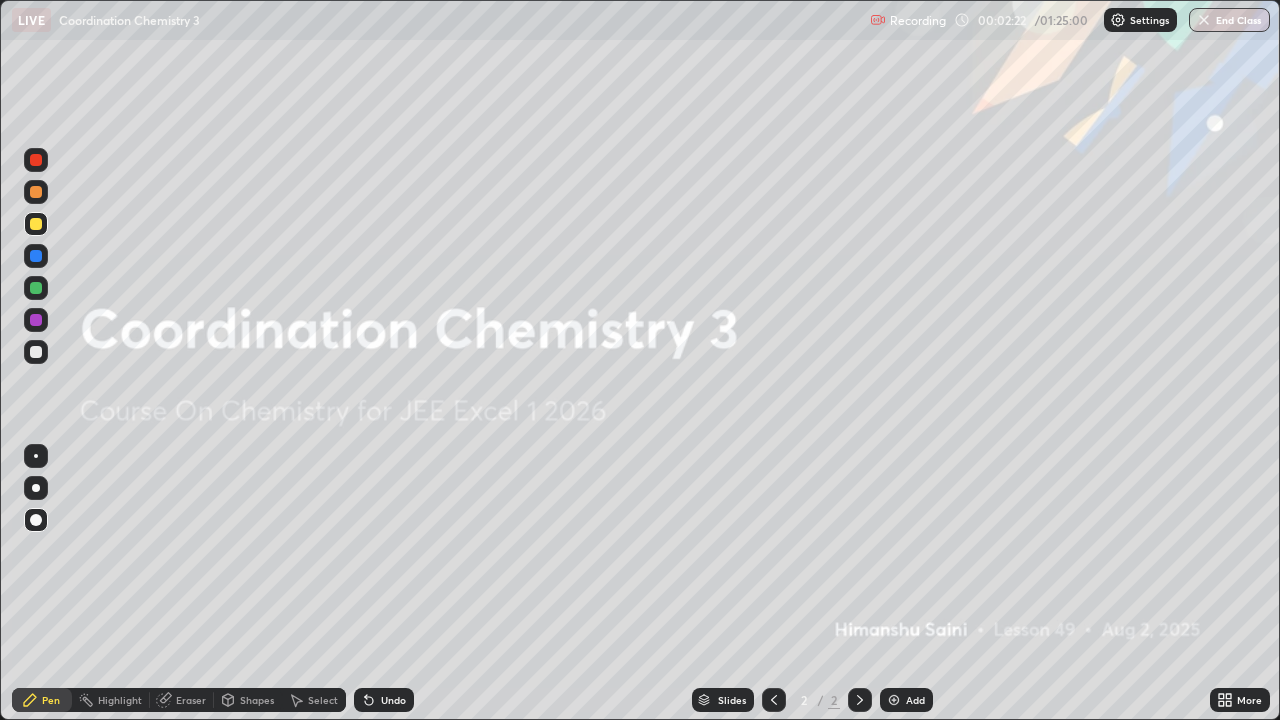 click 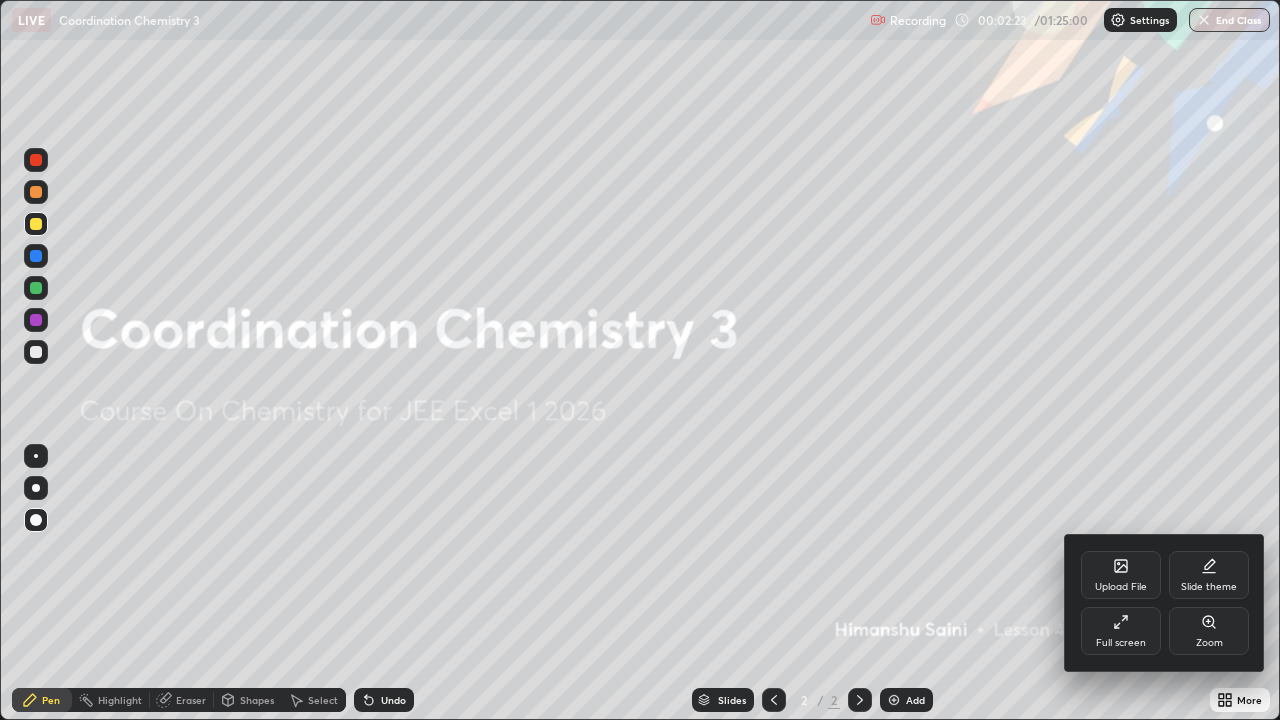 click at bounding box center (640, 360) 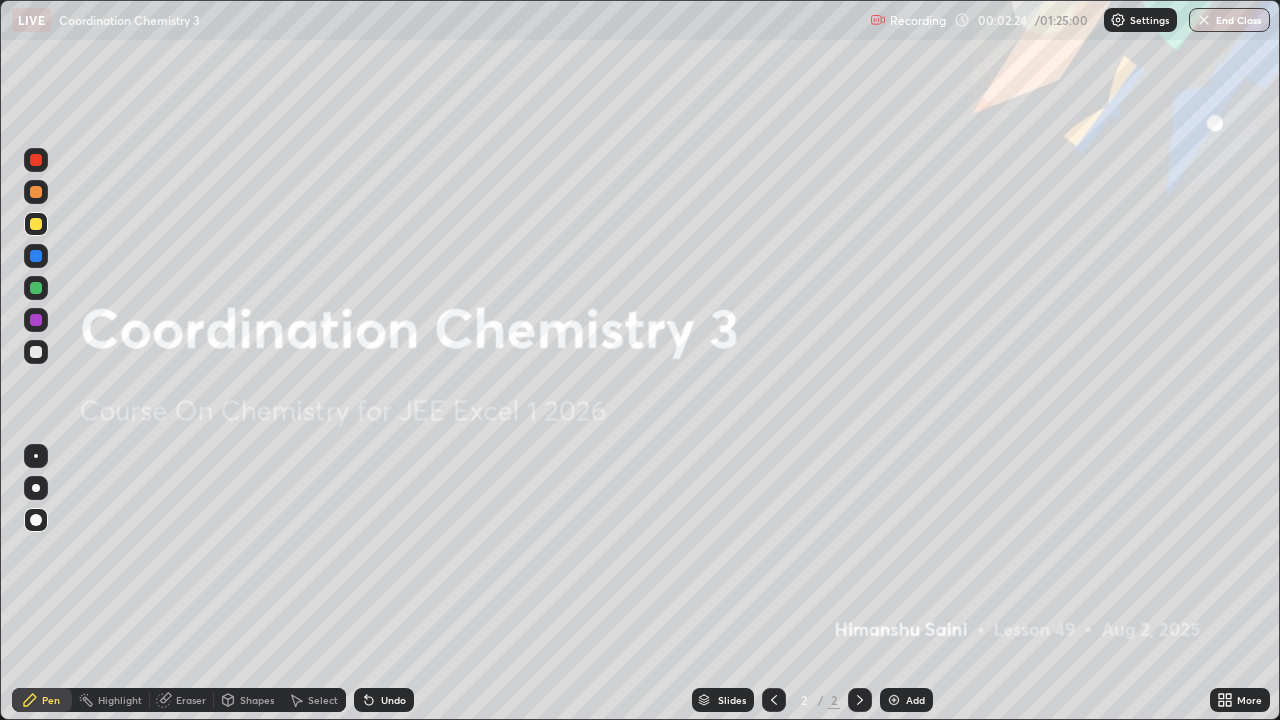 click on "Add" at bounding box center [915, 700] 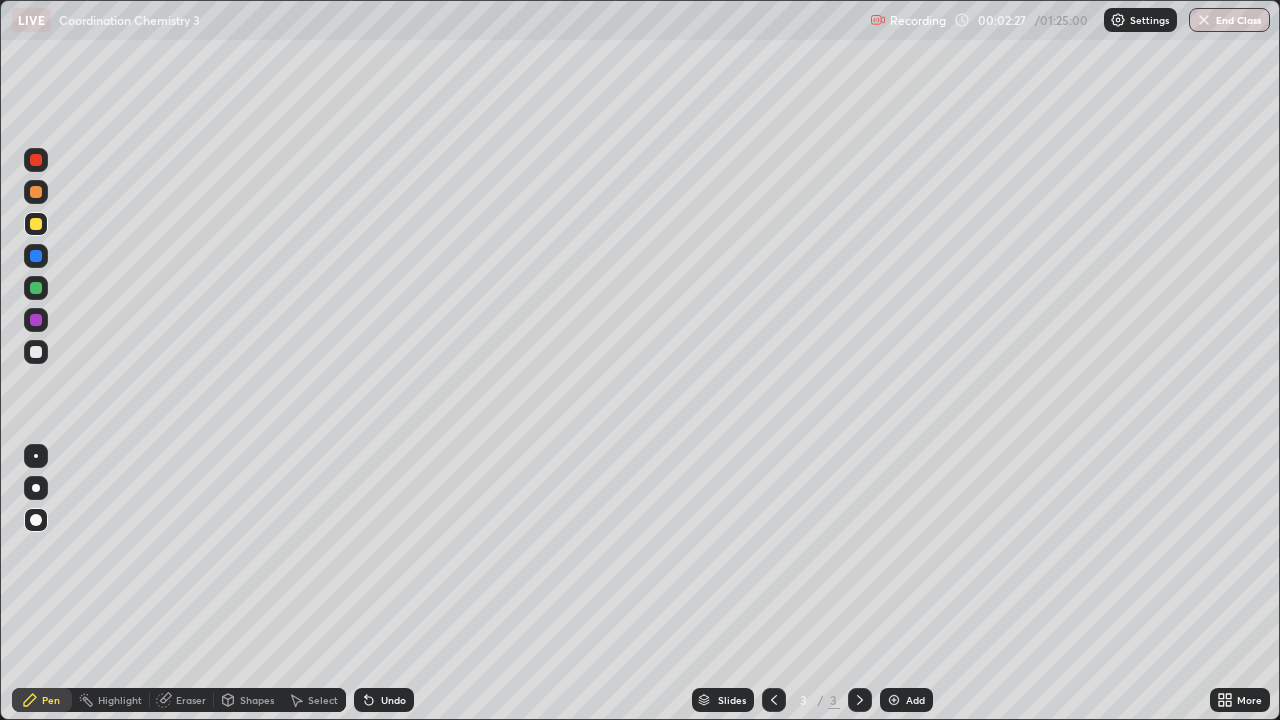 click at bounding box center (36, 192) 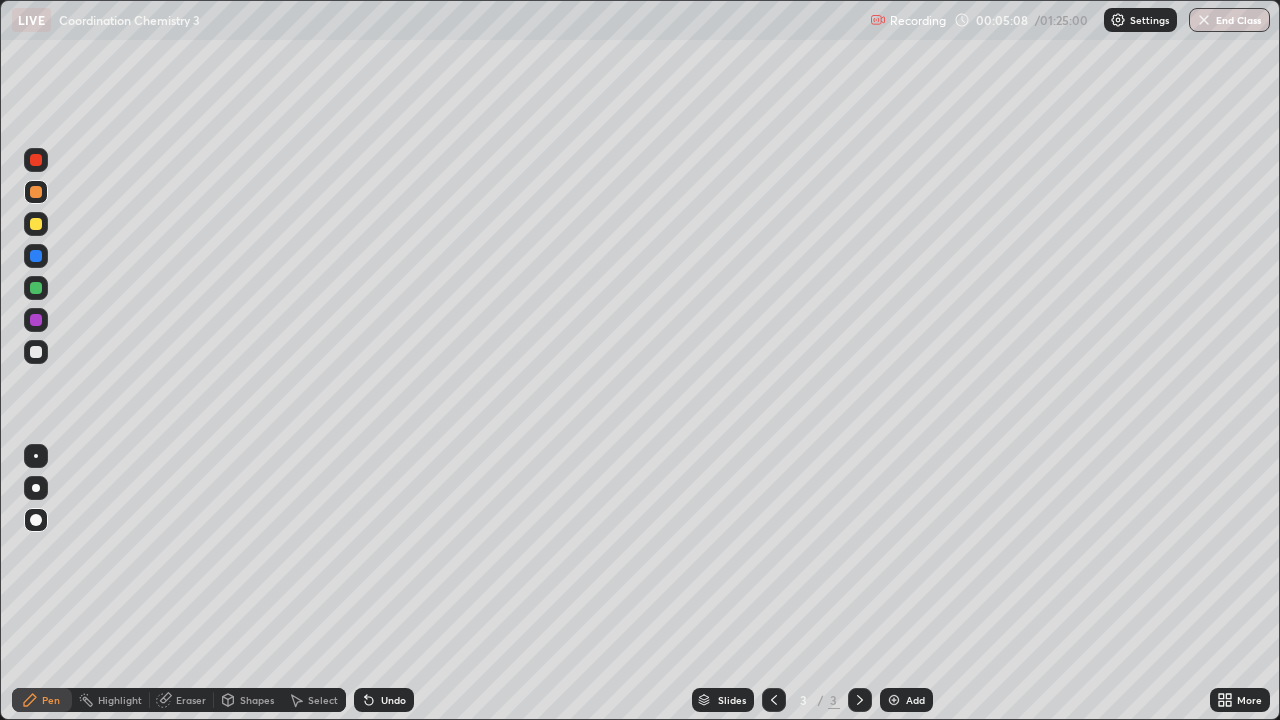 click on "Undo" at bounding box center [393, 700] 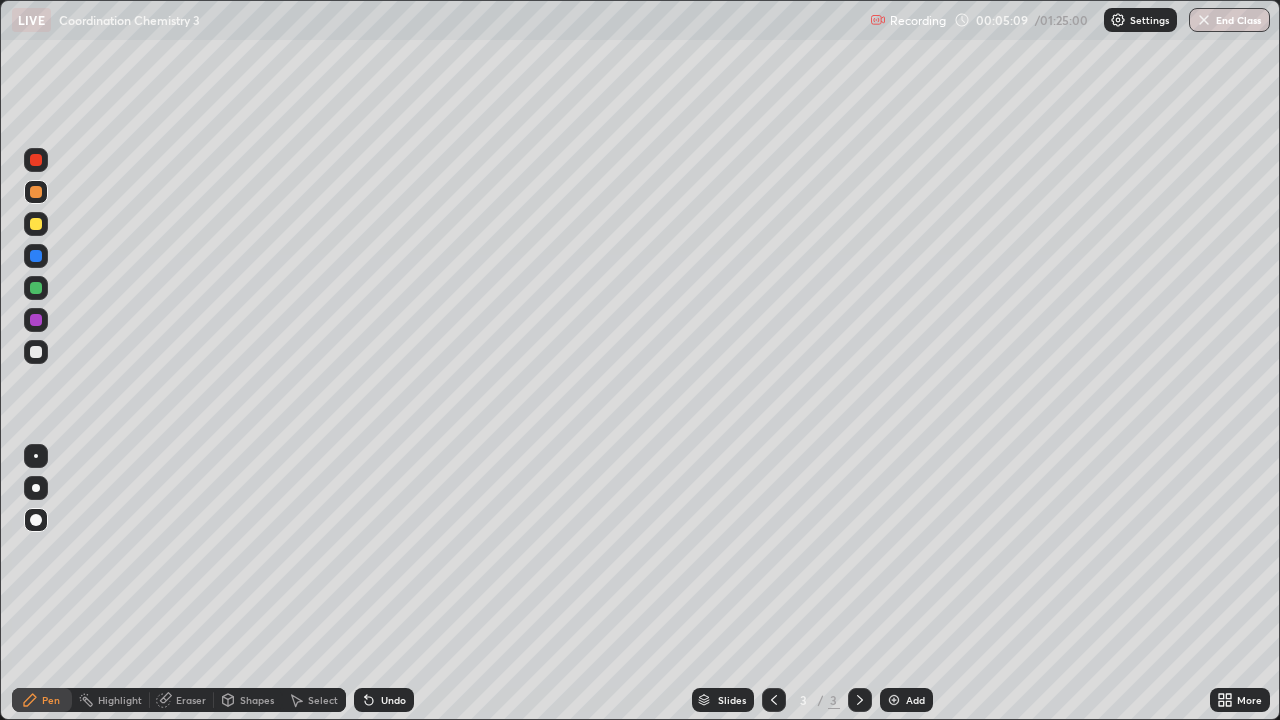 click on "Undo" at bounding box center [384, 700] 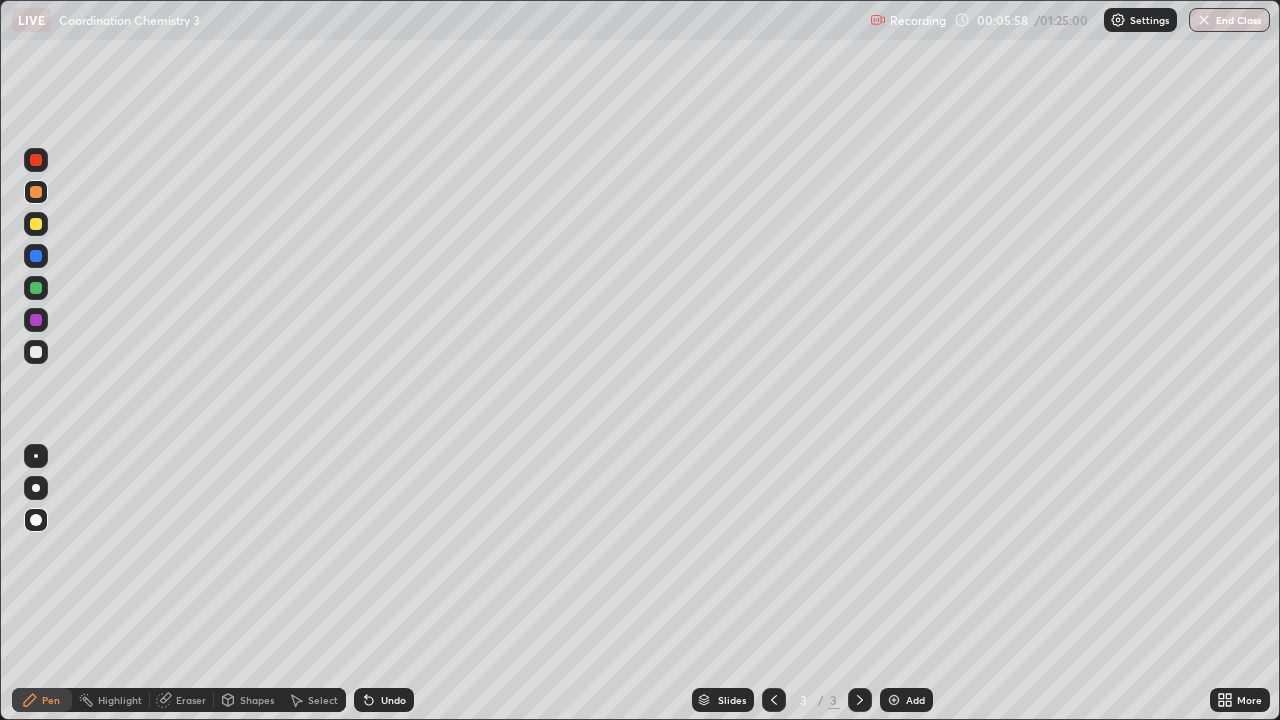 click at bounding box center (36, 352) 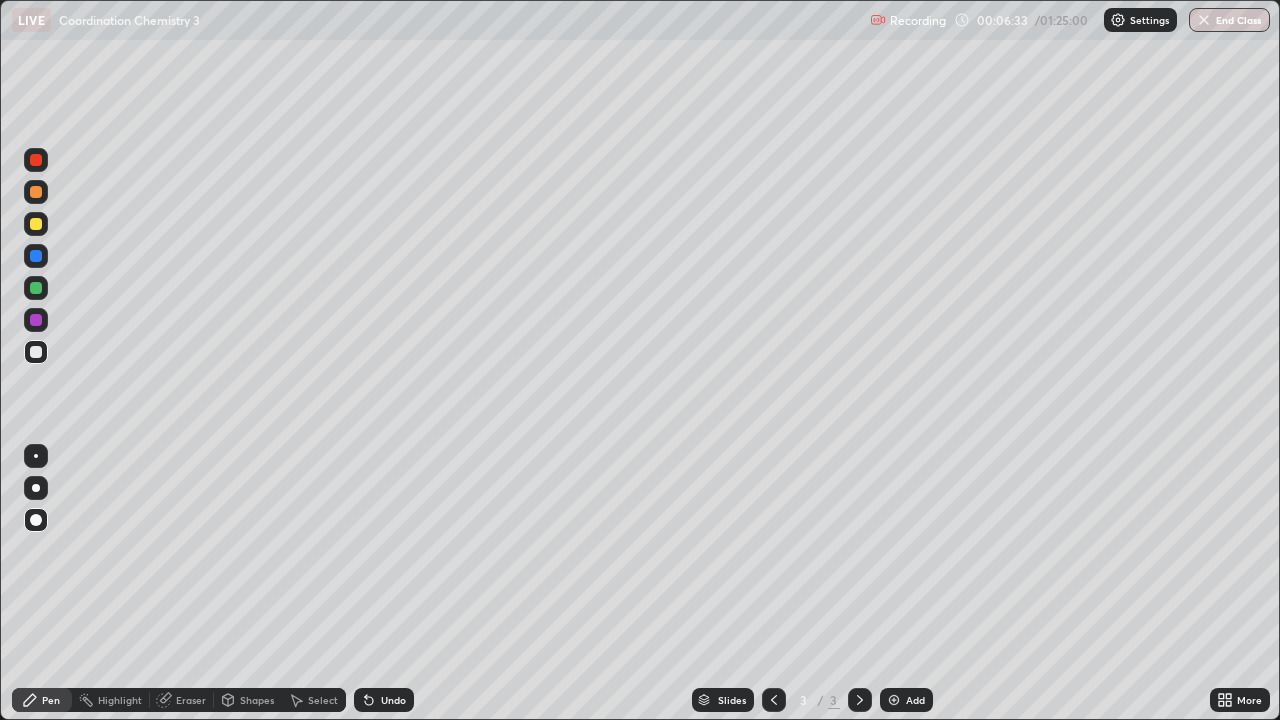 click on "Eraser" at bounding box center (191, 700) 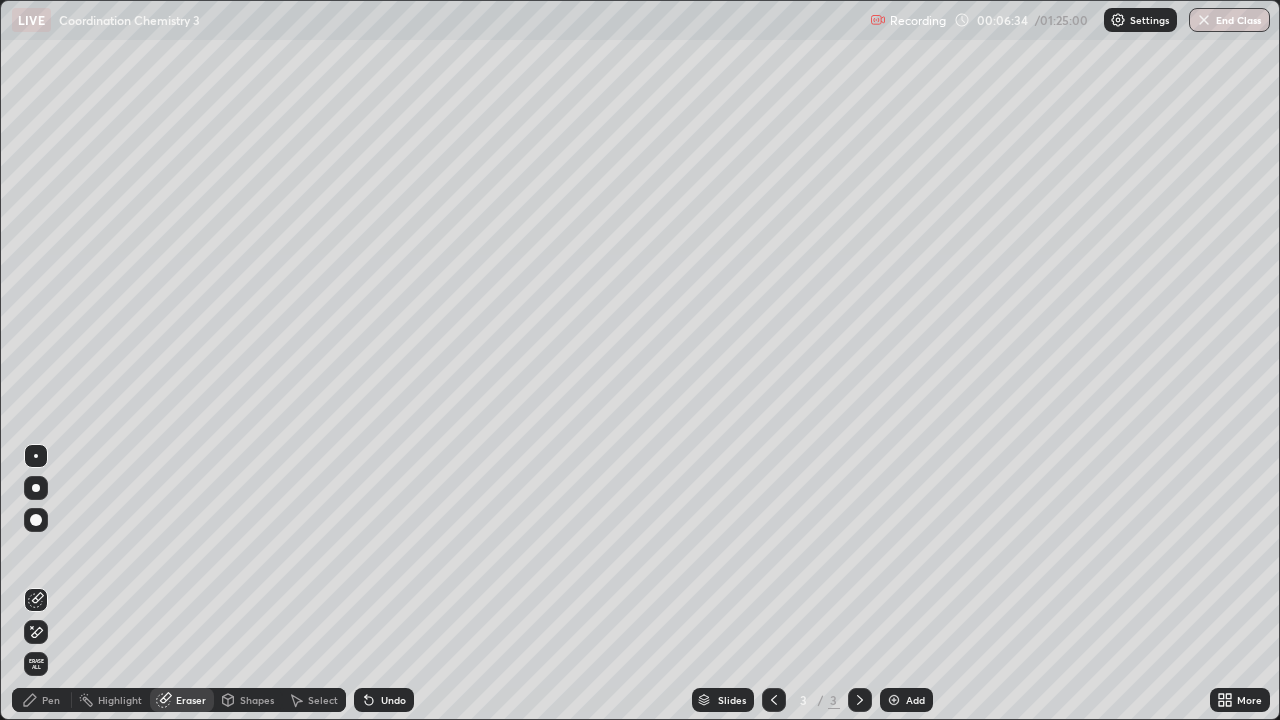 click on "Erase all" at bounding box center (36, 664) 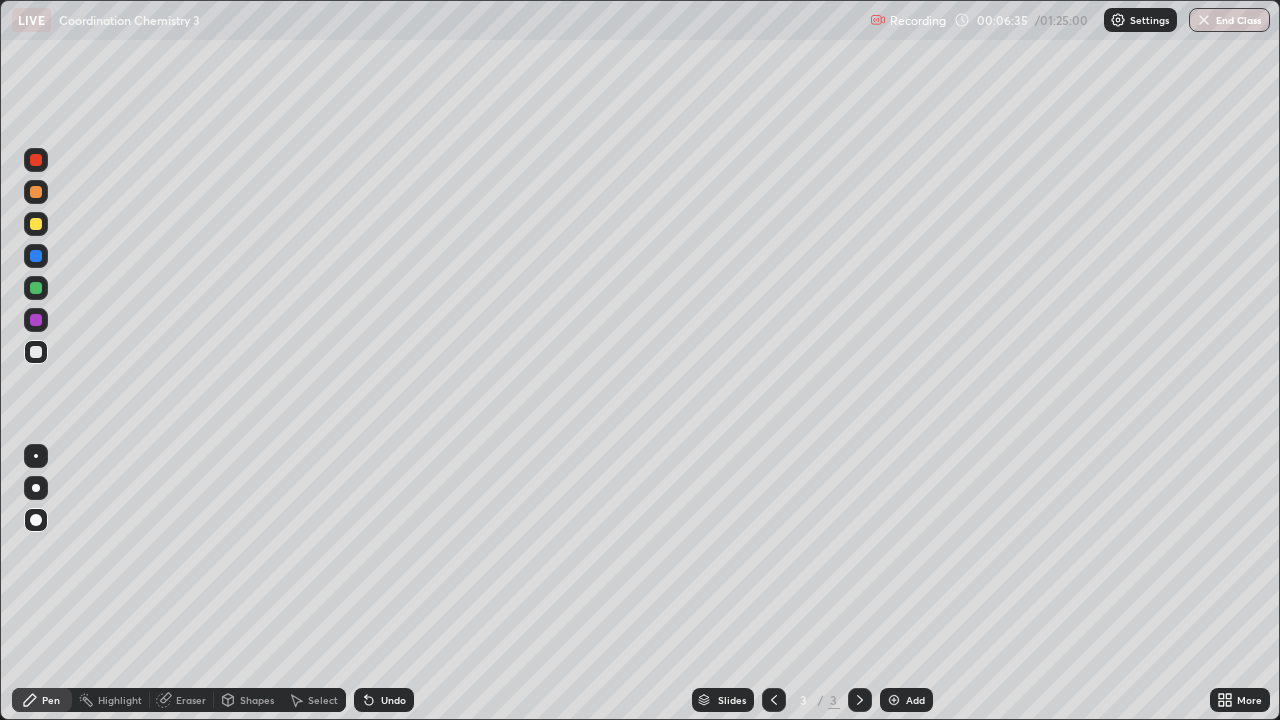 click on "Pen" at bounding box center (51, 700) 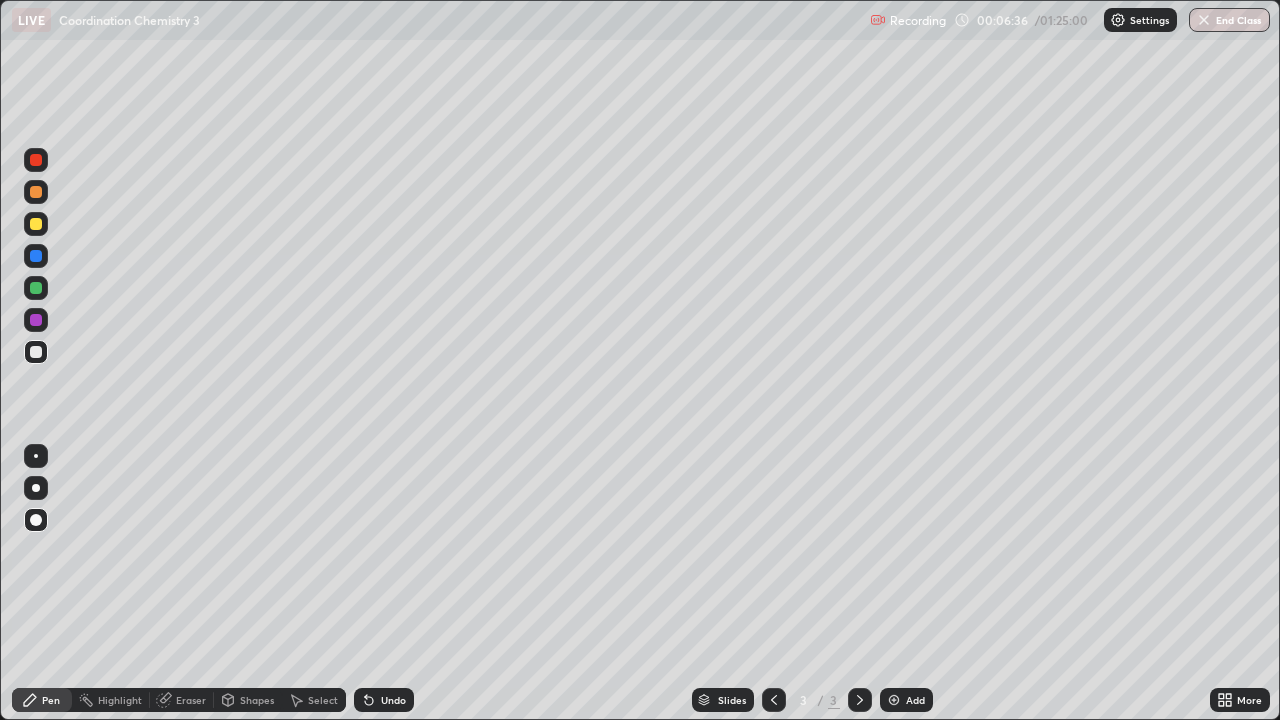 click at bounding box center (36, 224) 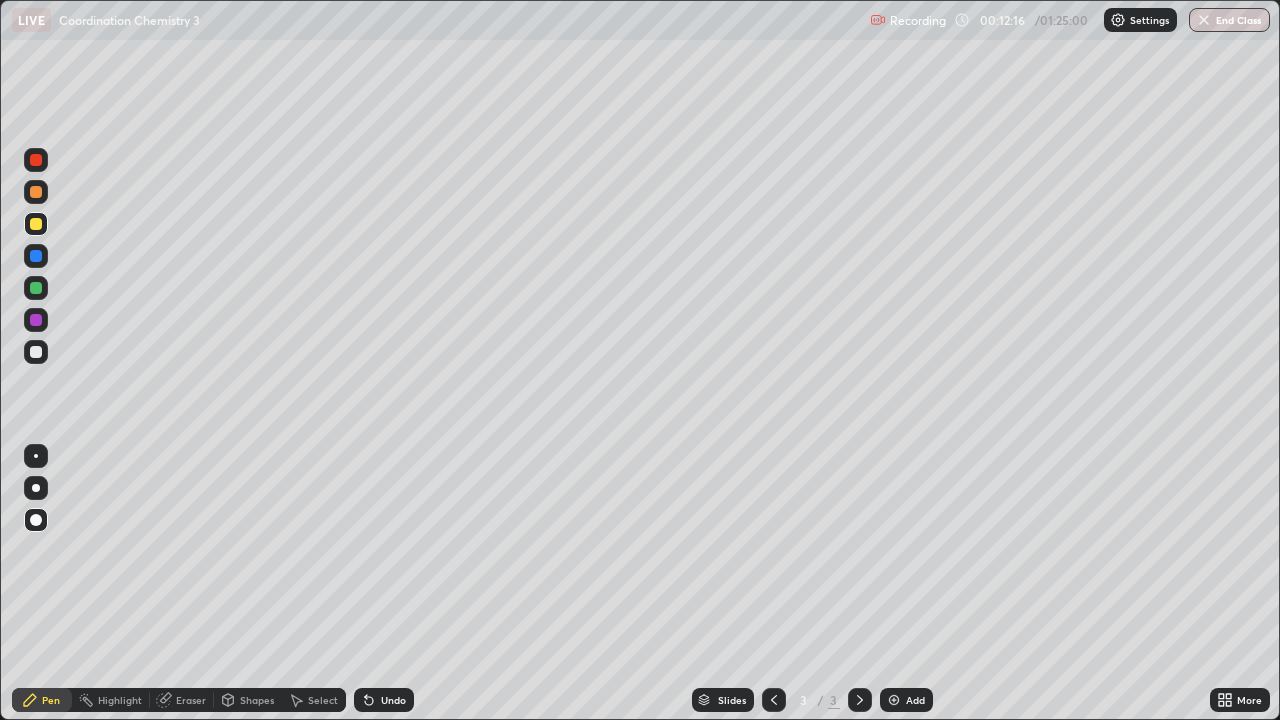 click at bounding box center (36, 352) 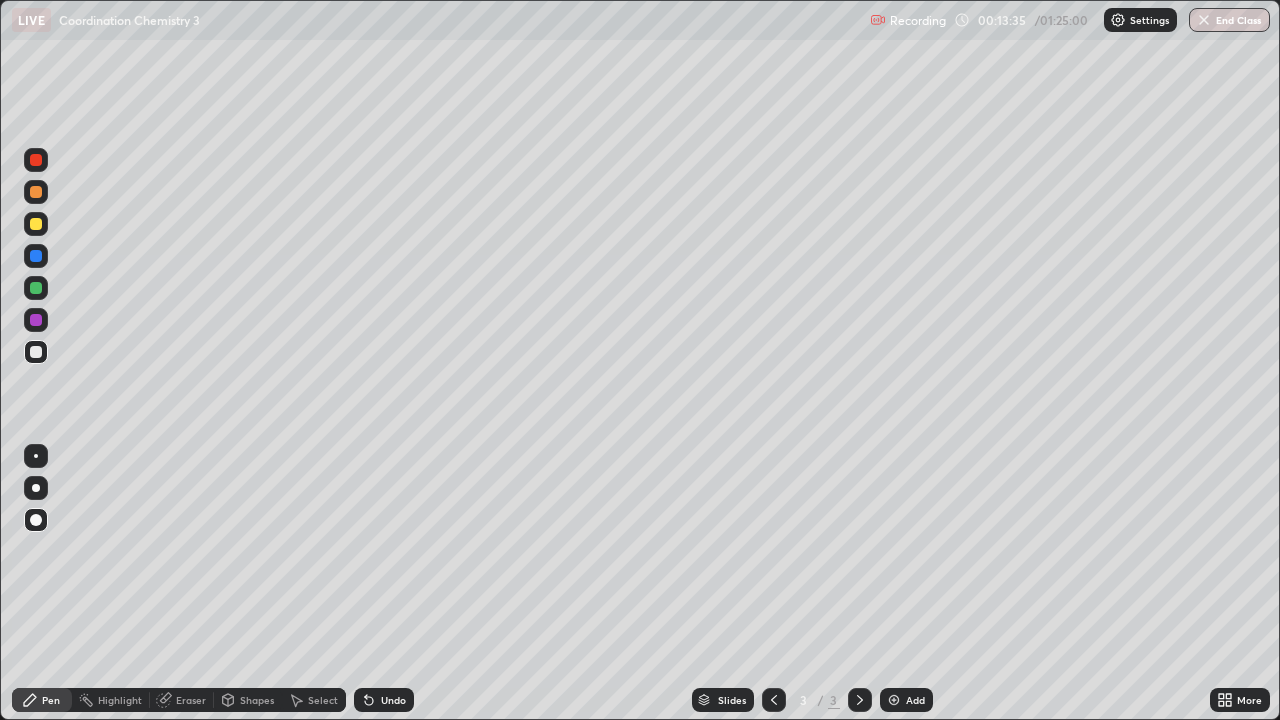 click on "Add" at bounding box center [915, 700] 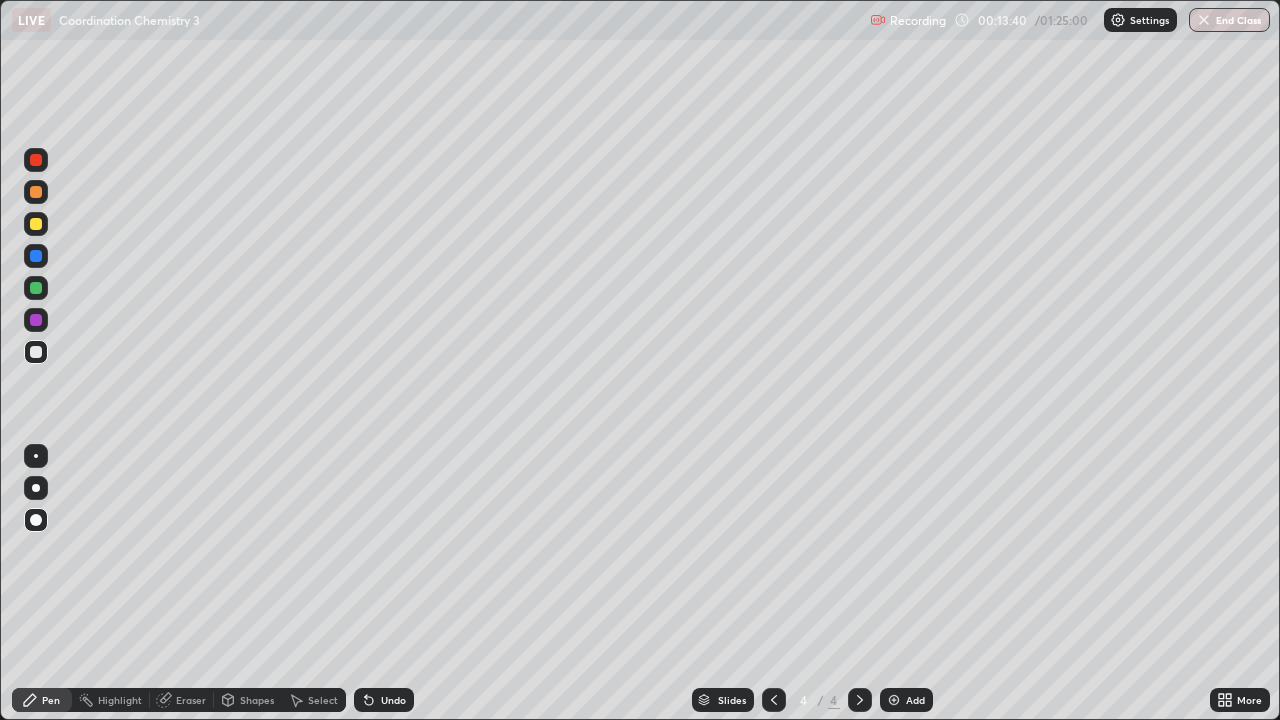 click at bounding box center (36, 224) 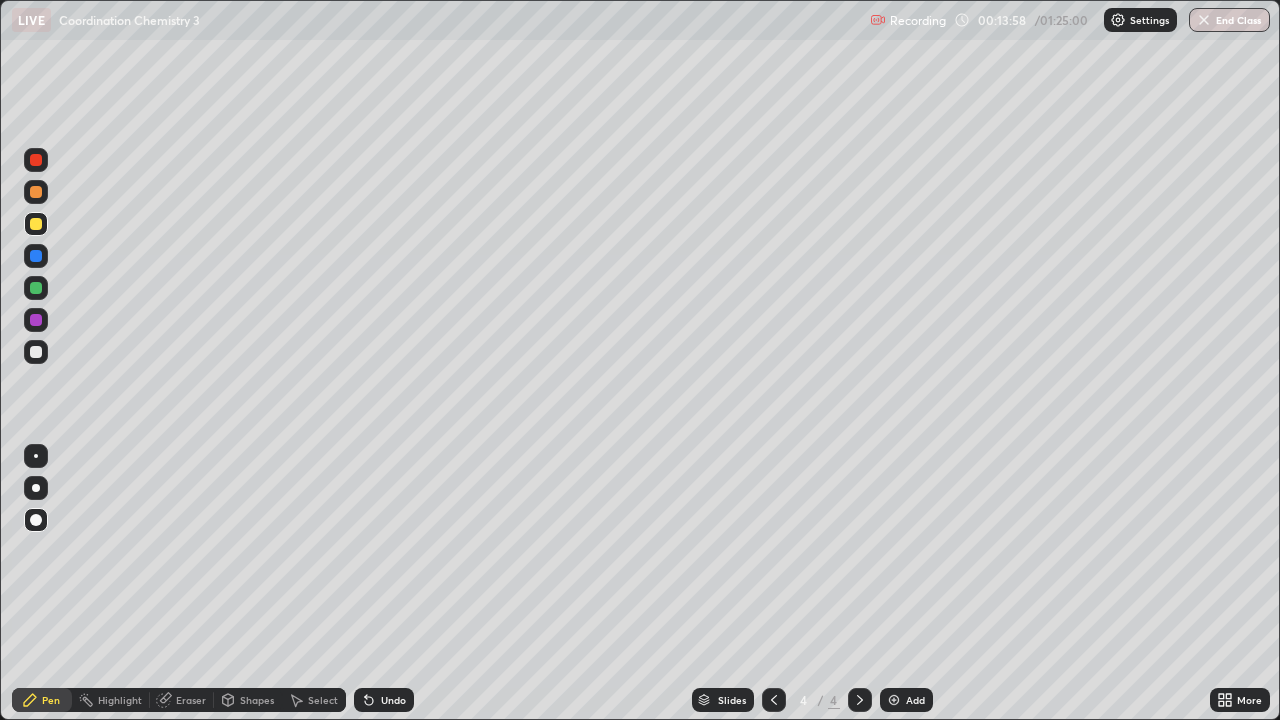 click at bounding box center [36, 352] 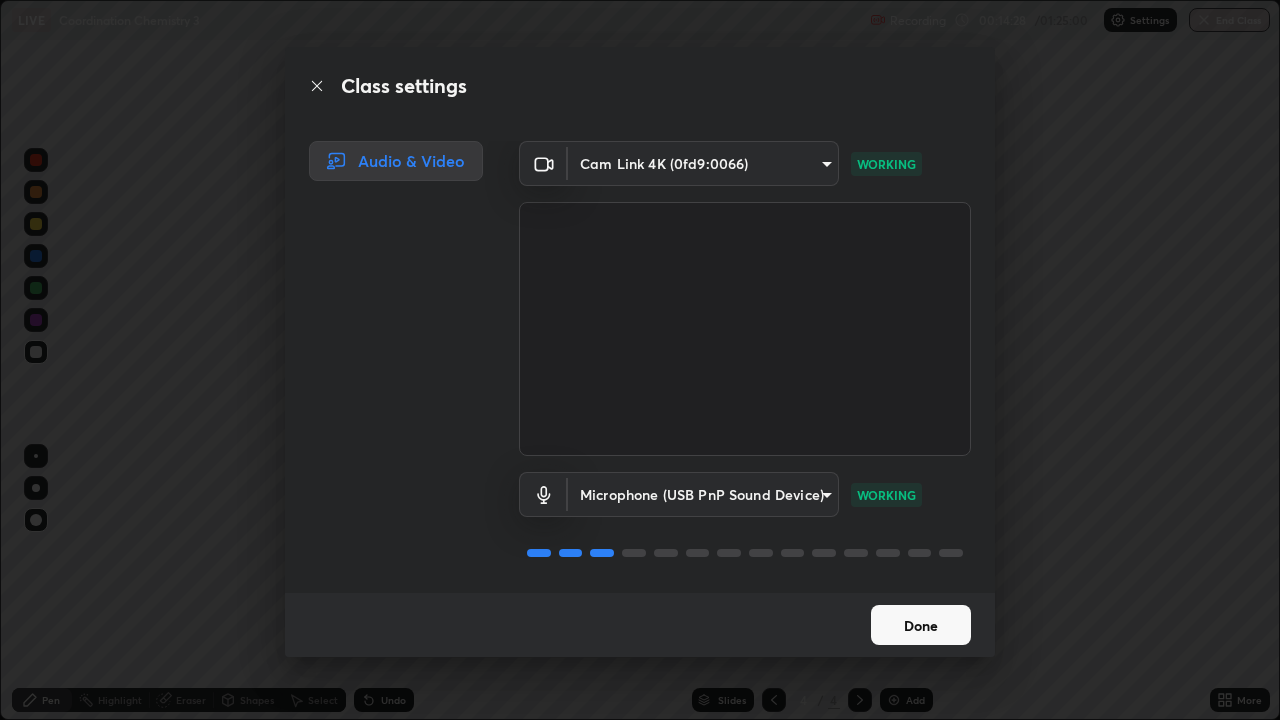 click on "Done" at bounding box center [921, 625] 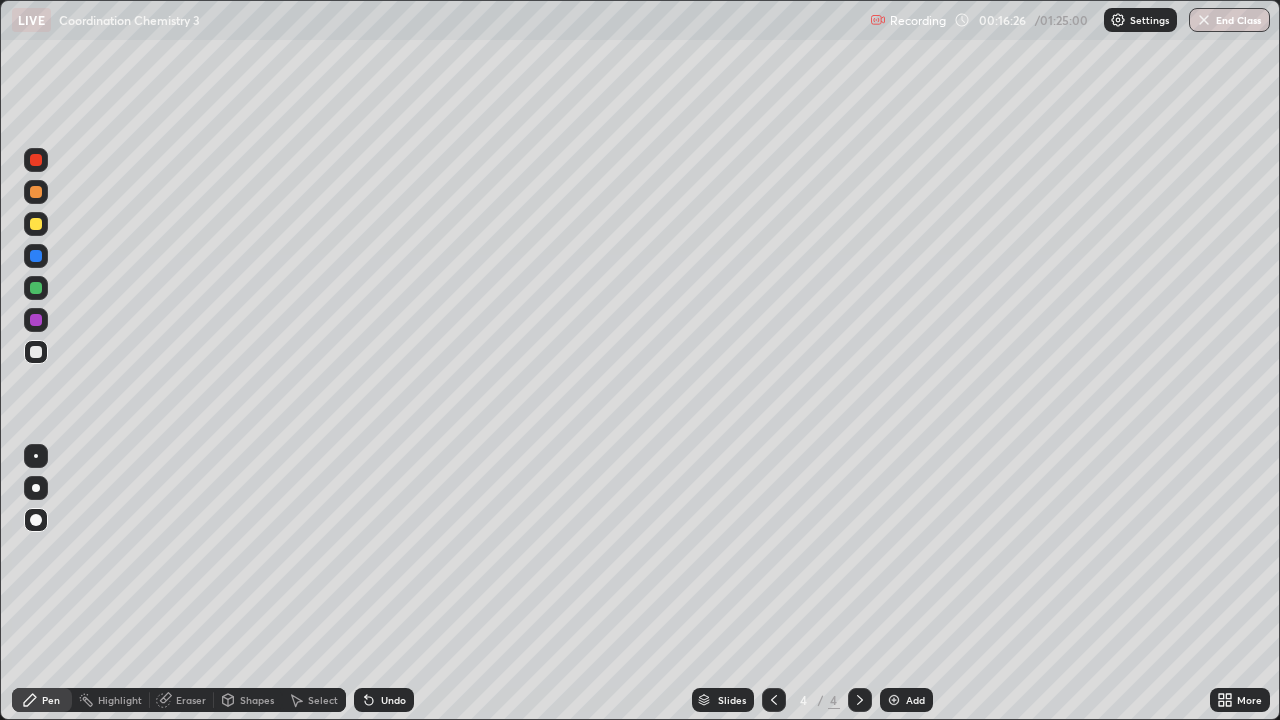 click at bounding box center (894, 700) 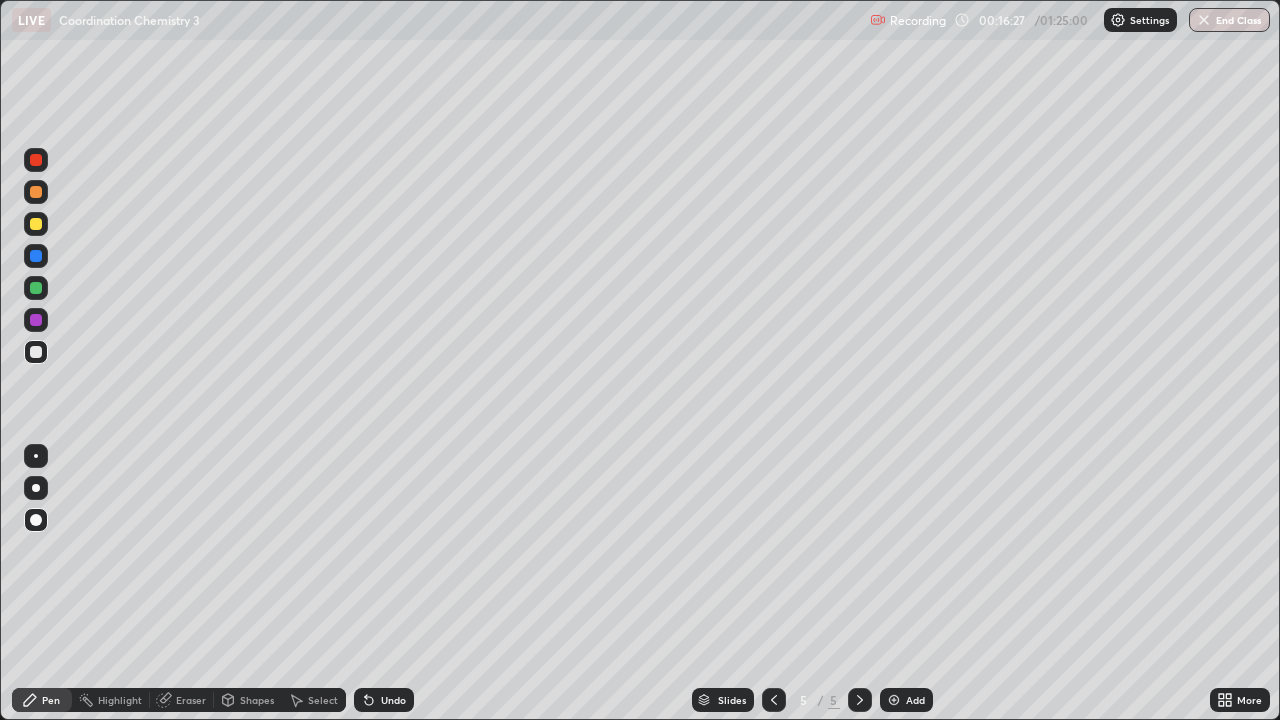 click at bounding box center [36, 224] 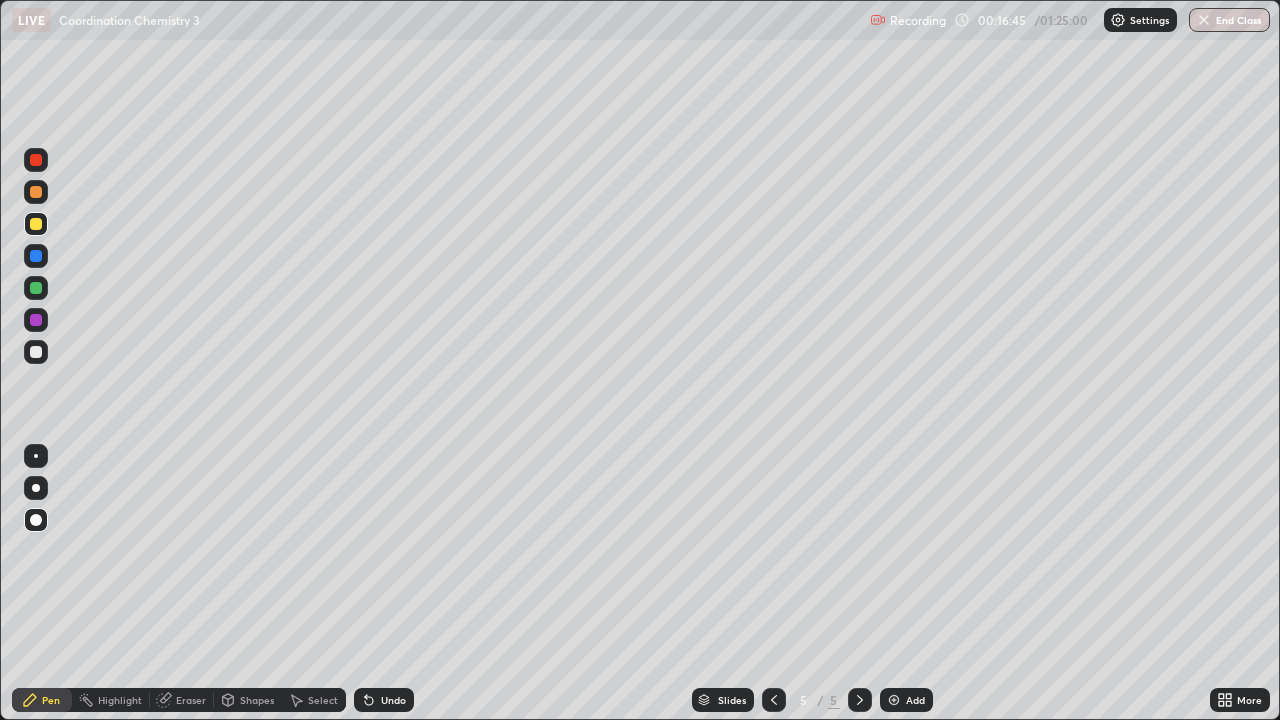 click on "Undo" at bounding box center (393, 700) 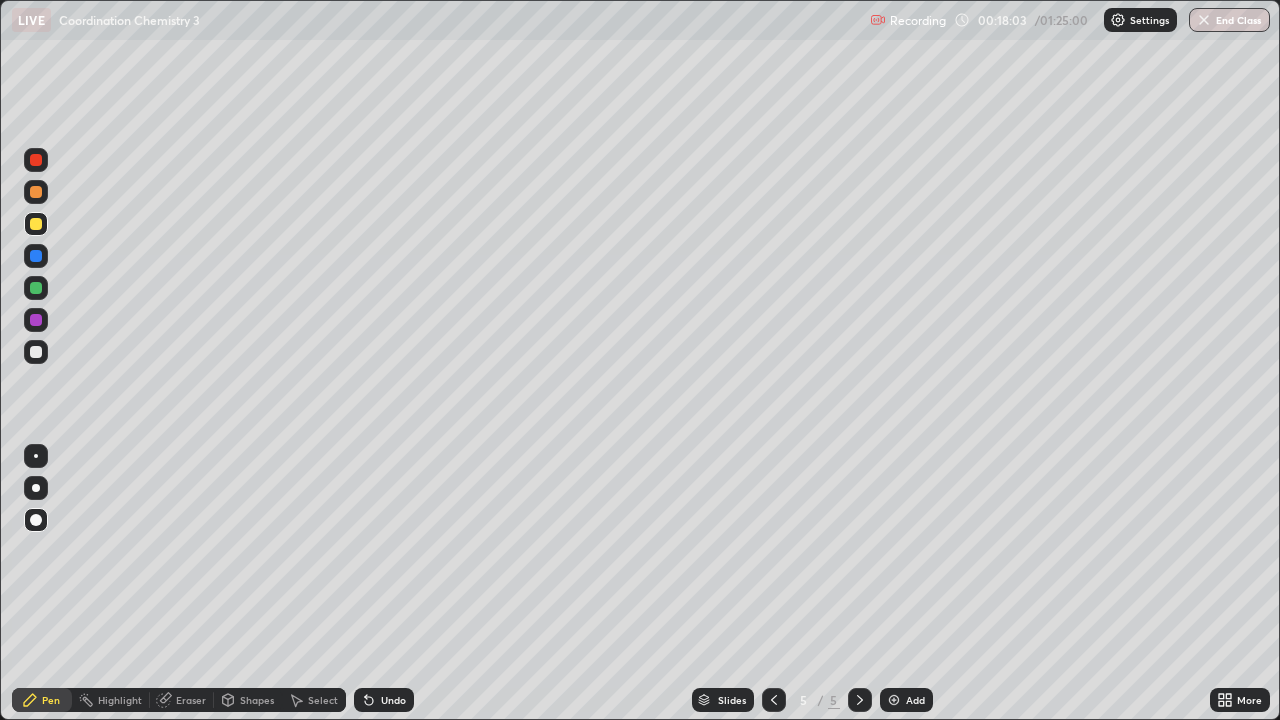 click on "Eraser" at bounding box center (191, 700) 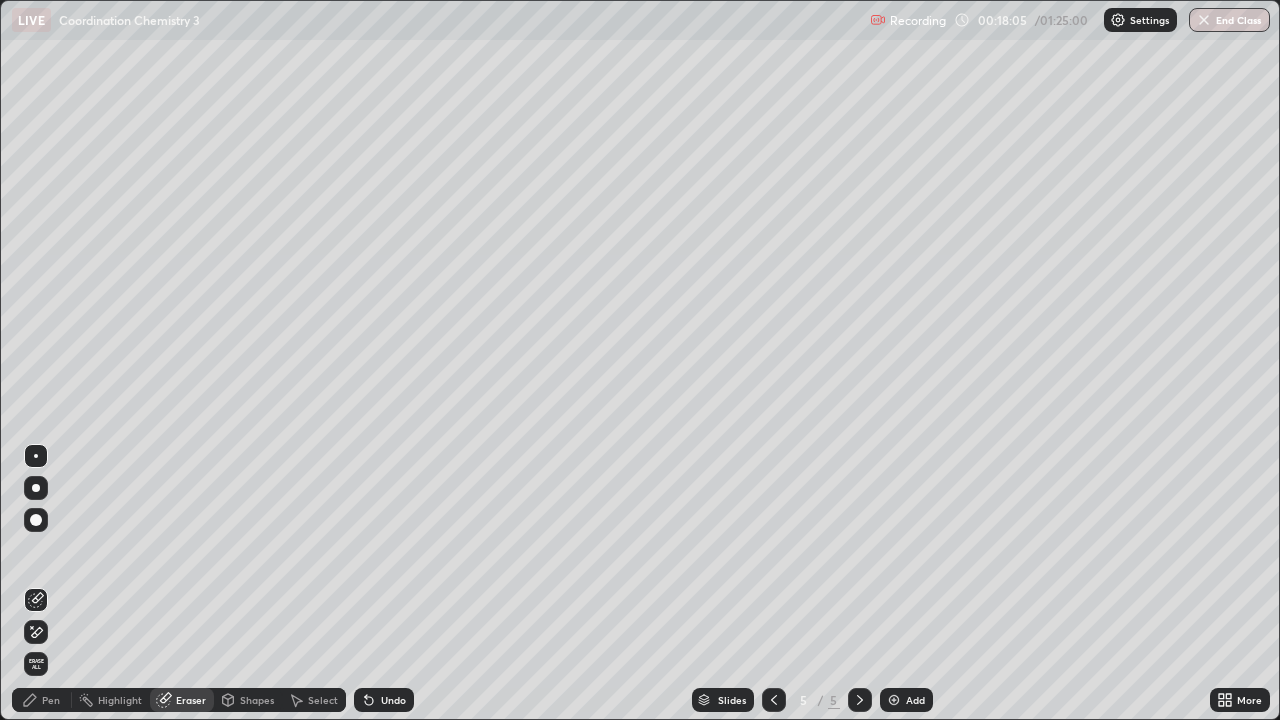 click on "Pen" at bounding box center [42, 700] 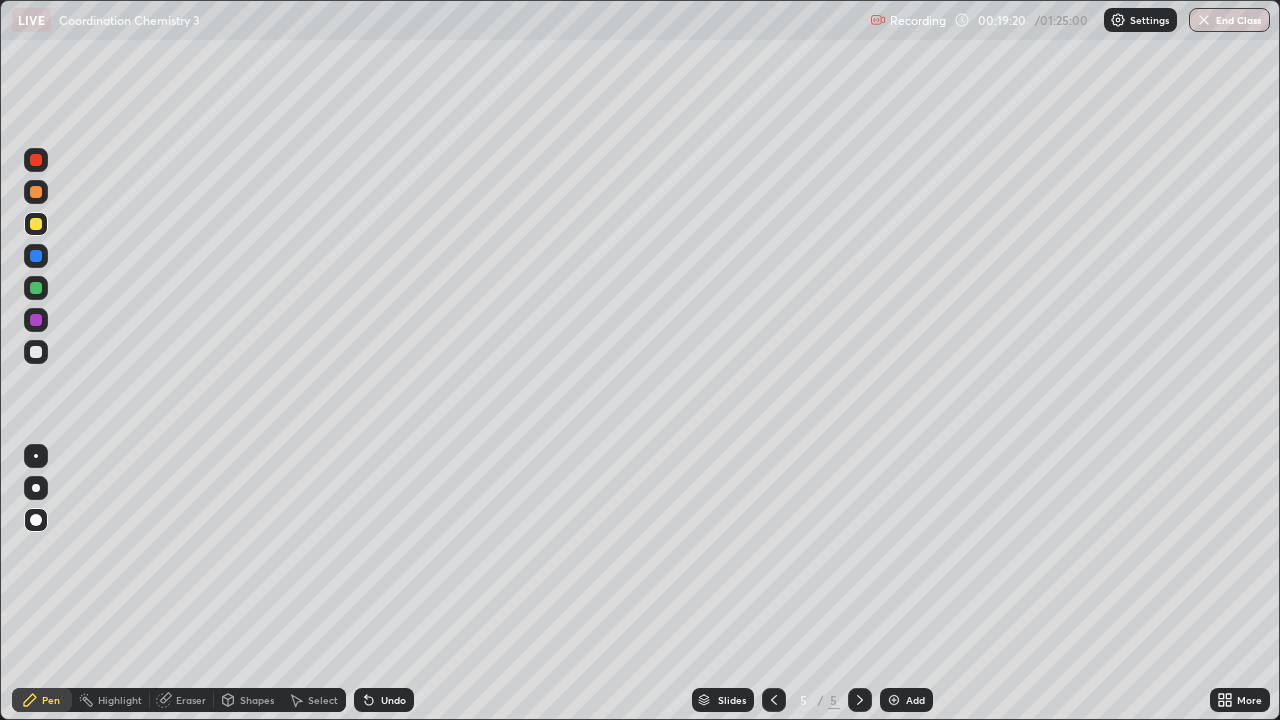 click at bounding box center [36, 352] 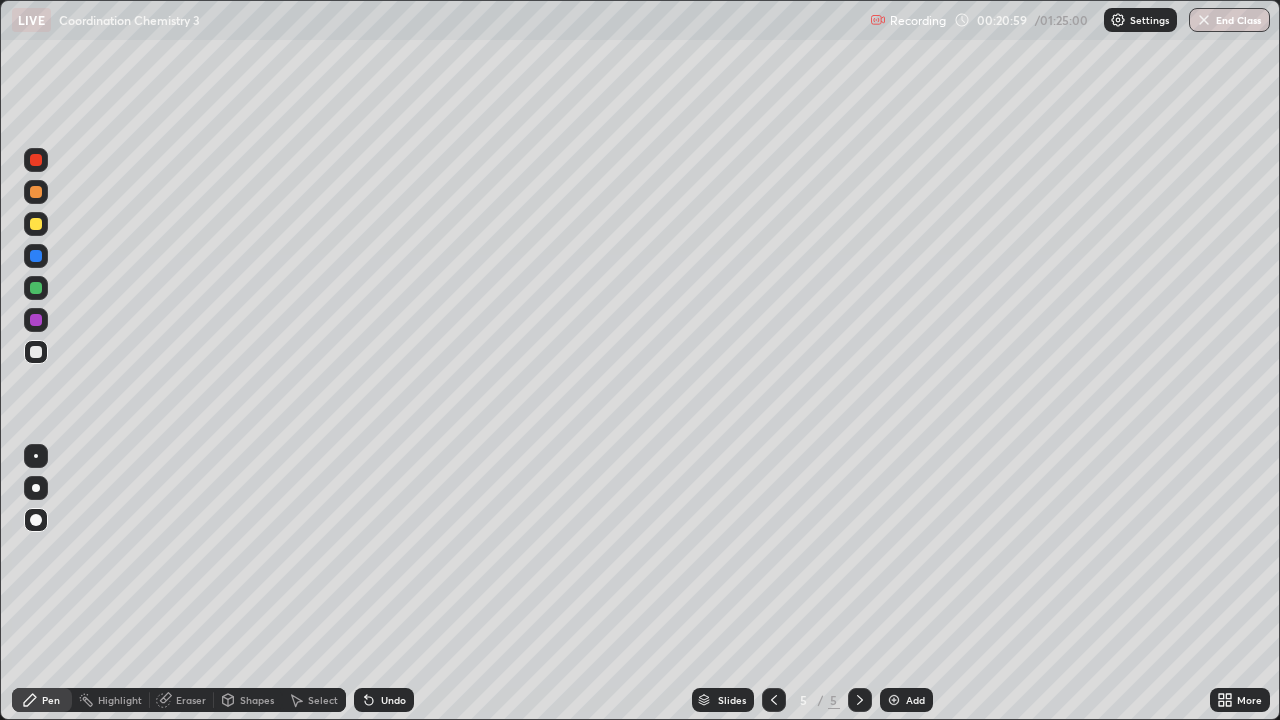 click on "Add" at bounding box center (915, 700) 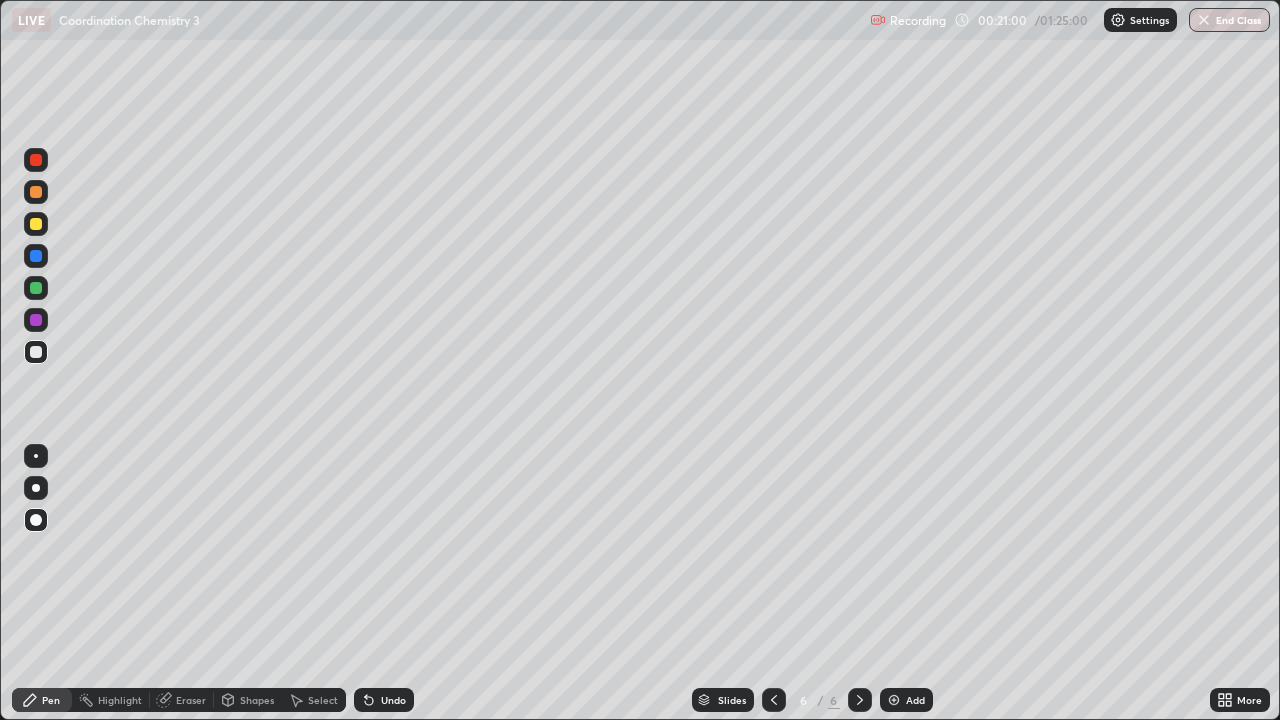 click at bounding box center [36, 224] 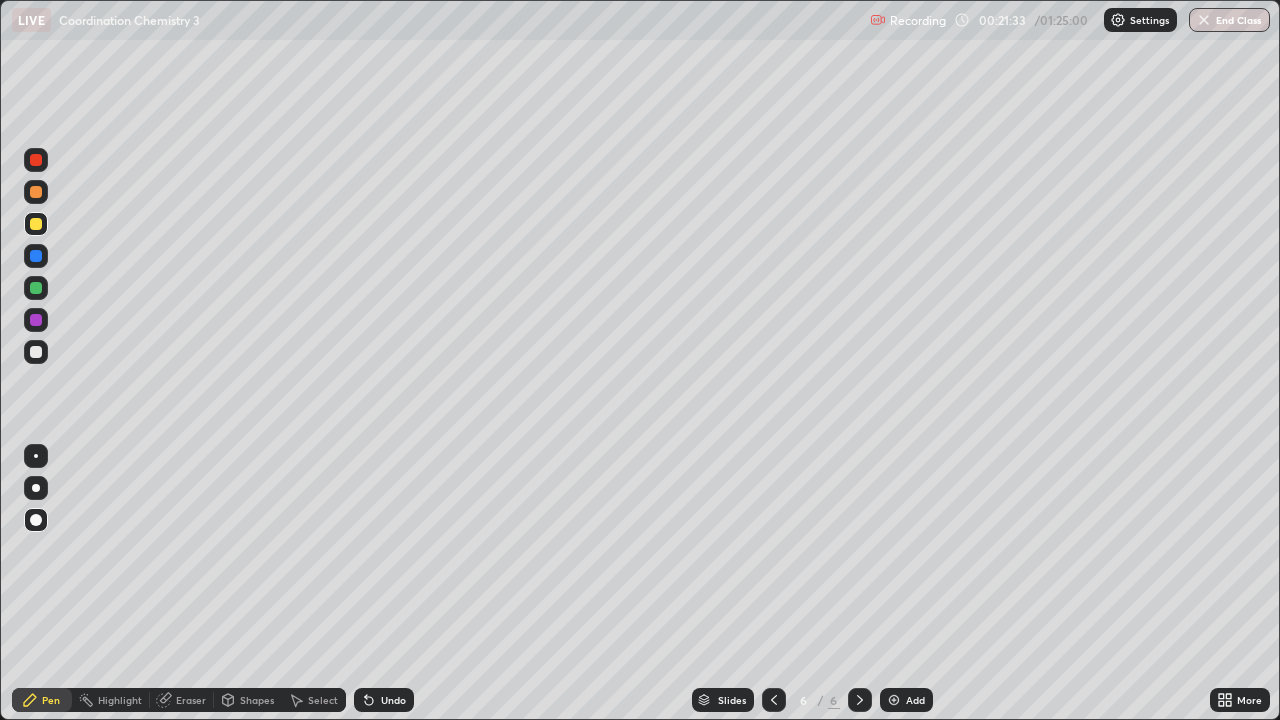 click at bounding box center (36, 352) 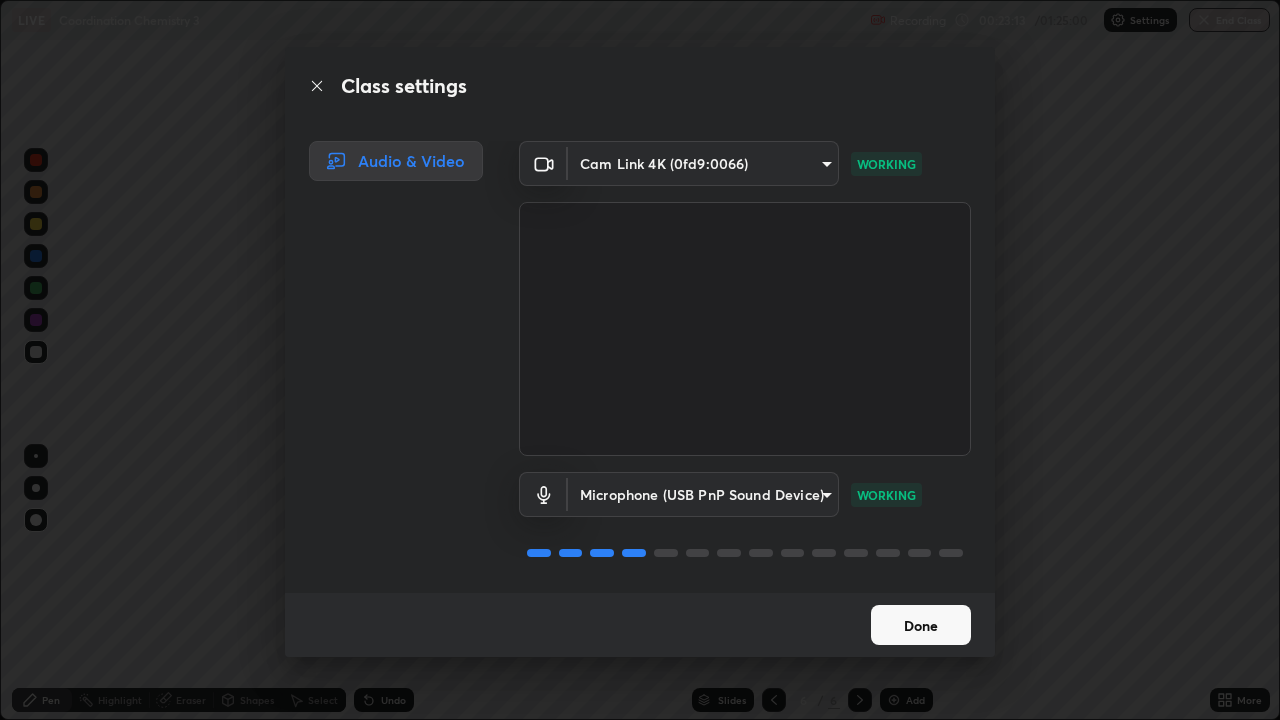 click on "Done" at bounding box center [921, 625] 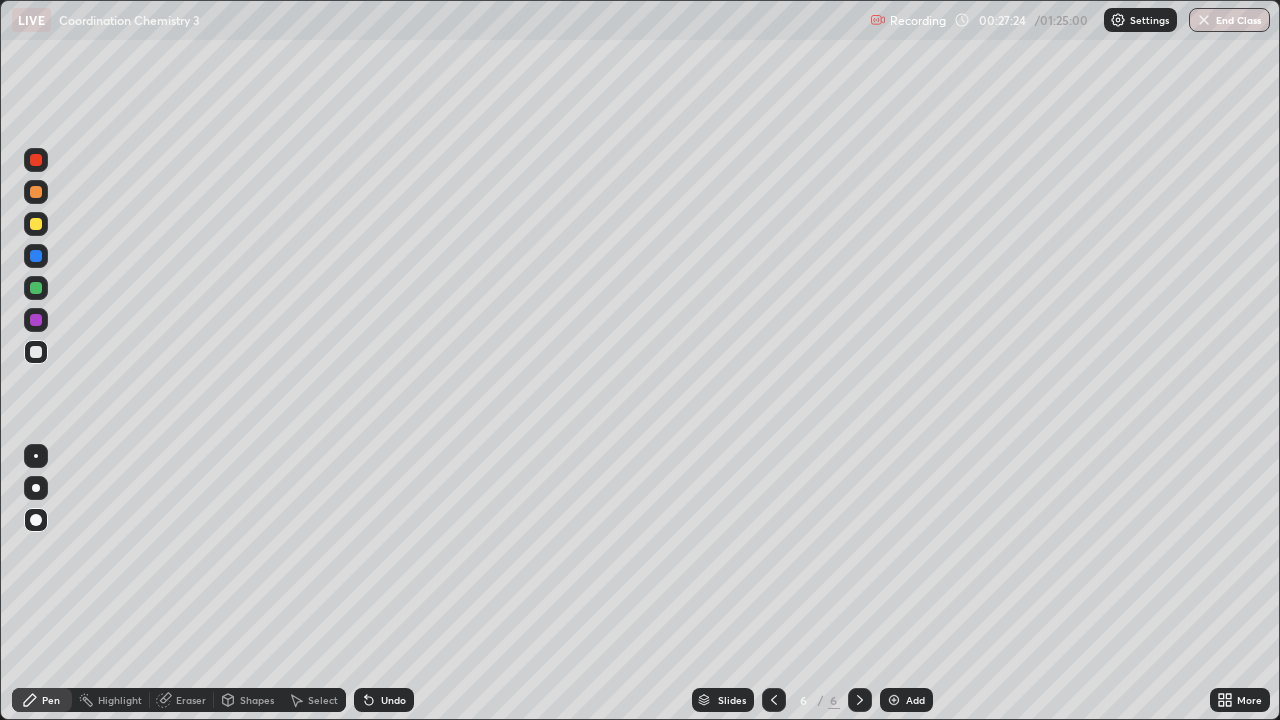 click on "Add" at bounding box center (915, 700) 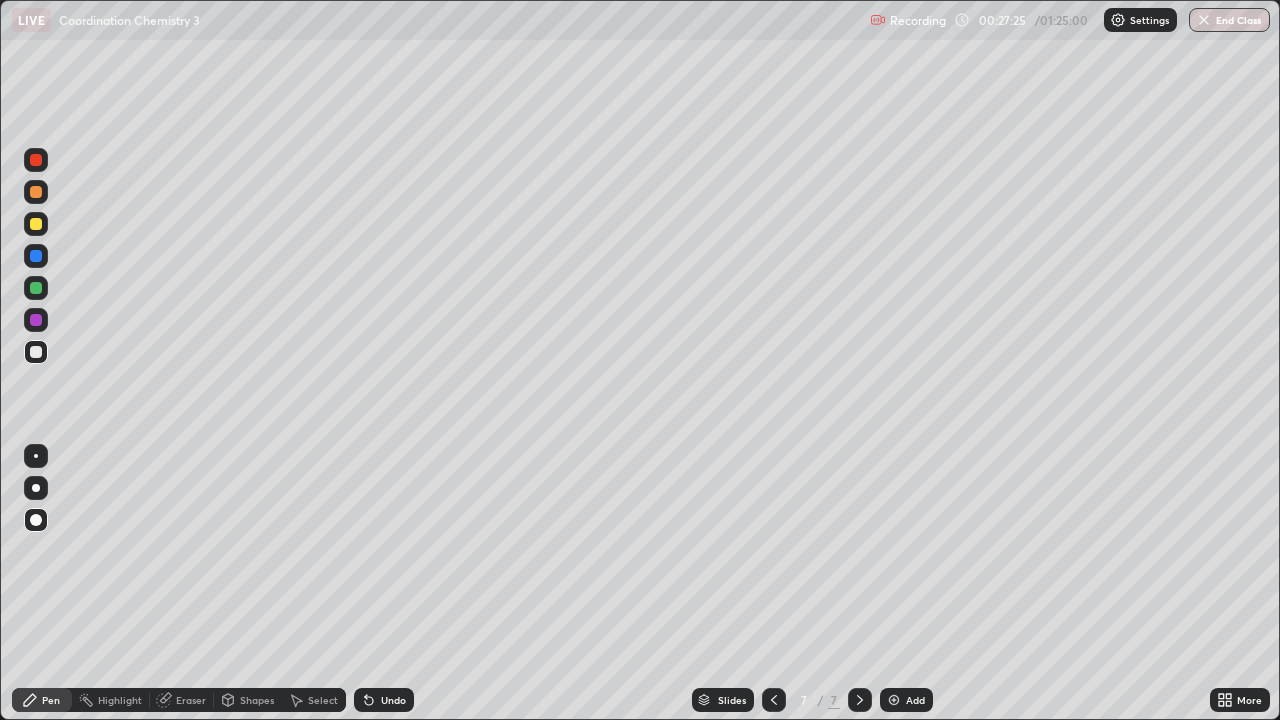 click at bounding box center [36, 224] 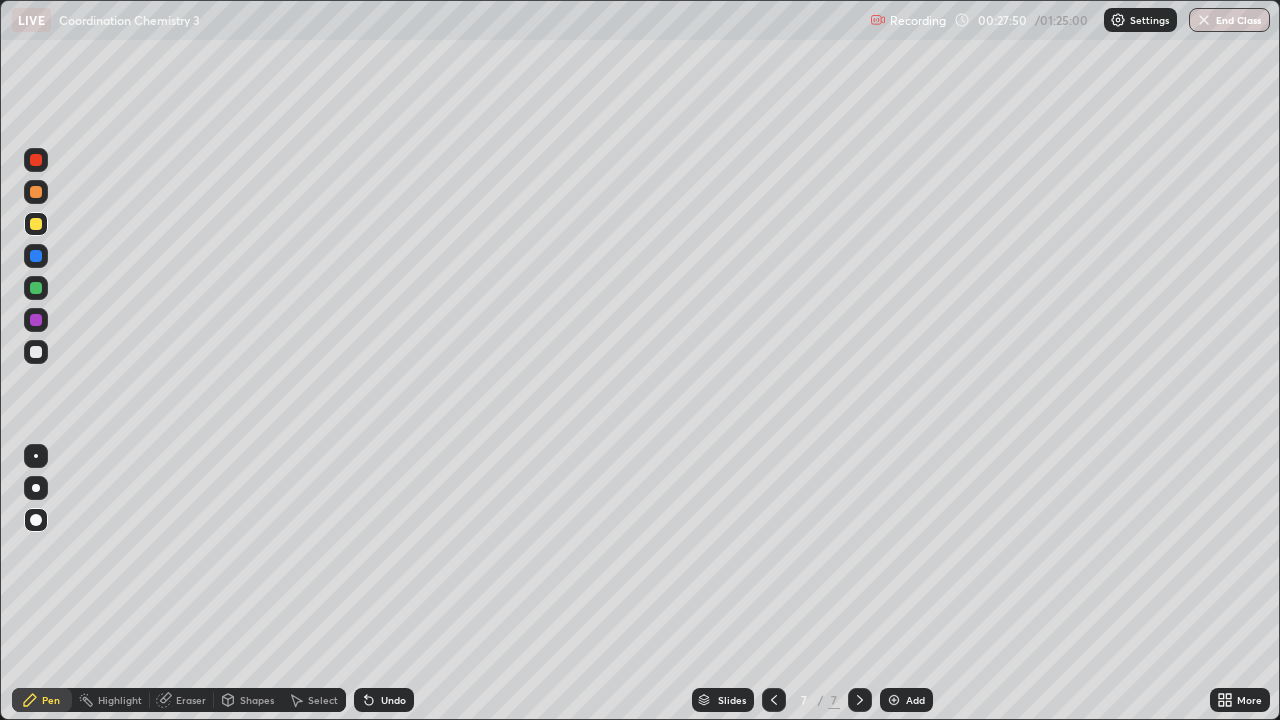 click at bounding box center (36, 352) 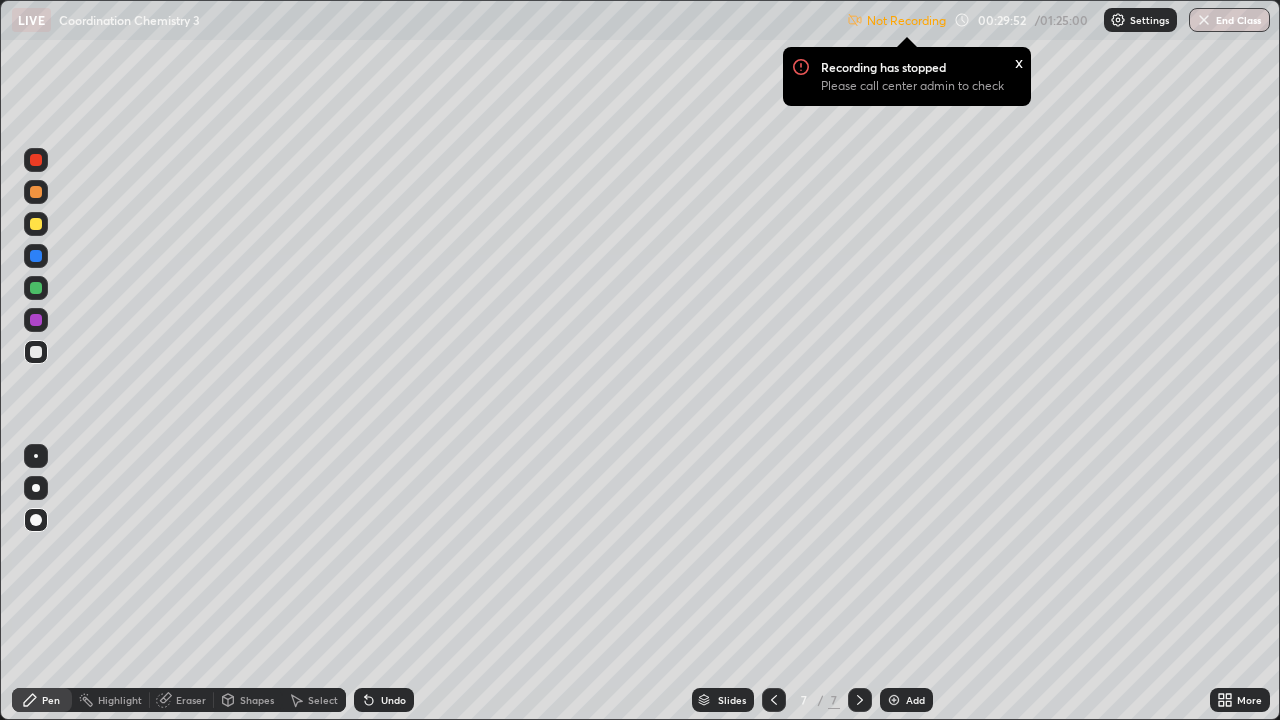 click on "Add" at bounding box center [915, 700] 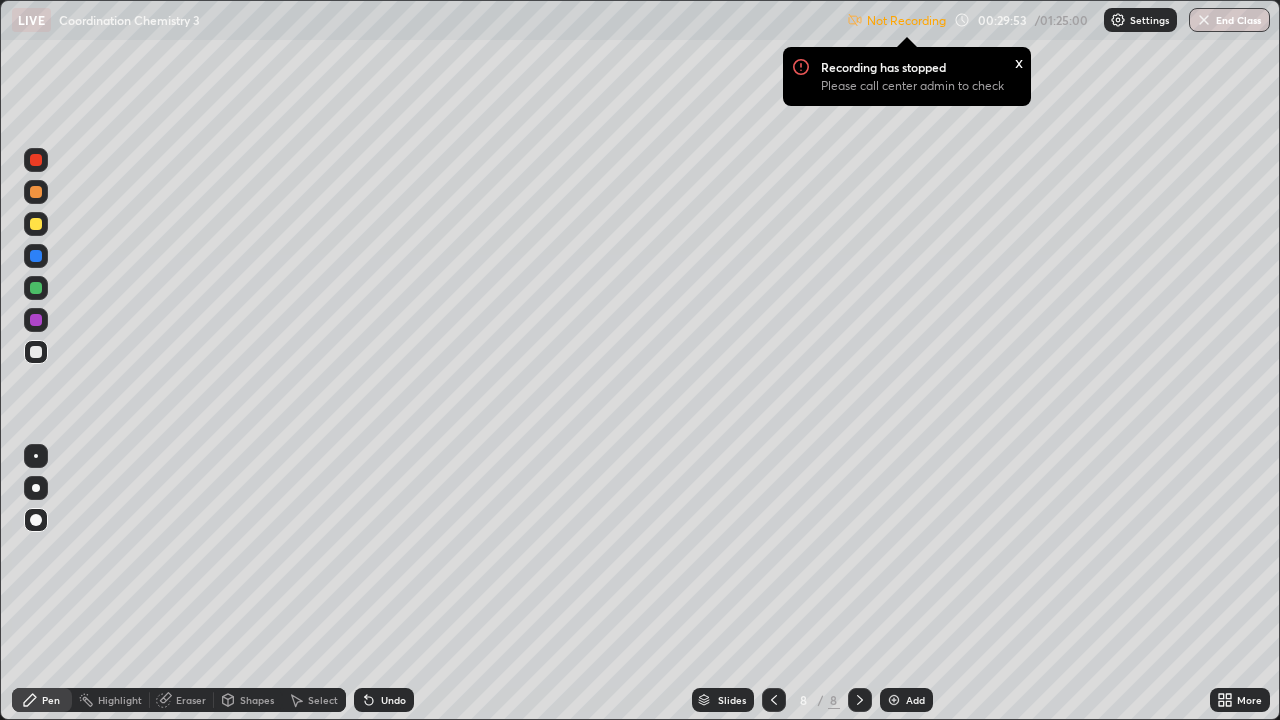 click on "Shapes" at bounding box center (257, 700) 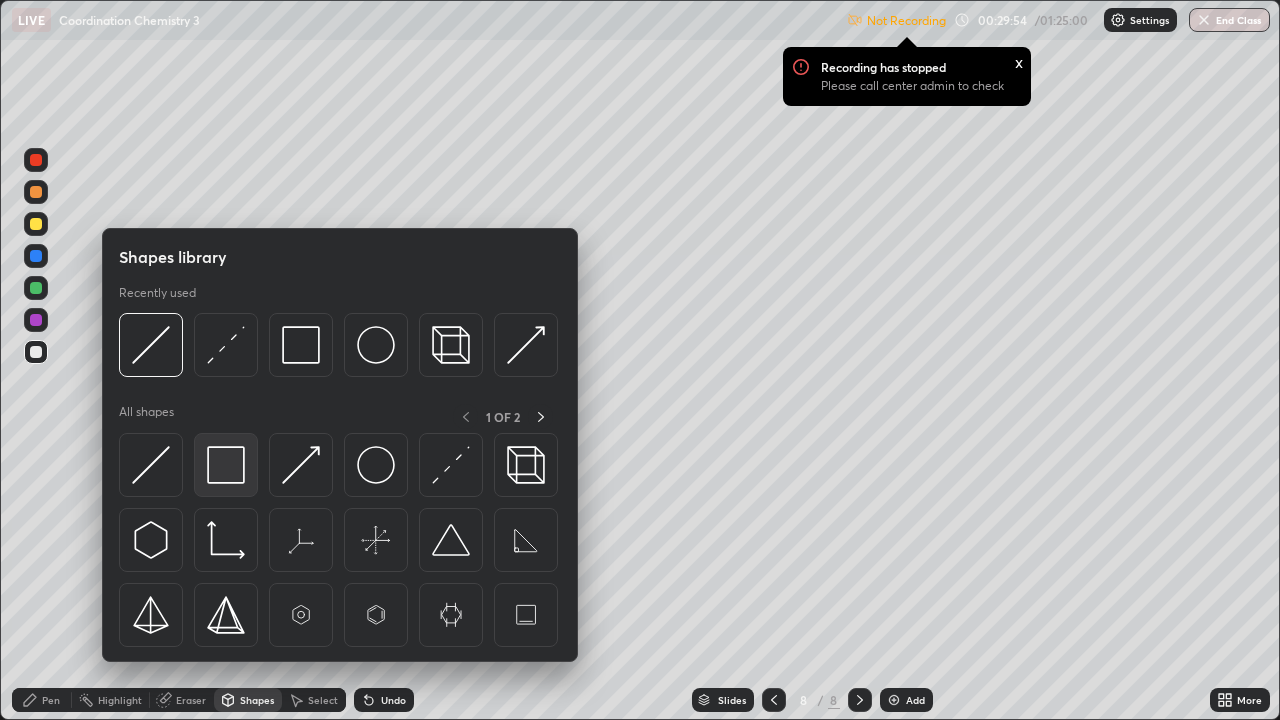 click at bounding box center (226, 465) 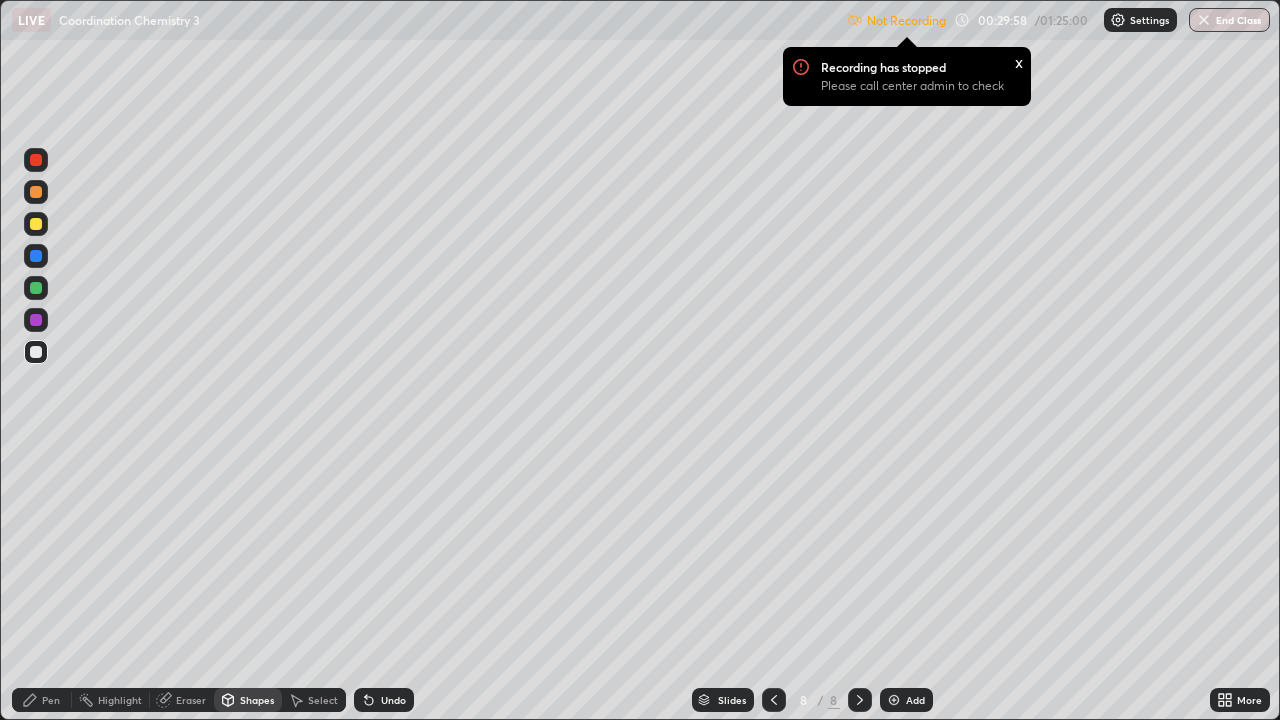 click on "Pen" at bounding box center [51, 700] 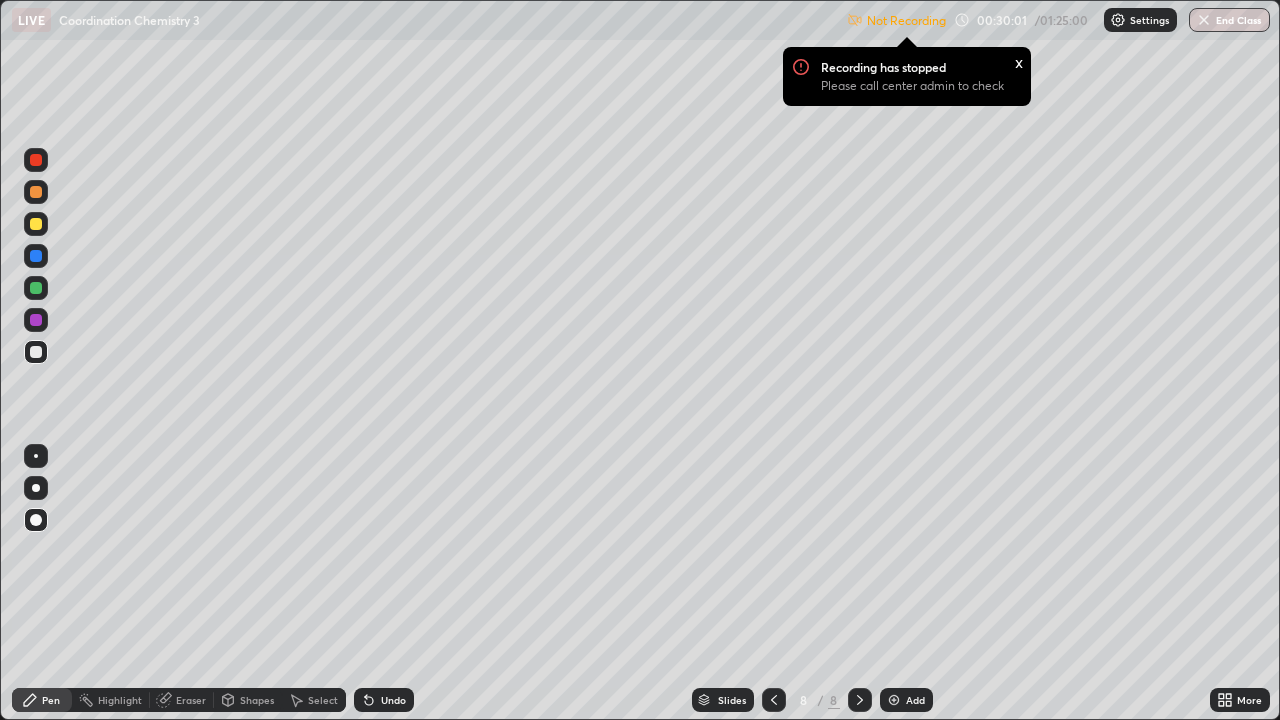 click on "x" at bounding box center (1019, 61) 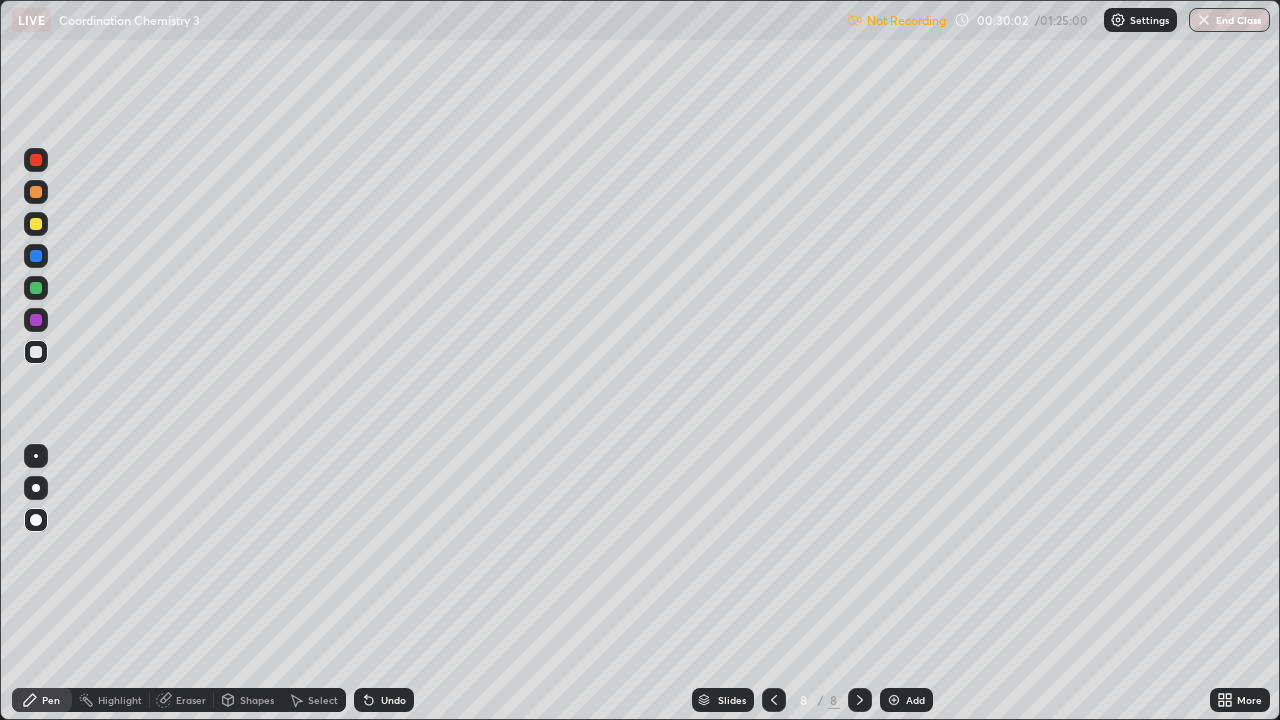 click on "Not Recording" at bounding box center (906, 20) 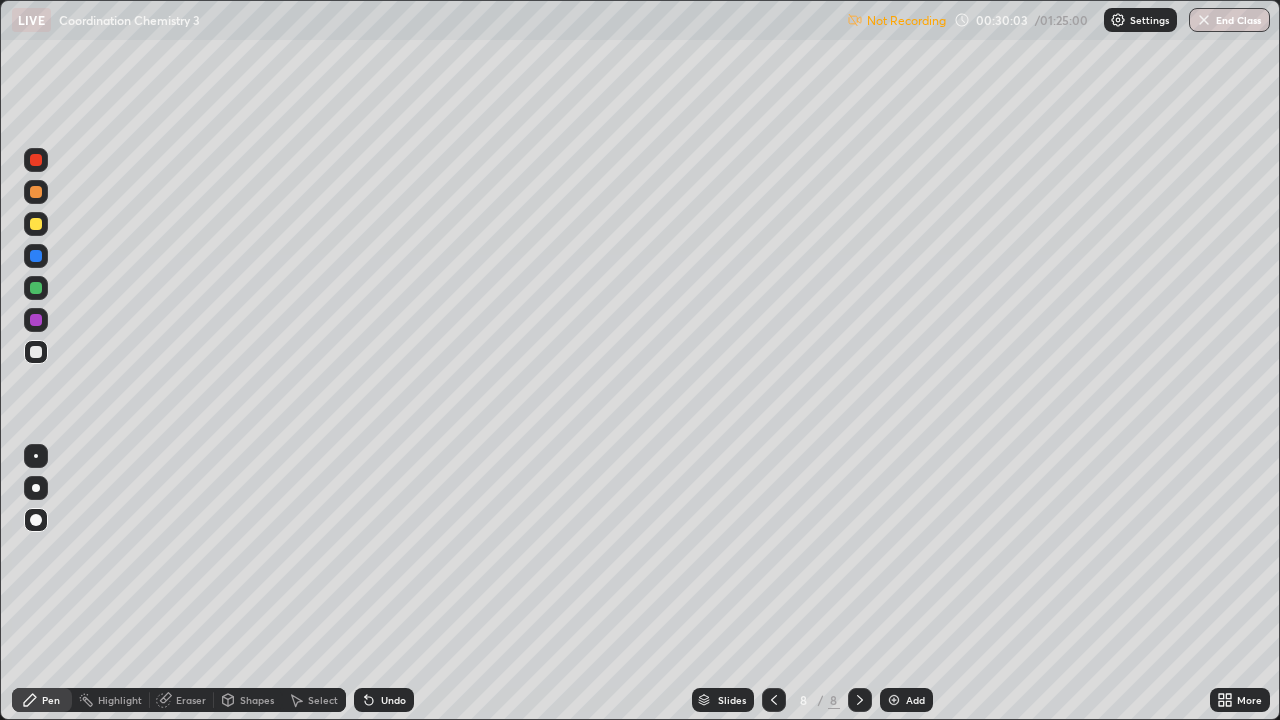 click on "Not Recording 00:30:03 /  01:25:00 Settings End Class" at bounding box center (1058, 20) 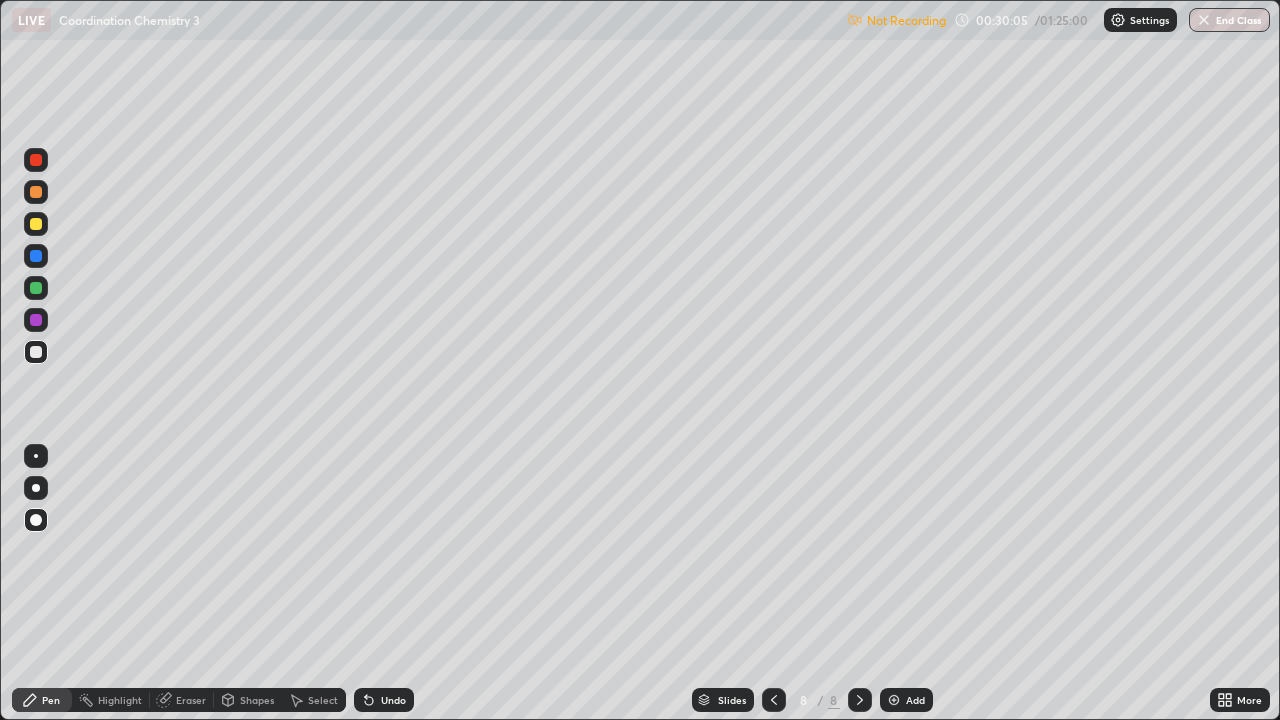 click on "More" at bounding box center (1240, 700) 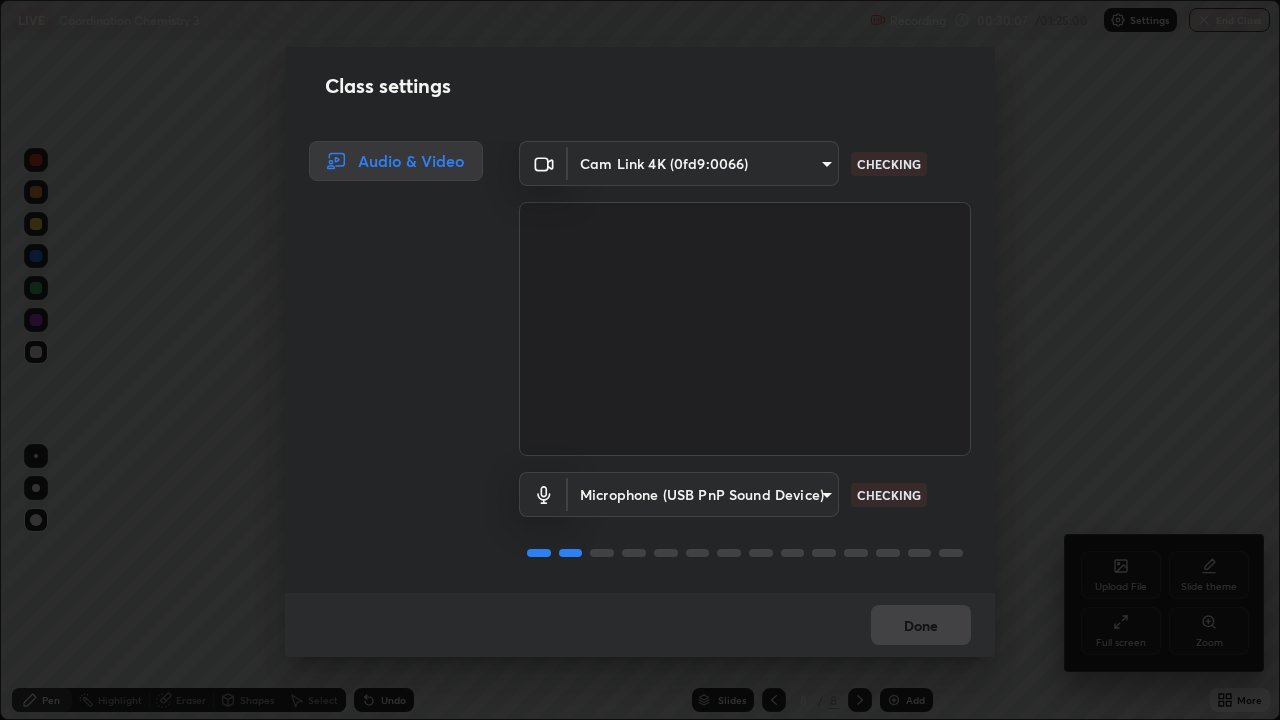 click on "Class settings Audio & Video Cam Link 4K (0fd9:0066) a55827229dff53e2c412ceb5115d6d0de2f16c91364d80deb9a898d8bcd222b9 CHECKING Microphone (USB PnP Sound Device) 38e93e6590027e2acfafeabadacb5d22ddcc0aeabe15d16793bcc9990736ee68 CHECKING Done" at bounding box center [640, 360] 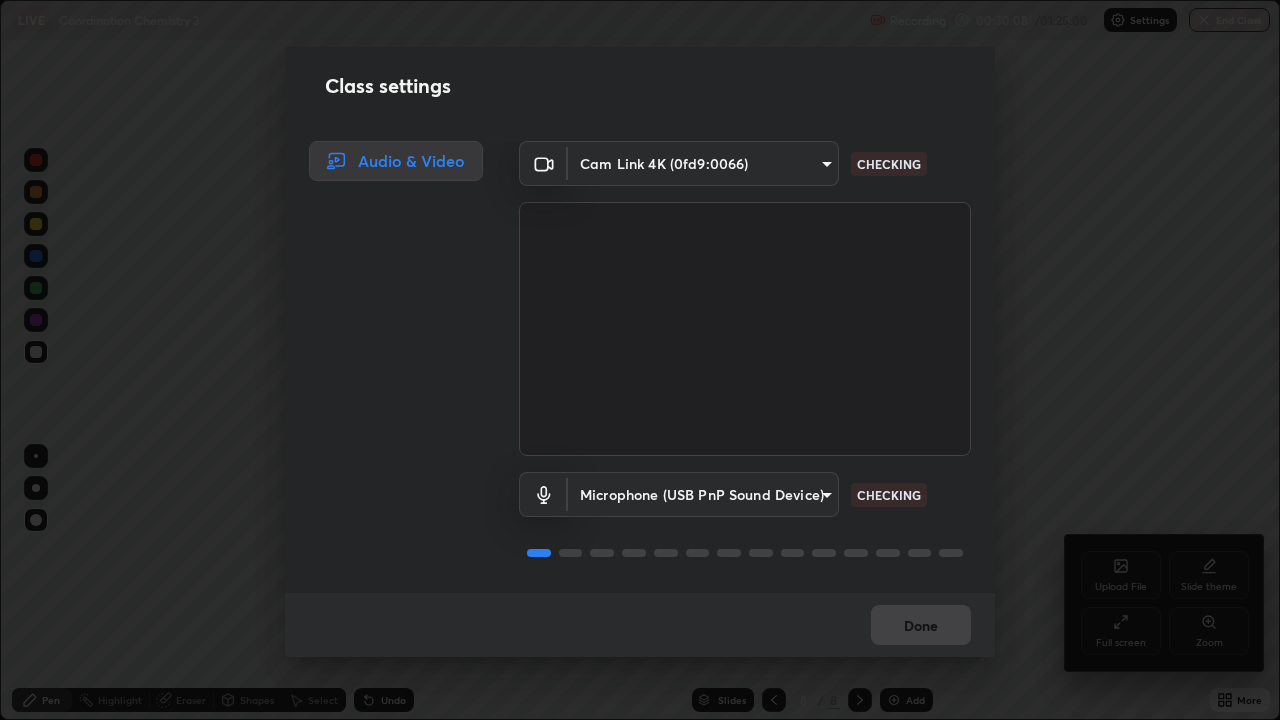 click on "Class settings Audio & Video Cam Link 4K (0fd9:0066) a55827229dff53e2c412ceb5115d6d0de2f16c91364d80deb9a898d8bcd222b9 CHECKING Microphone (USB PnP Sound Device) 38e93e6590027e2acfafeabadacb5d22ddcc0aeabe15d16793bcc9990736ee68 CHECKING Done" at bounding box center (640, 360) 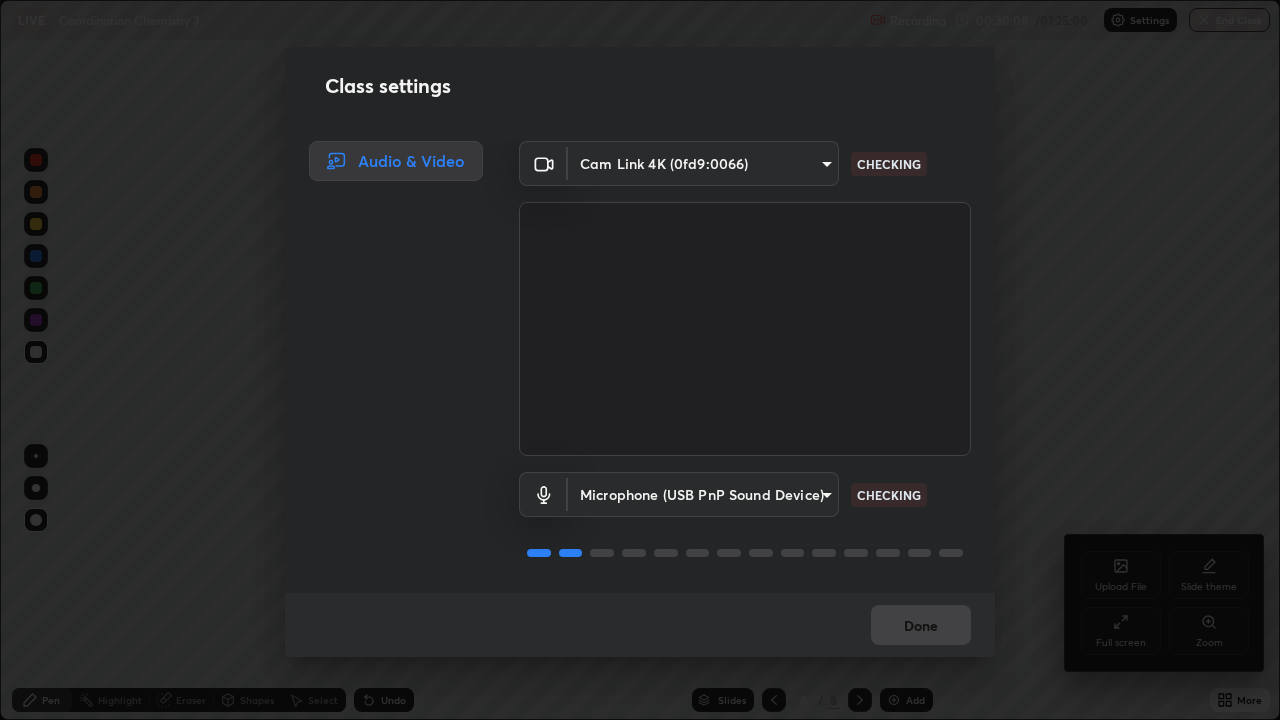 click on "Class settings Audio & Video Cam Link 4K (0fd9:0066) a55827229dff53e2c412ceb5115d6d0de2f16c91364d80deb9a898d8bcd222b9 CHECKING Microphone (USB PnP Sound Device) 38e93e6590027e2acfafeabadacb5d22ddcc0aeabe15d16793bcc9990736ee68 CHECKING Done" at bounding box center (640, 360) 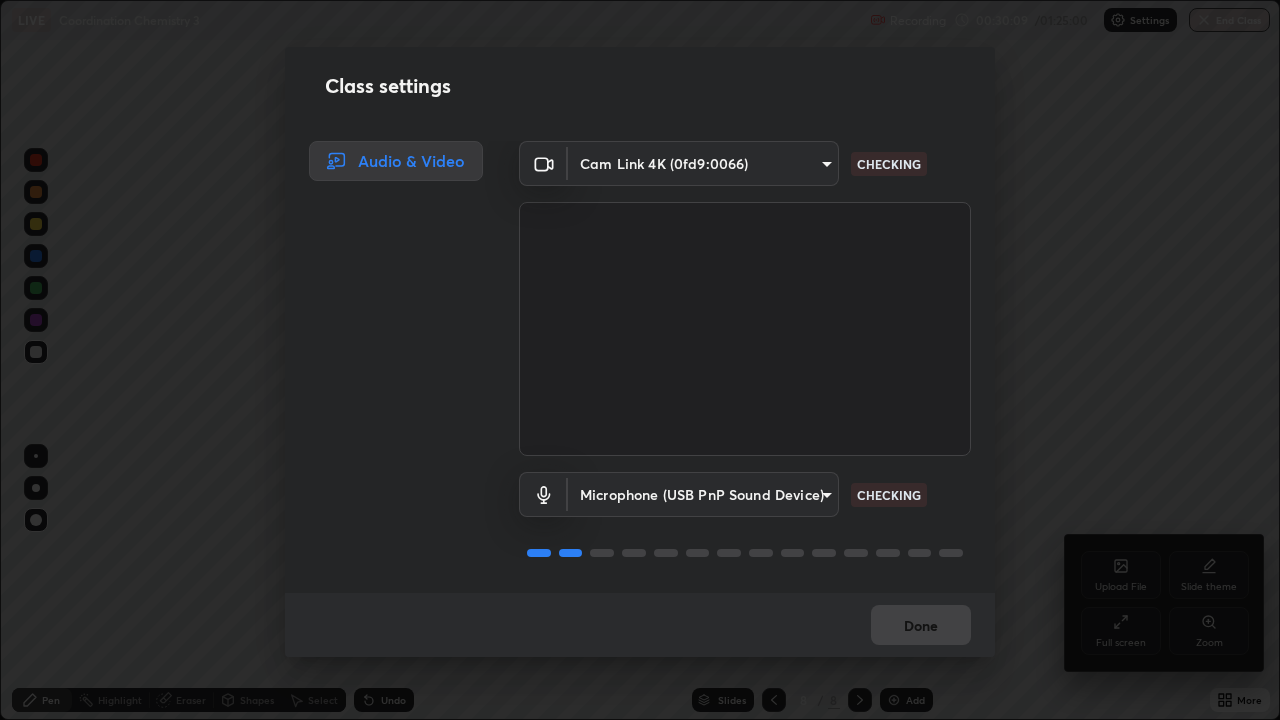 scroll, scrollTop: 2, scrollLeft: 0, axis: vertical 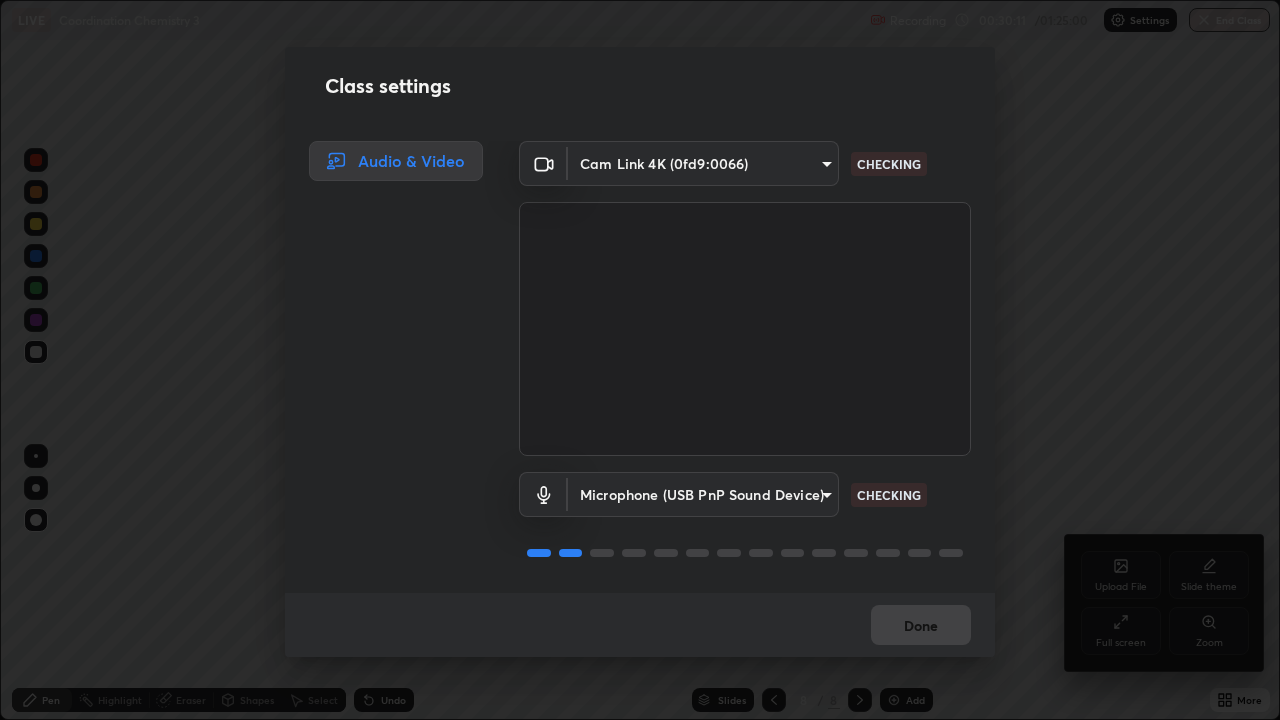 click on "Class settings Audio & Video Cam Link 4K (0fd9:0066) a55827229dff53e2c412ceb5115d6d0de2f16c91364d80deb9a898d8bcd222b9 CHECKING Microphone (USB PnP Sound Device) 38e93e6590027e2acfafeabadacb5d22ddcc0aeabe15d16793bcc9990736ee68 CHECKING Done" at bounding box center [640, 360] 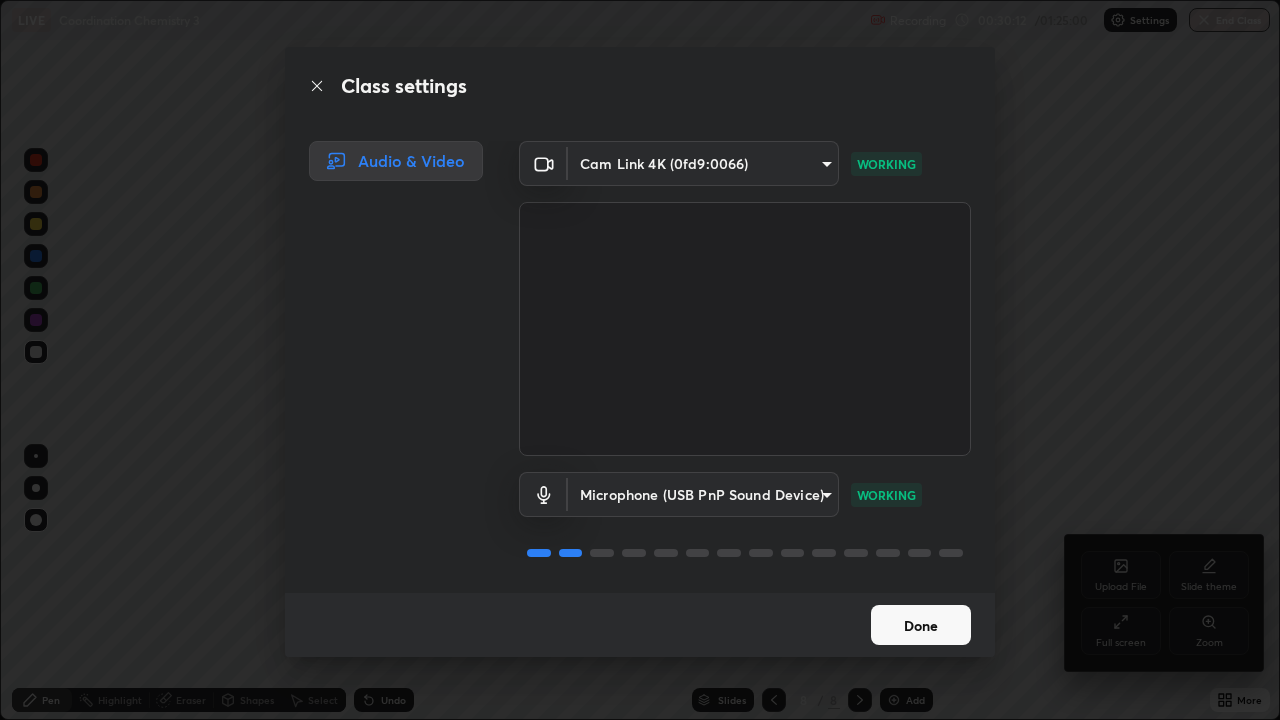 click on "Done" at bounding box center (921, 625) 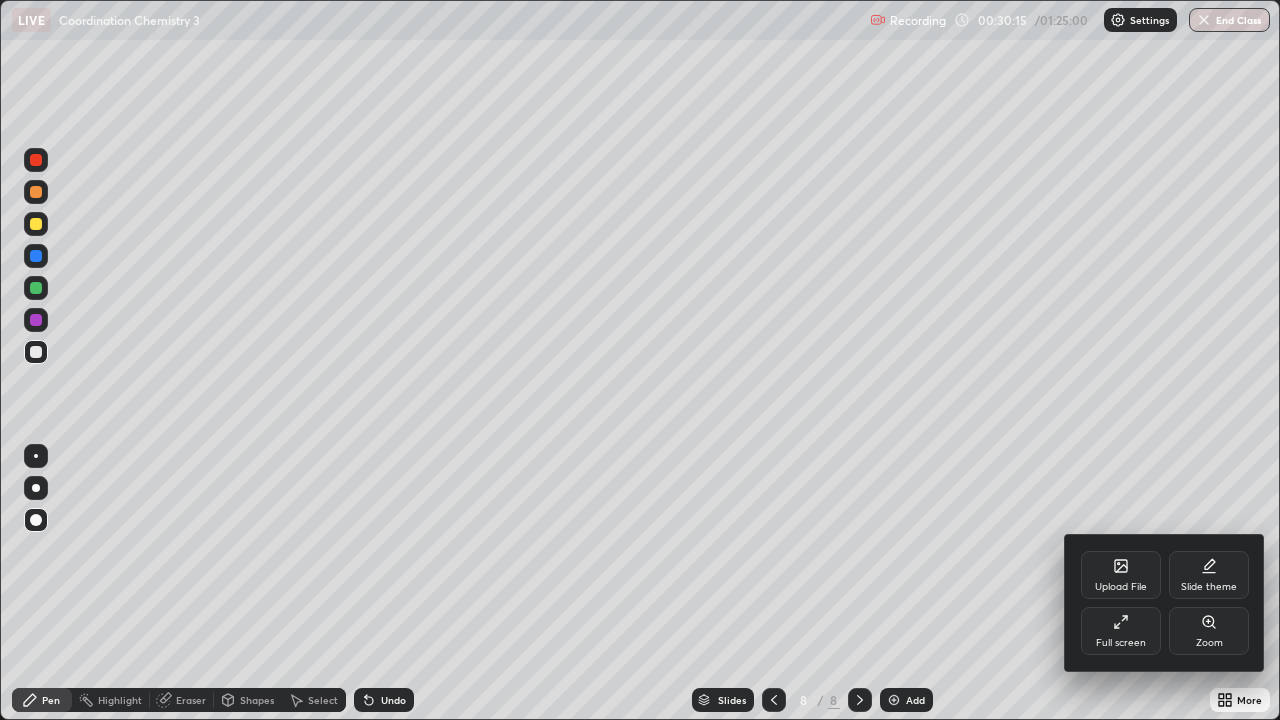 click at bounding box center [640, 360] 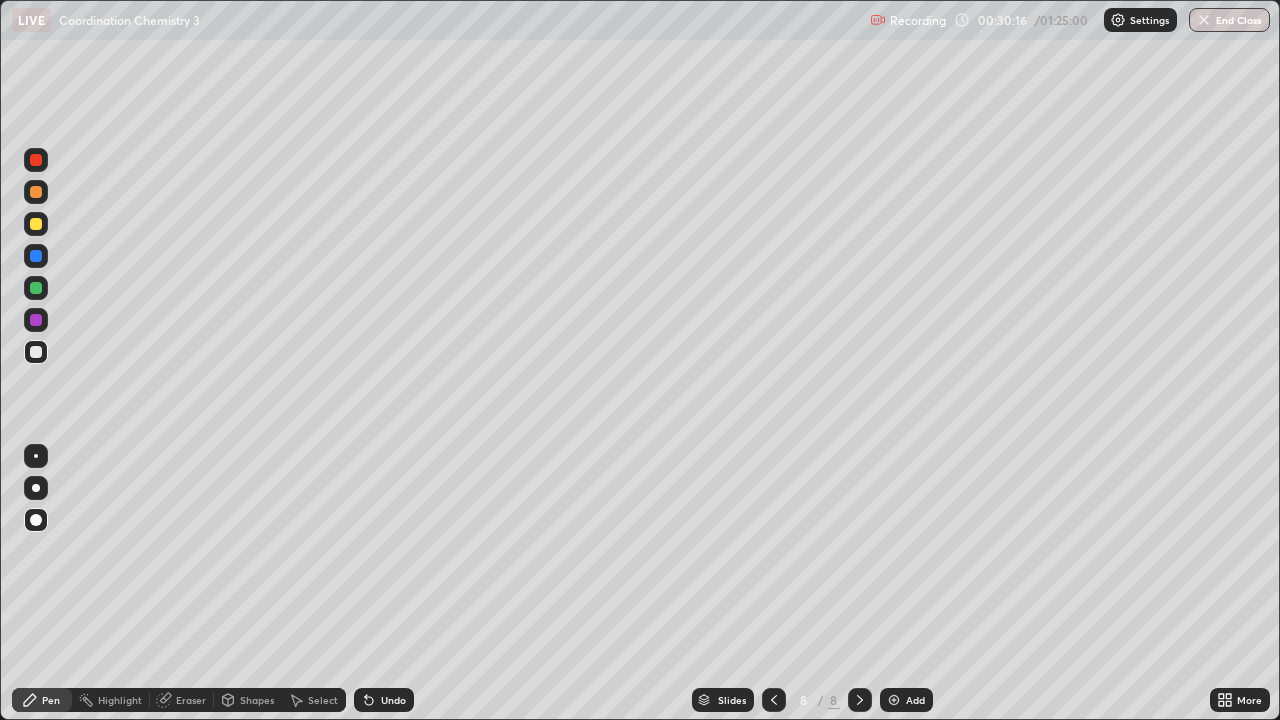 click at bounding box center (36, 224) 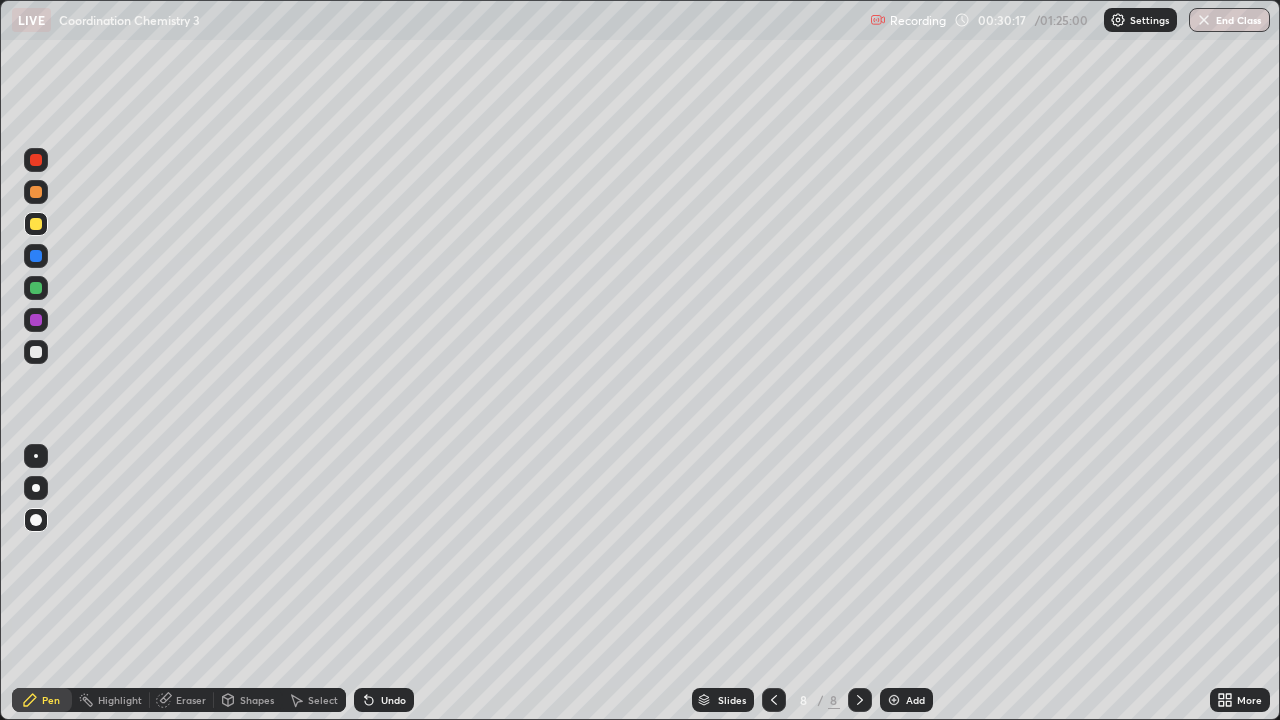 click at bounding box center (36, 224) 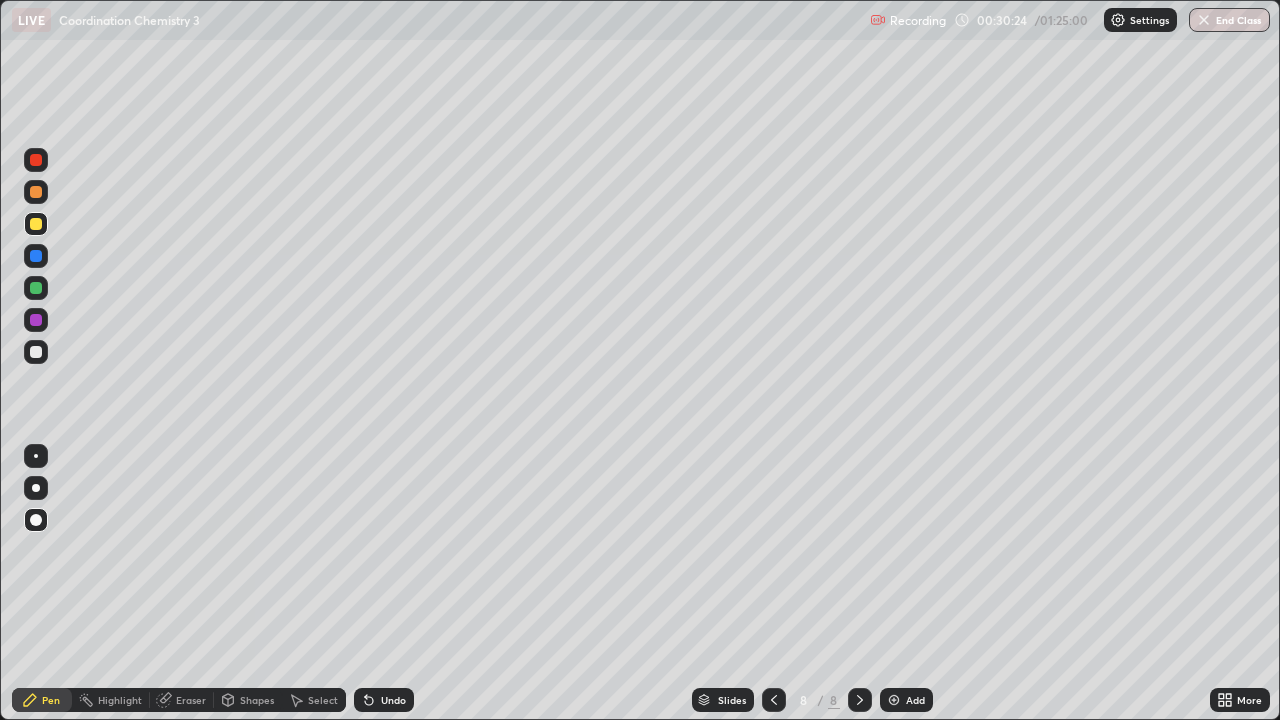 click at bounding box center (36, 352) 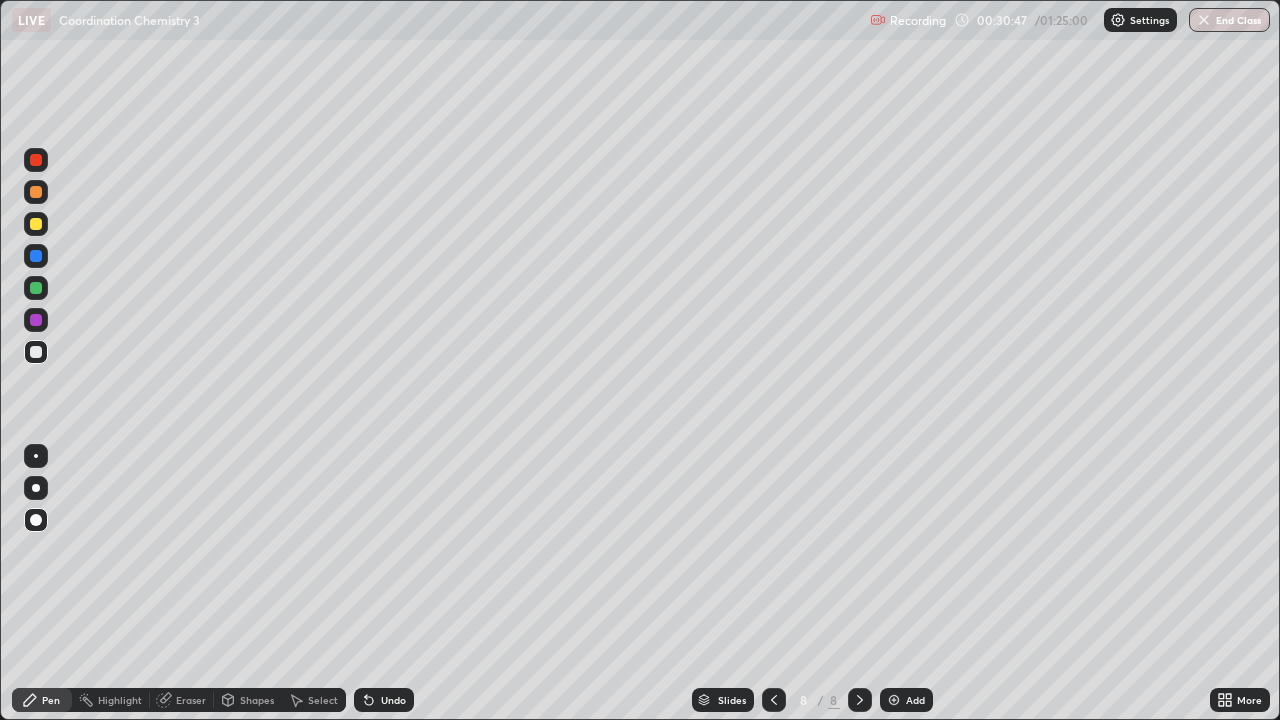click at bounding box center [36, 288] 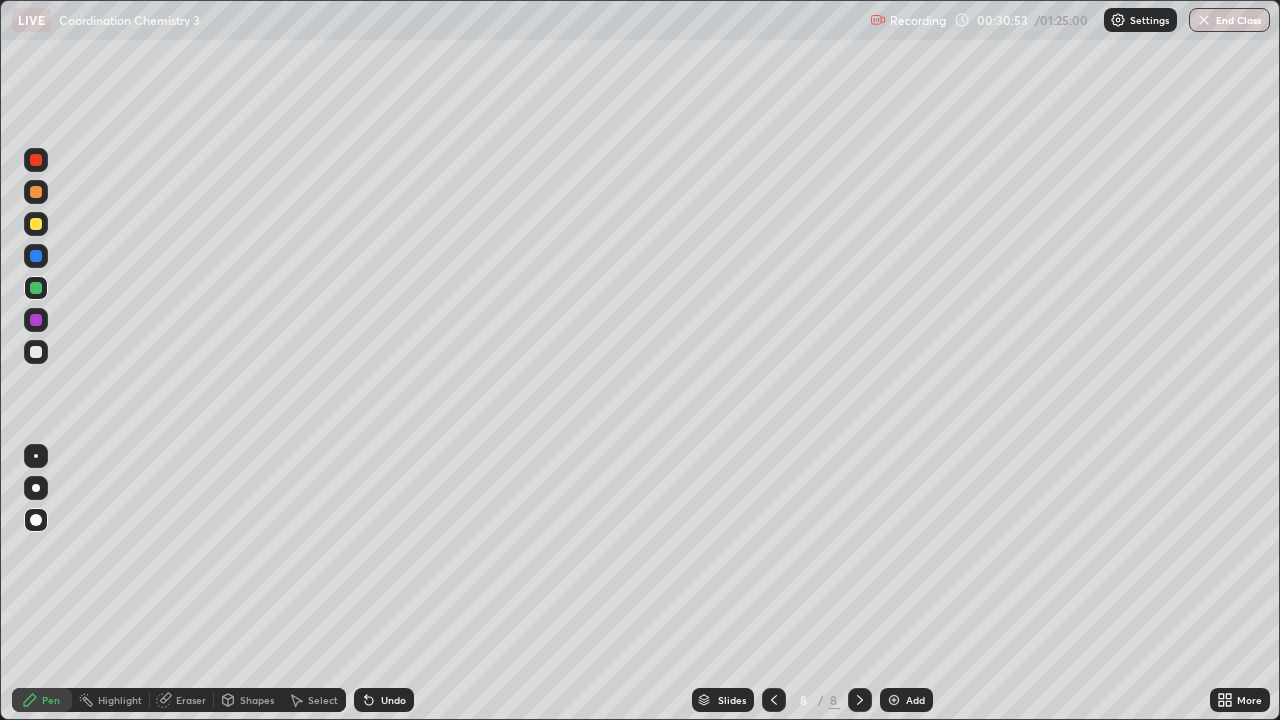 click at bounding box center [36, 224] 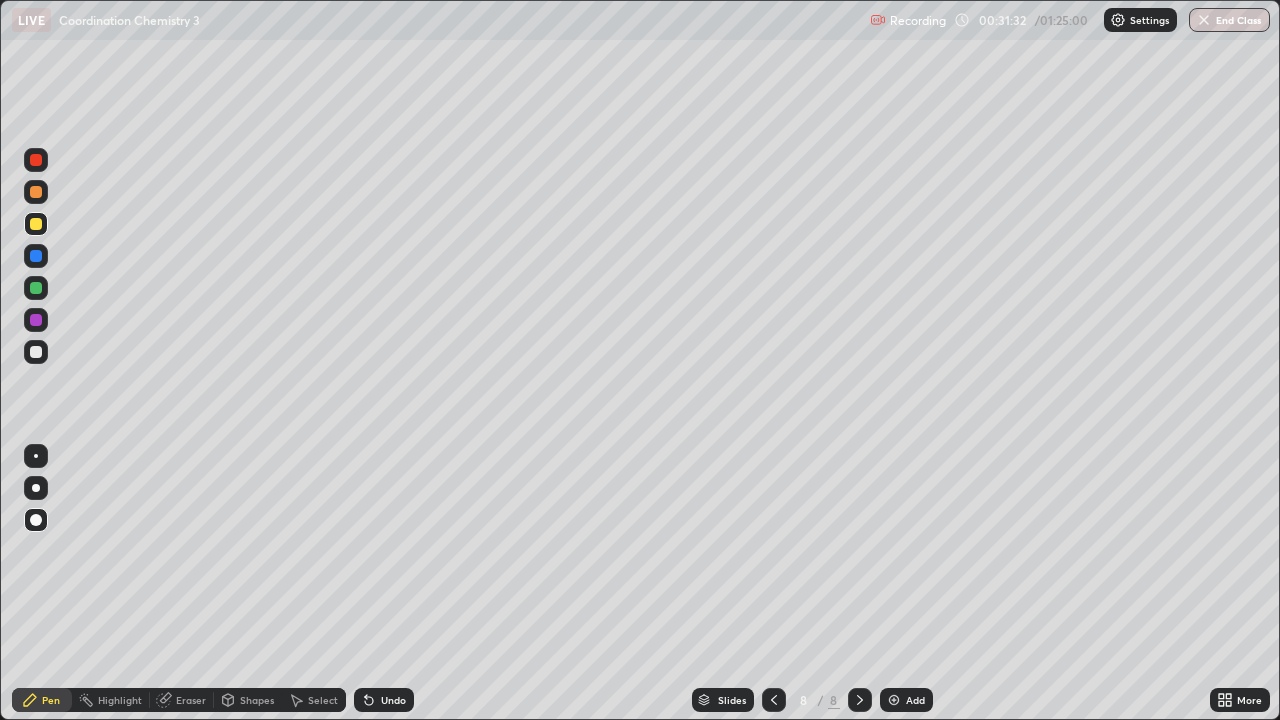 click at bounding box center (36, 320) 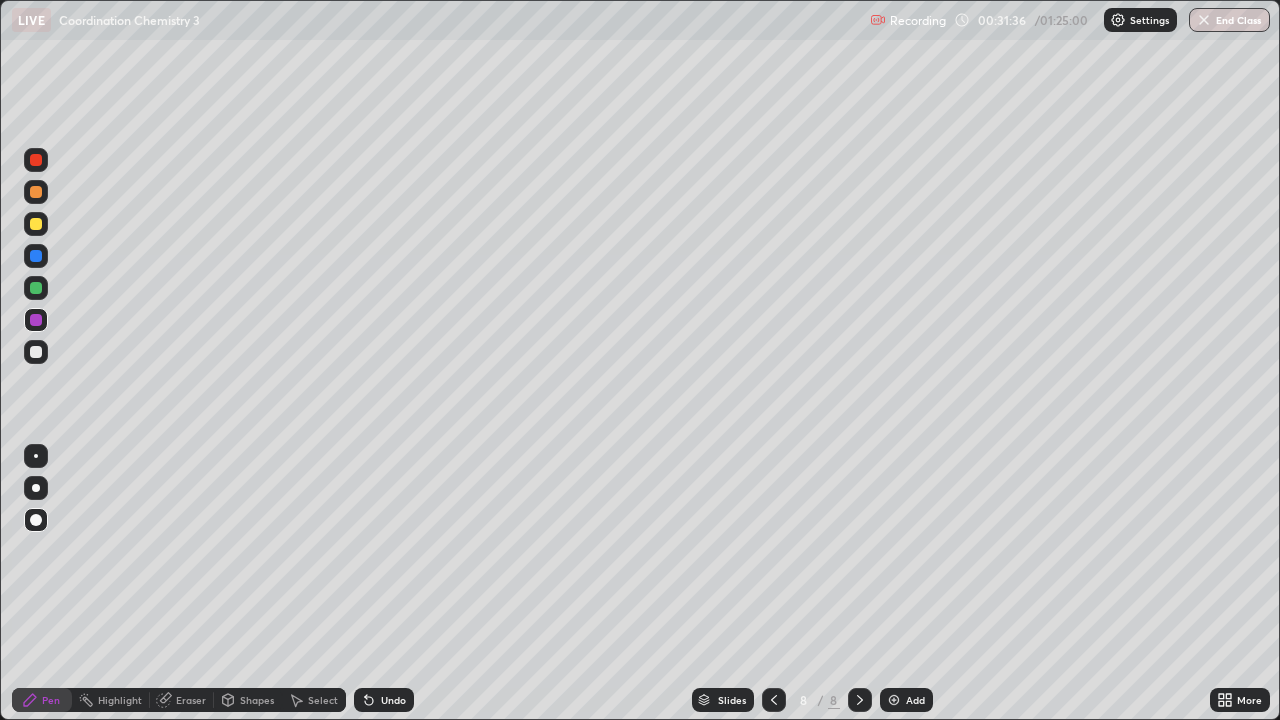 click at bounding box center [36, 256] 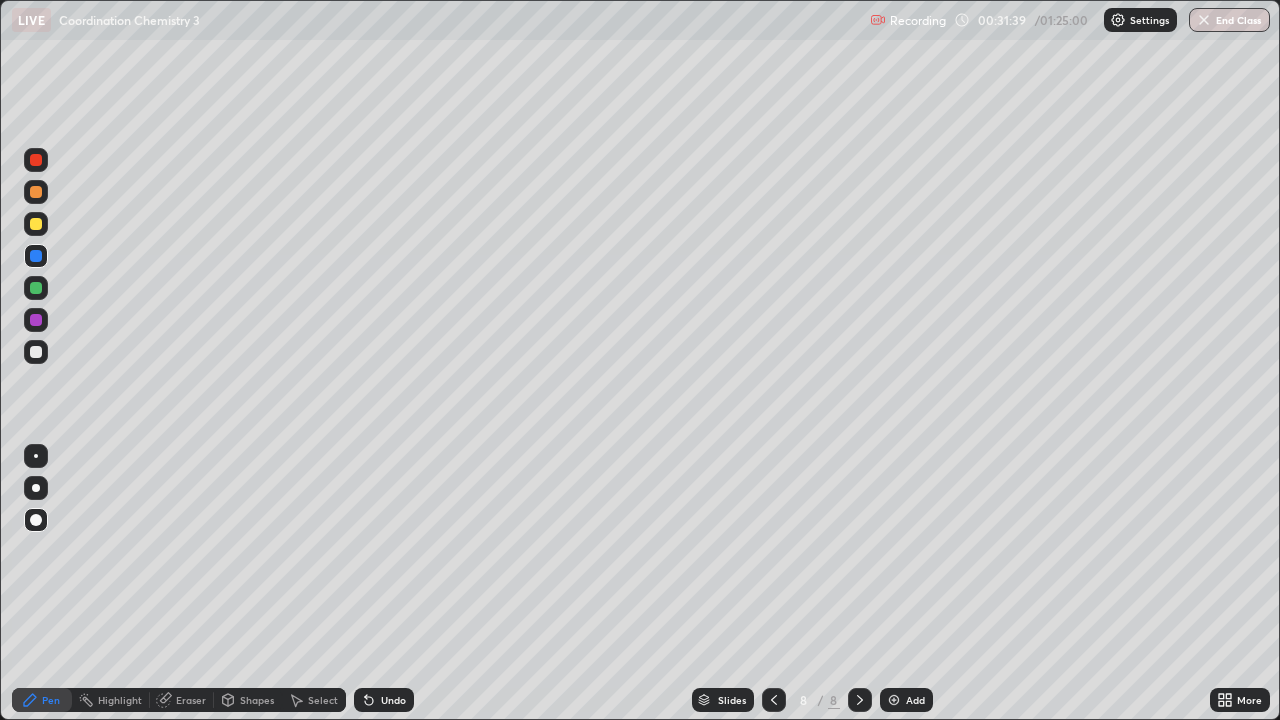 click on "Undo" at bounding box center [380, 700] 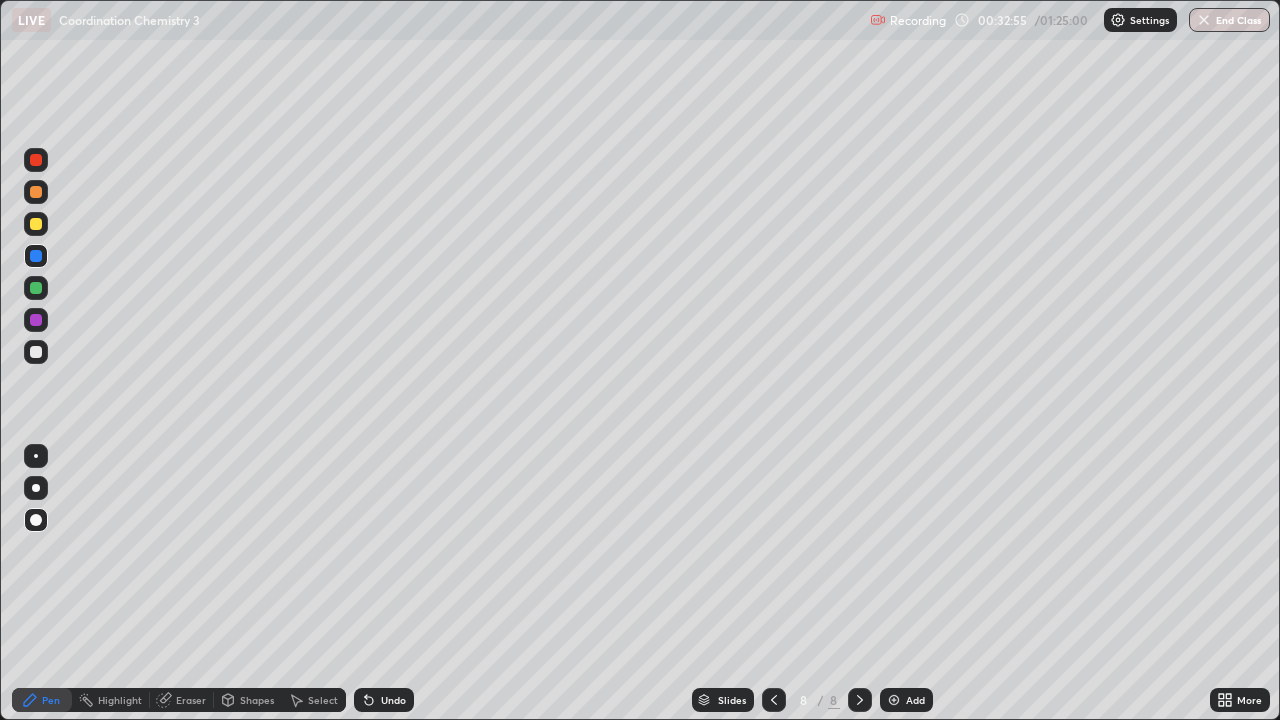 click on "Undo" at bounding box center [393, 700] 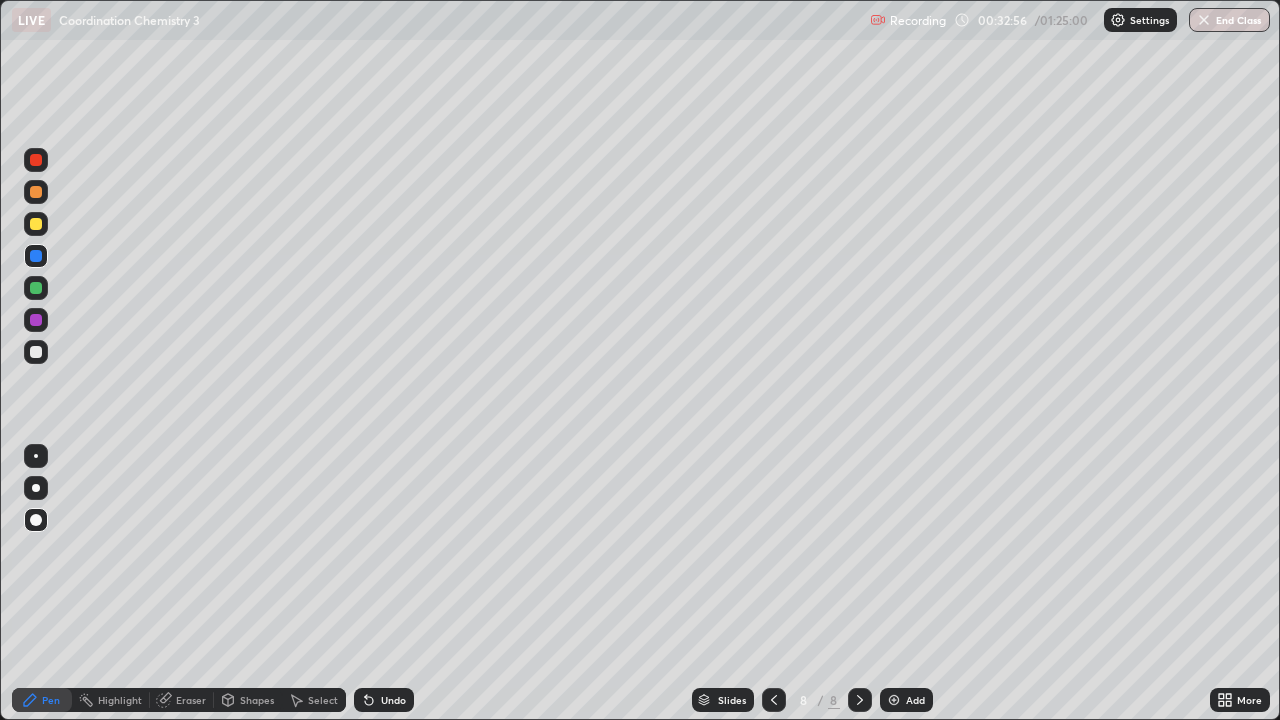 click on "Undo" at bounding box center [384, 700] 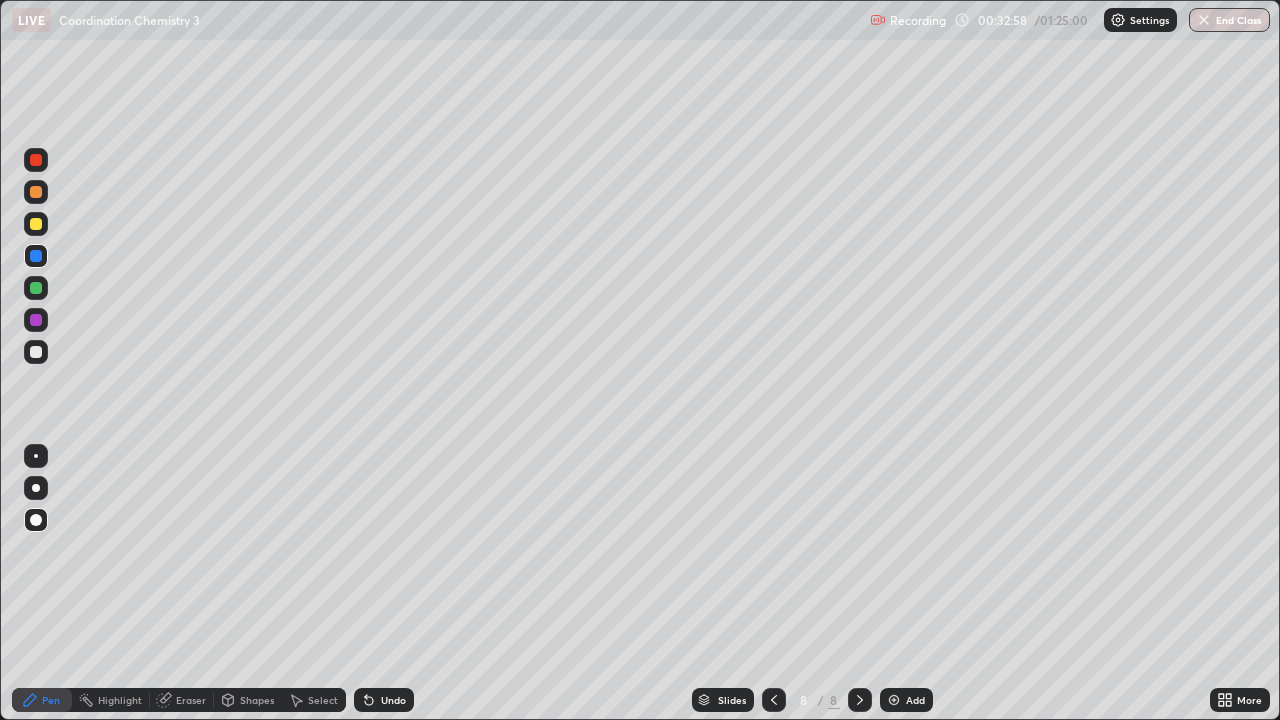 click on "Pen" at bounding box center [51, 700] 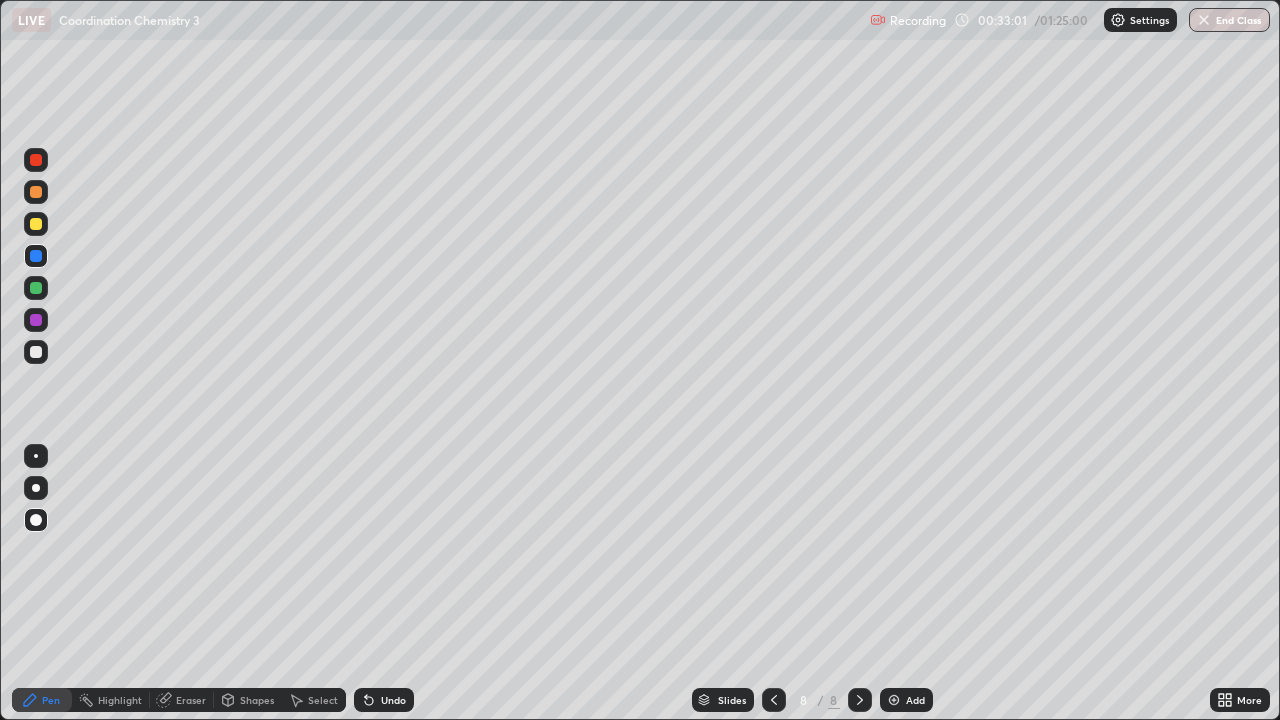 click on "Eraser" at bounding box center [191, 700] 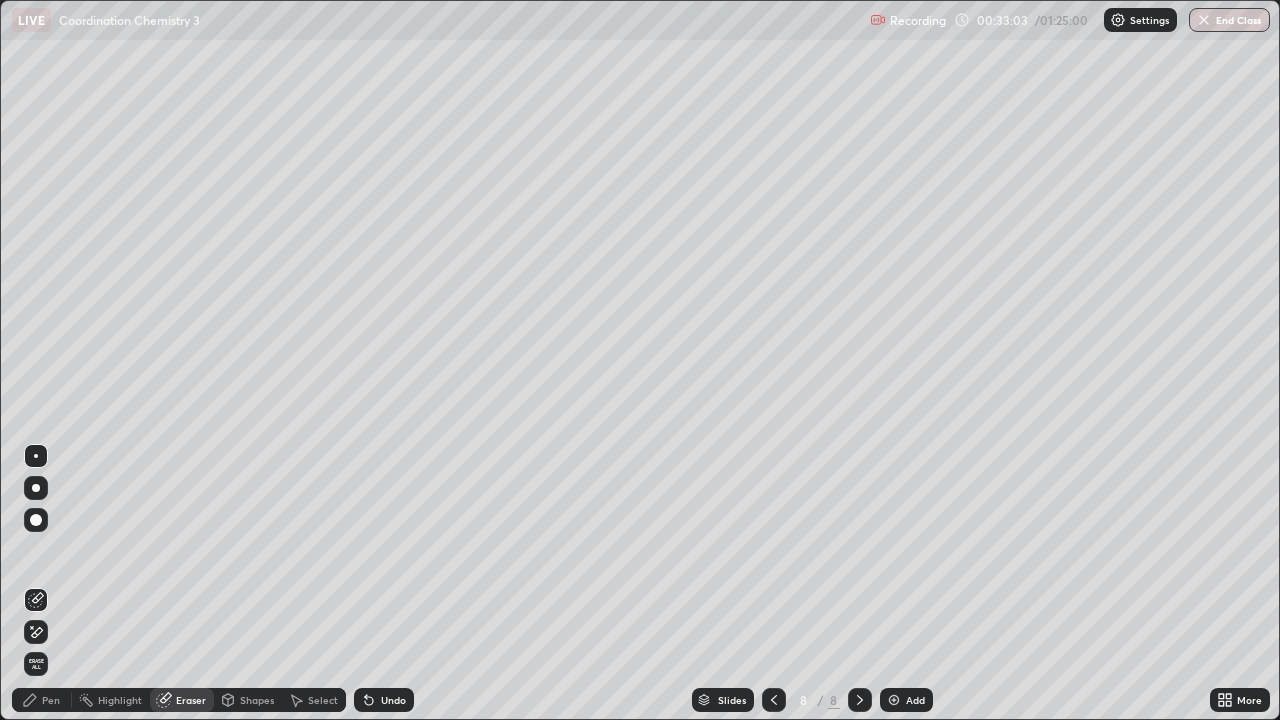 click on "Pen" at bounding box center (51, 700) 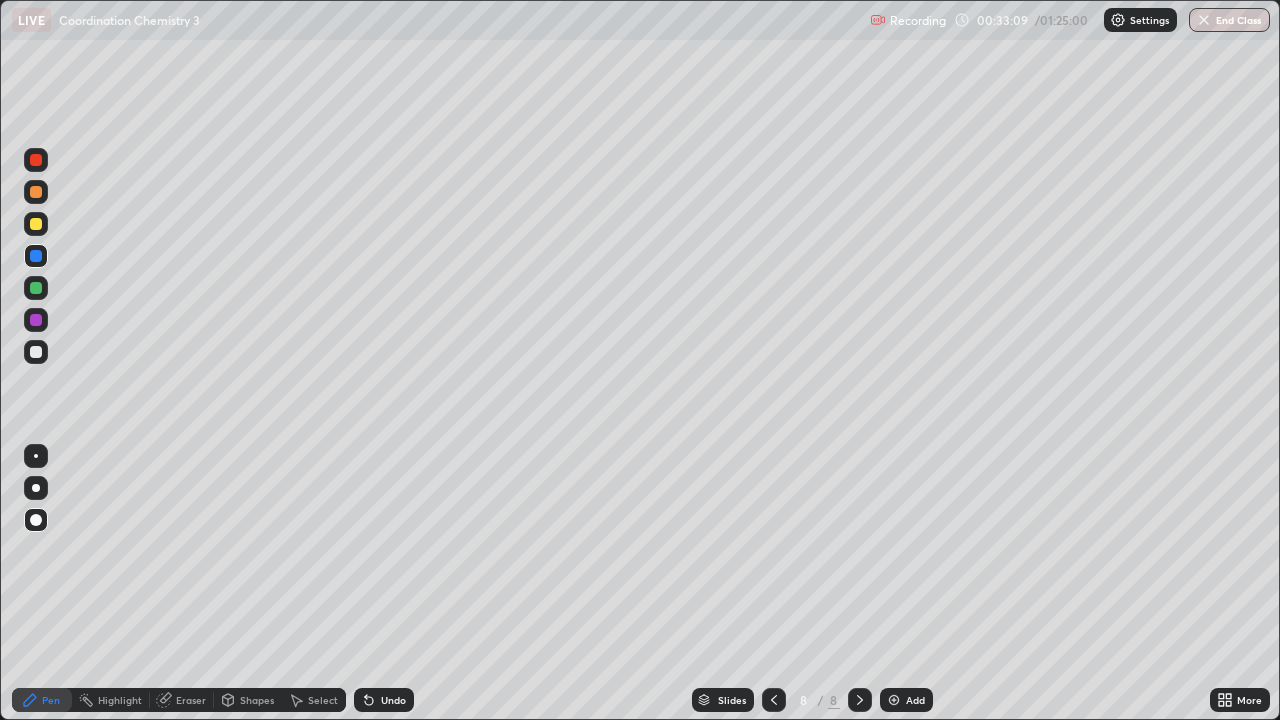 click 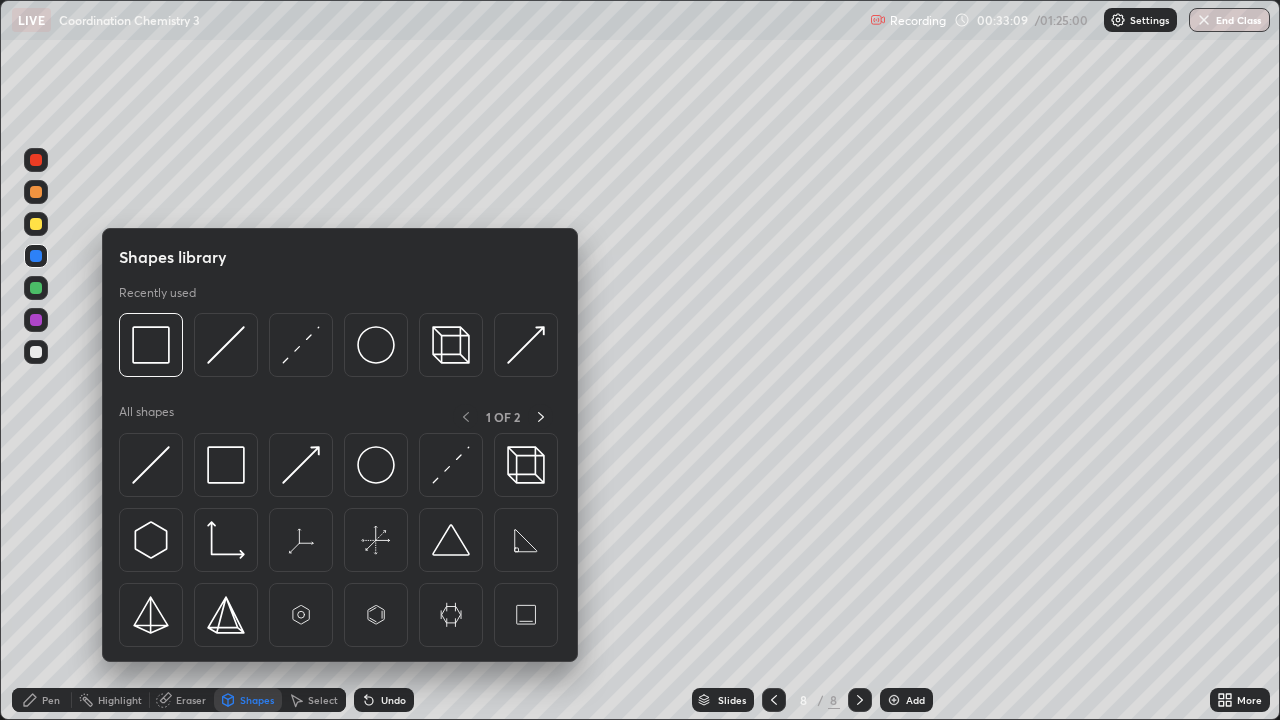 click on "Eraser" at bounding box center (191, 700) 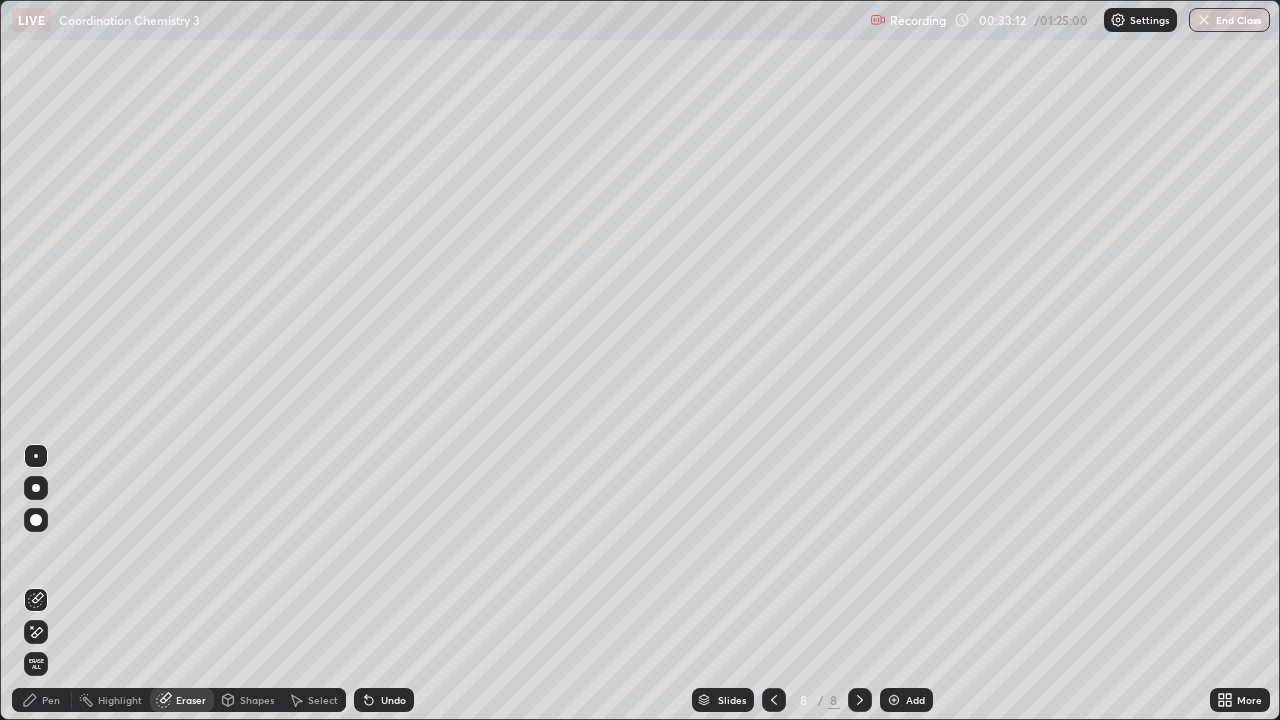 click on "Pen" at bounding box center [42, 700] 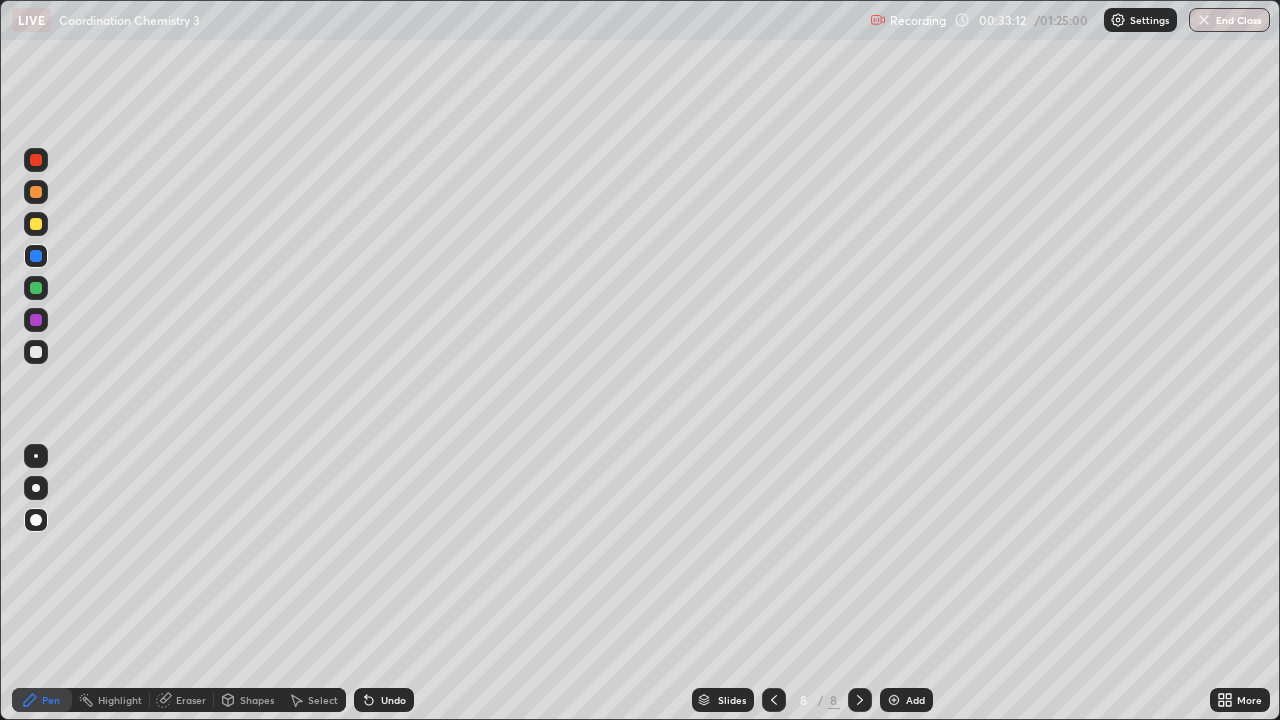 click on "Pen" at bounding box center [42, 700] 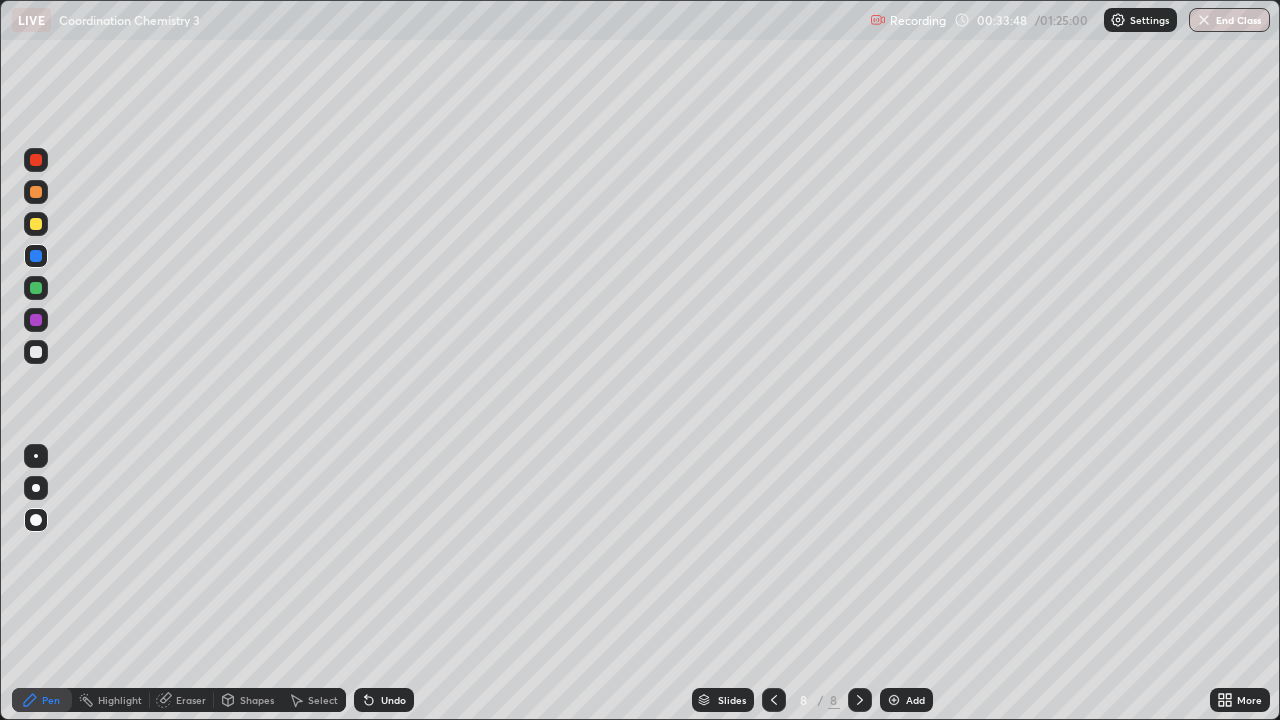 click at bounding box center (36, 520) 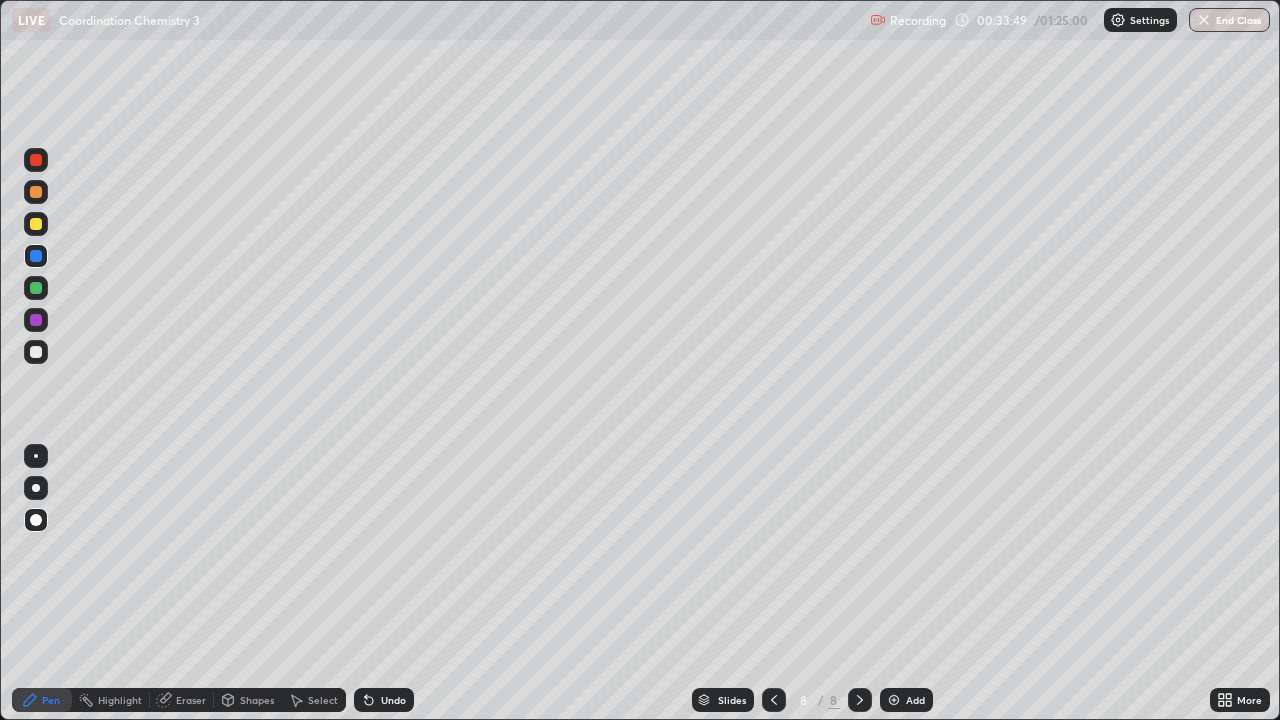 click at bounding box center [36, 488] 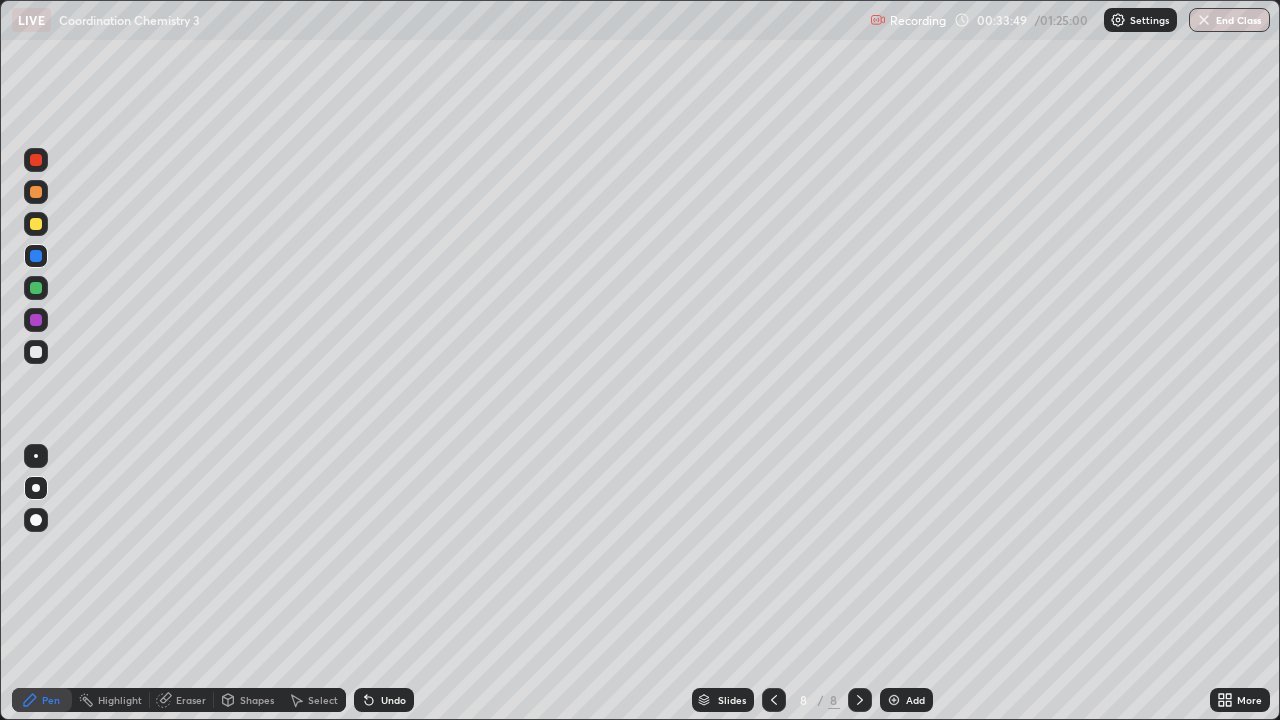 click at bounding box center (36, 352) 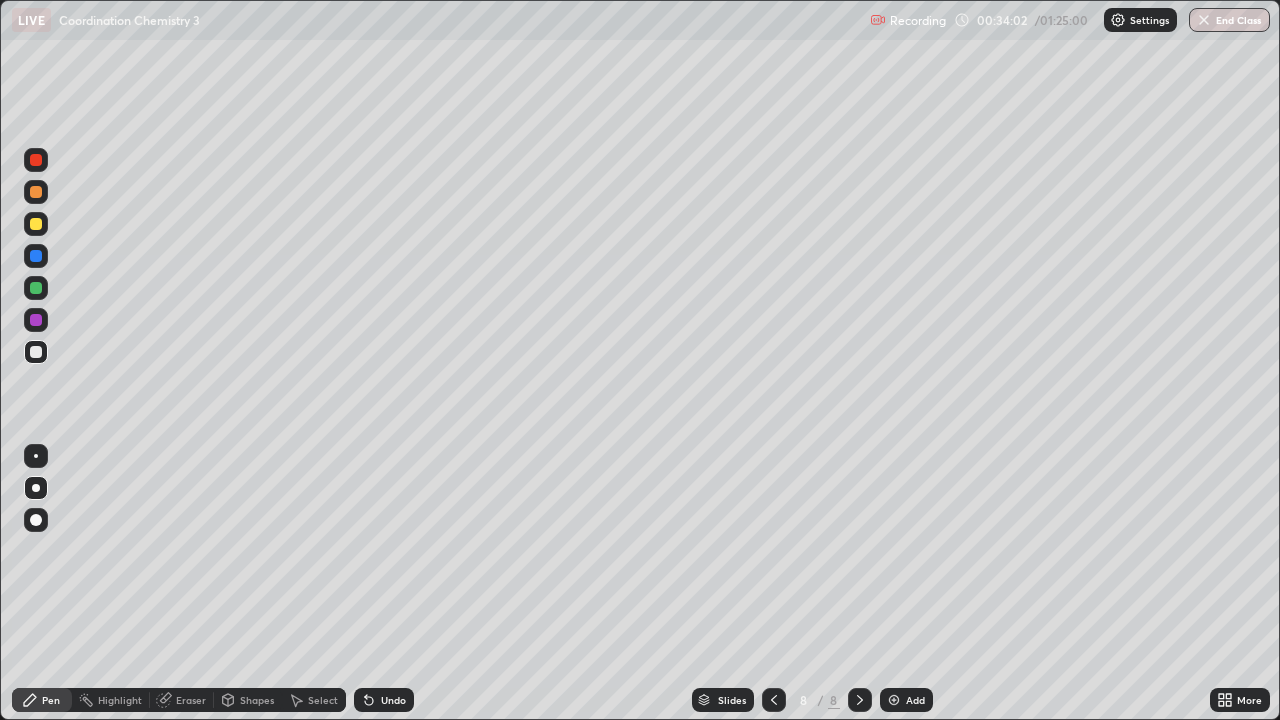 click on "Pen" at bounding box center (42, 700) 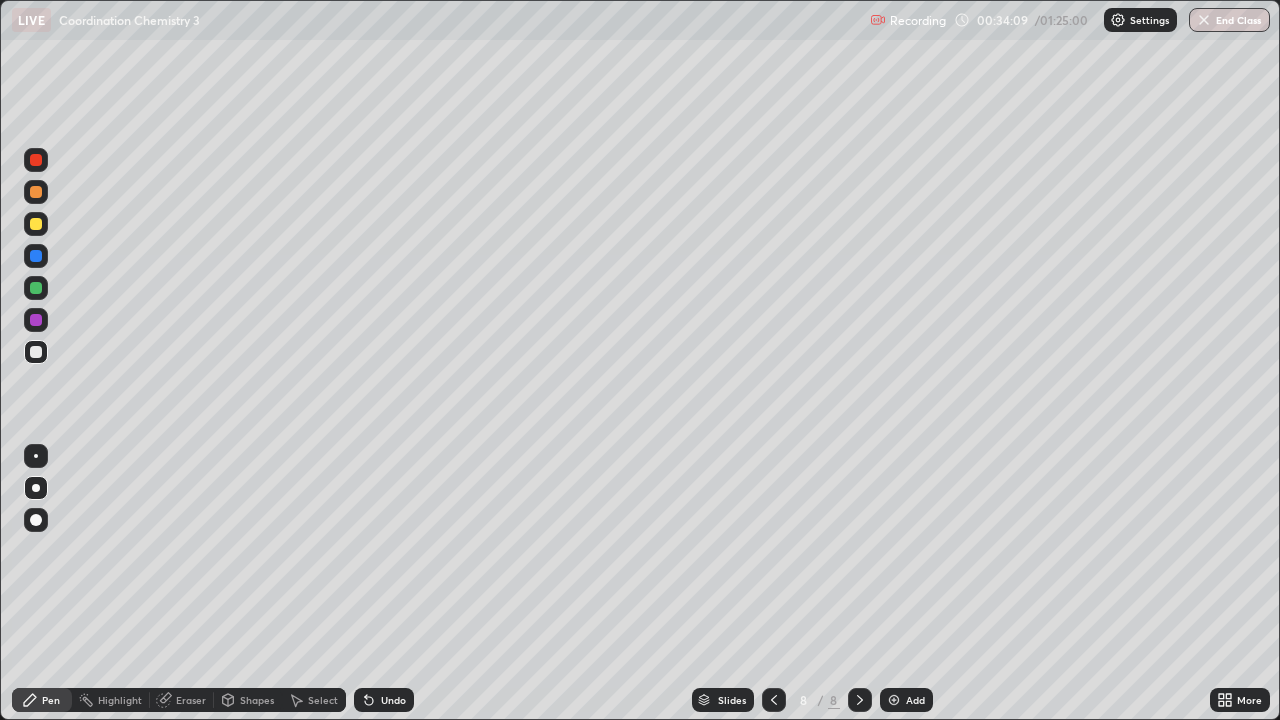 click on "Eraser" at bounding box center (191, 700) 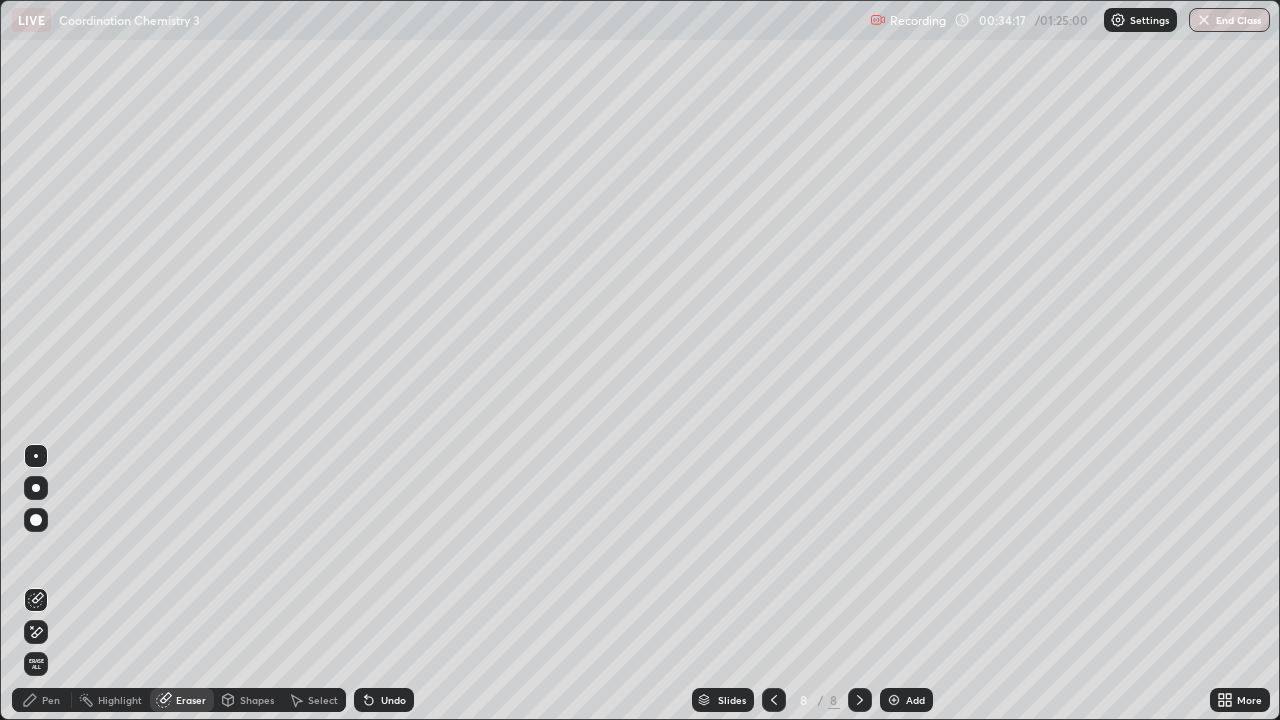 click on "Pen" at bounding box center [51, 700] 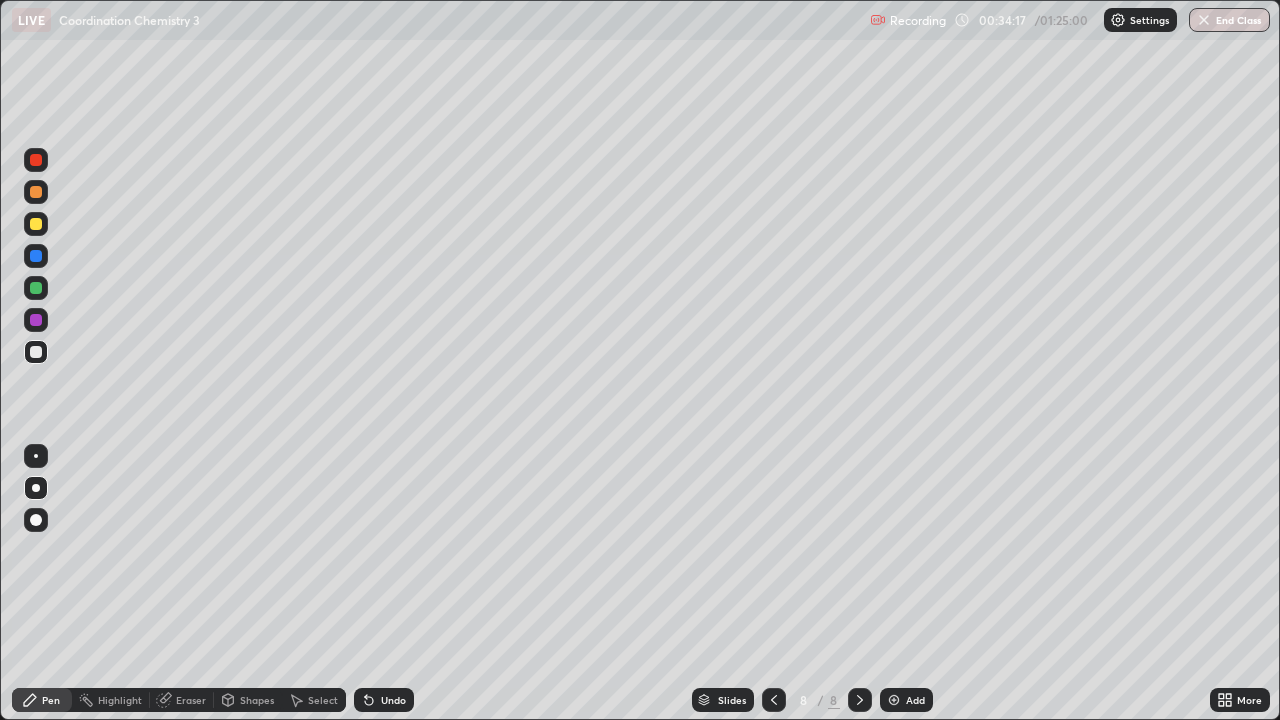 click on "Pen" at bounding box center [42, 700] 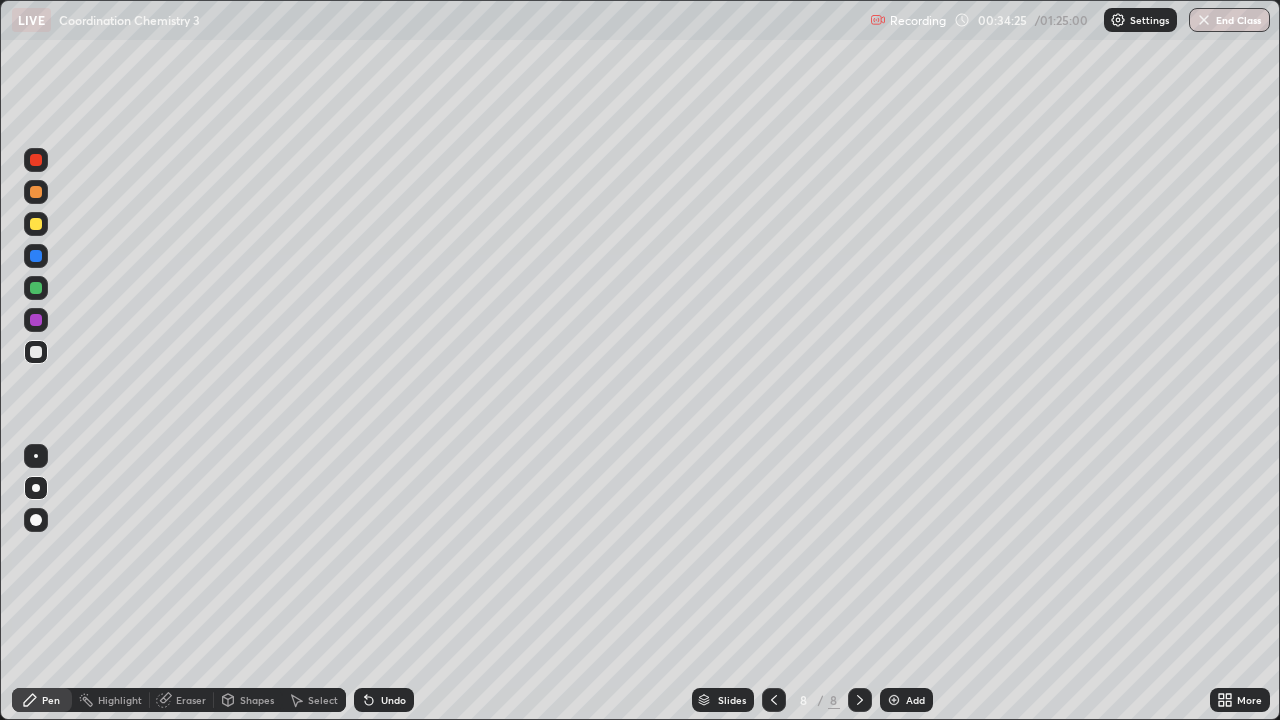 click at bounding box center (36, 224) 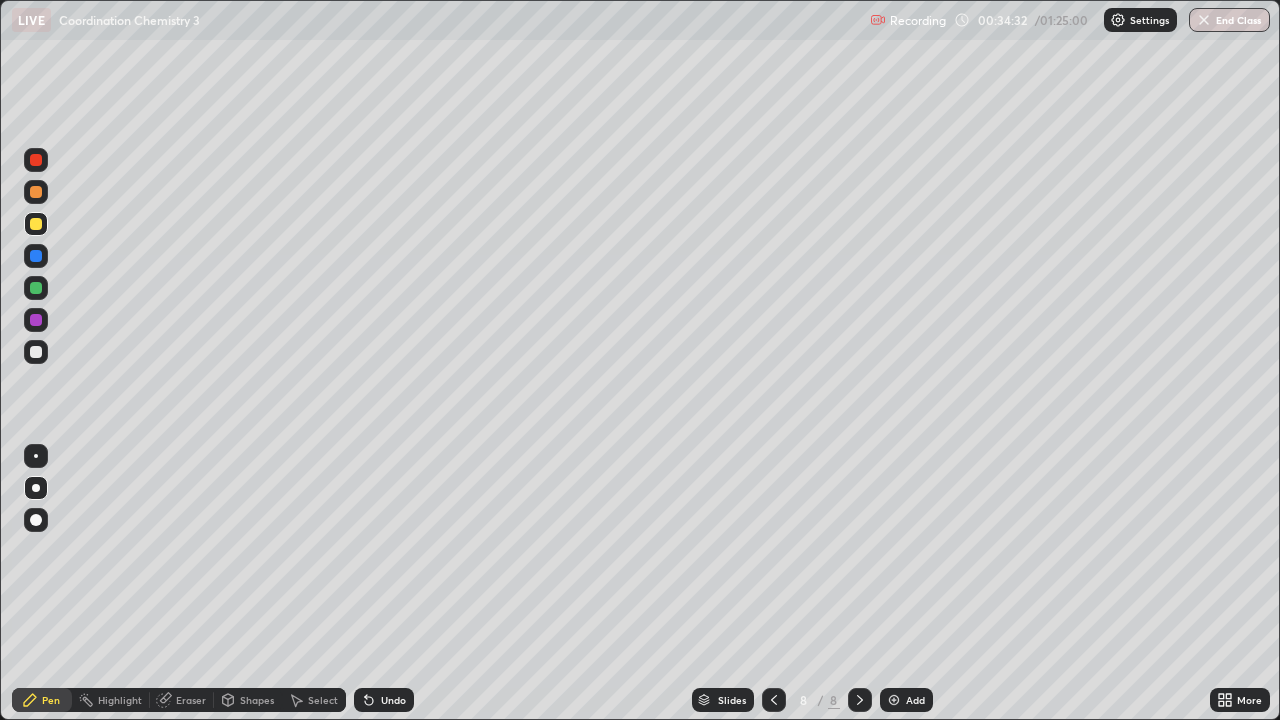 click at bounding box center [36, 192] 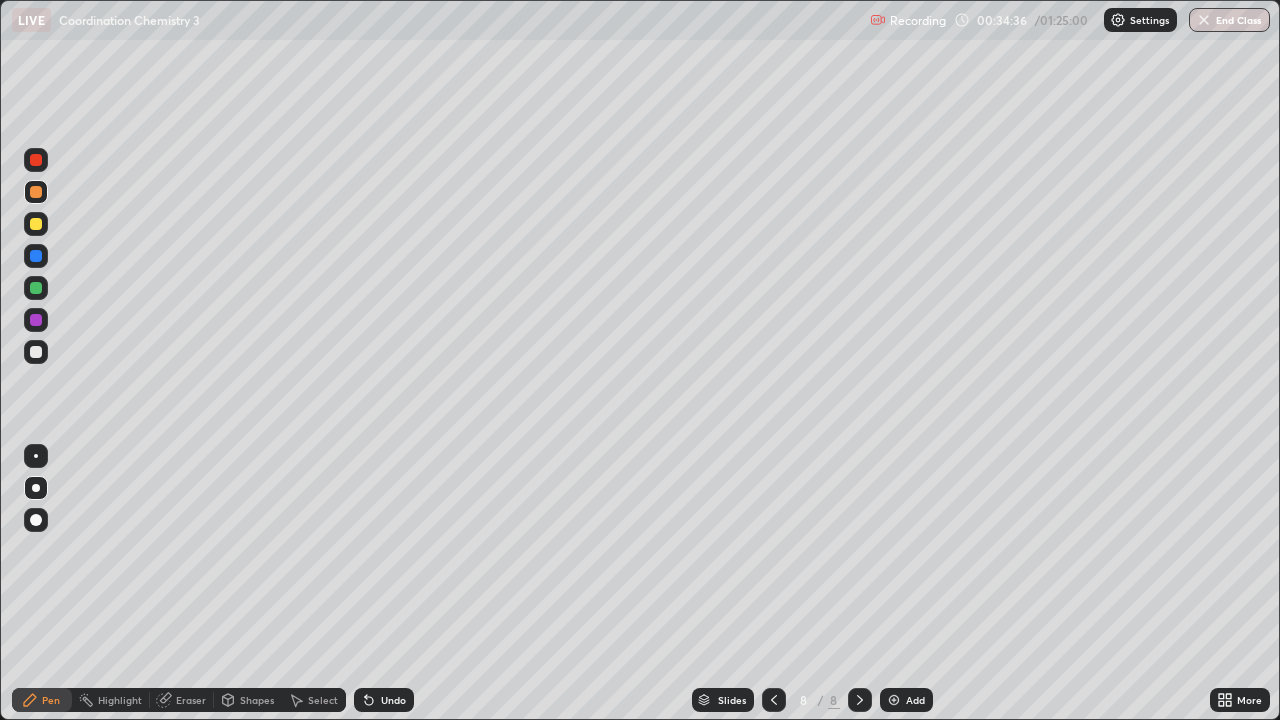 click at bounding box center (36, 520) 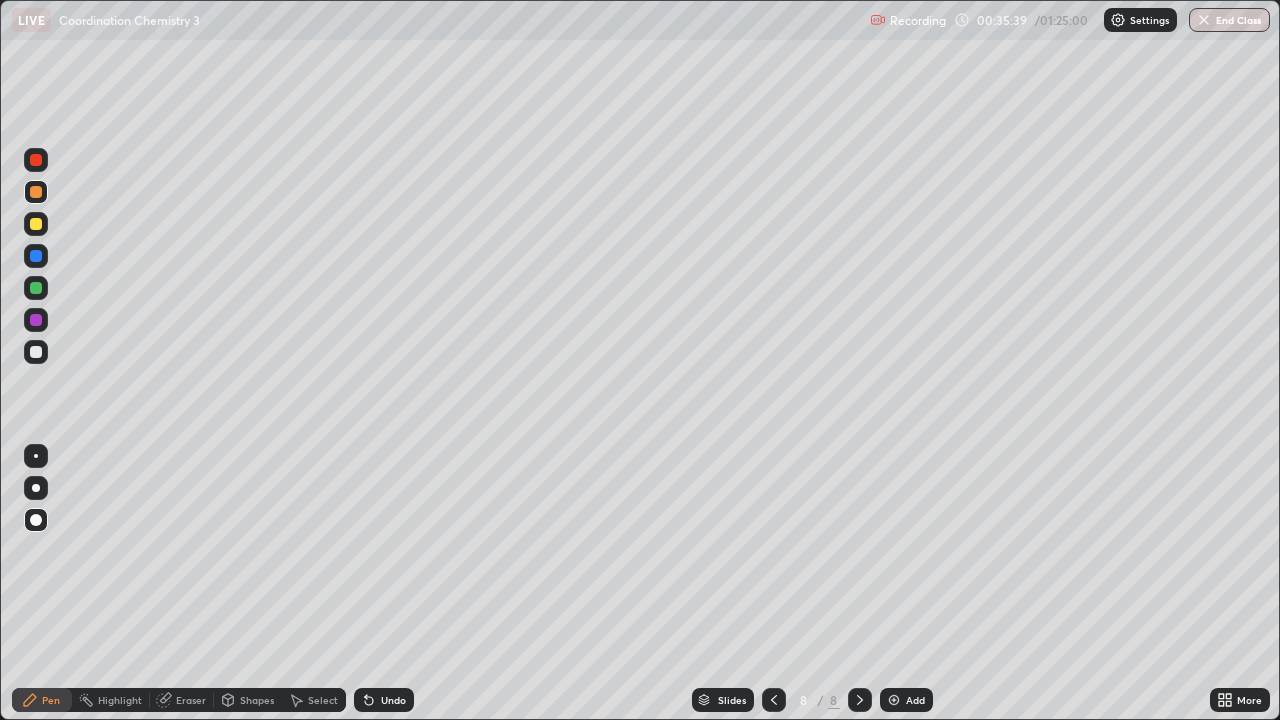 click on "Slides 8 / 8 Add" at bounding box center [812, 700] 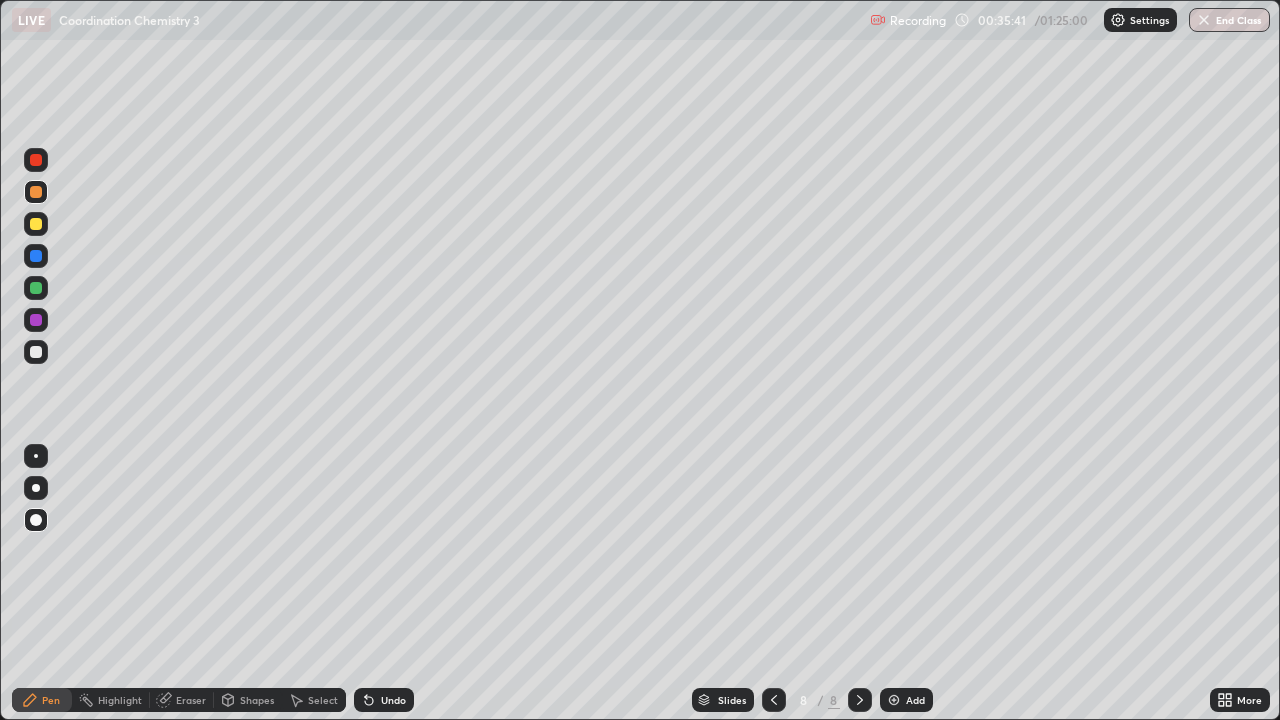 click at bounding box center [894, 700] 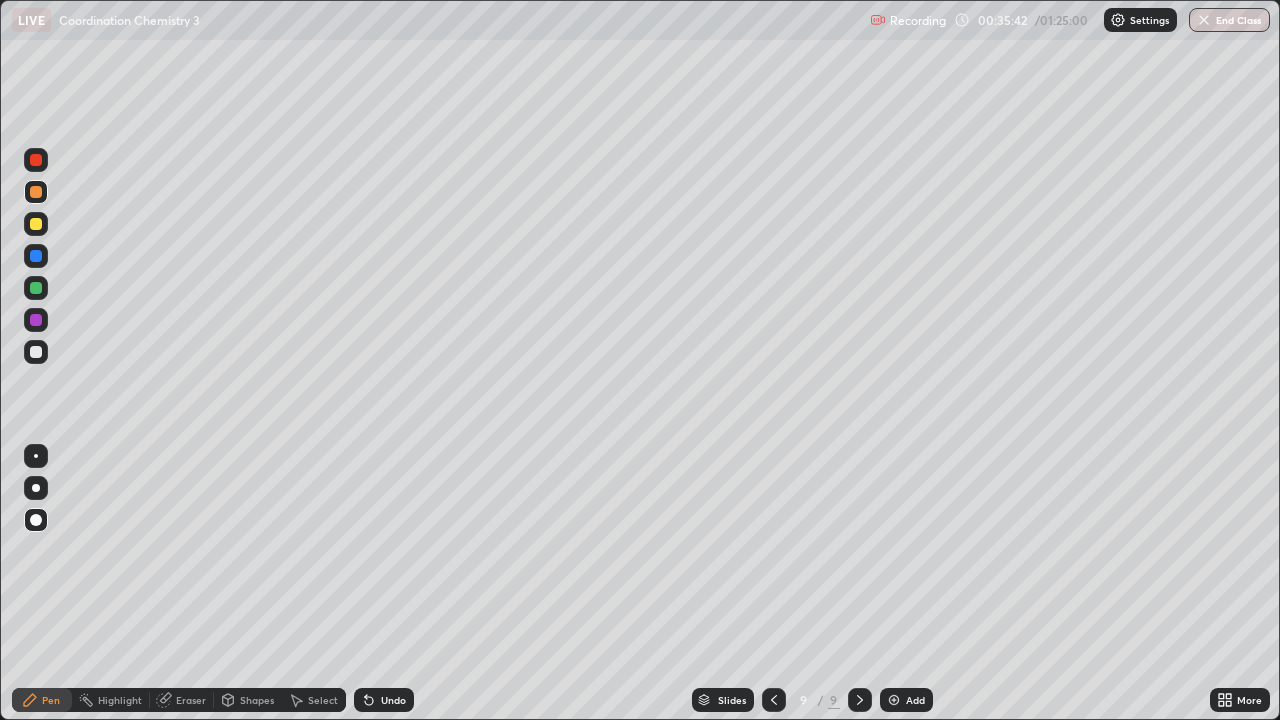 click on "Eraser" at bounding box center [191, 700] 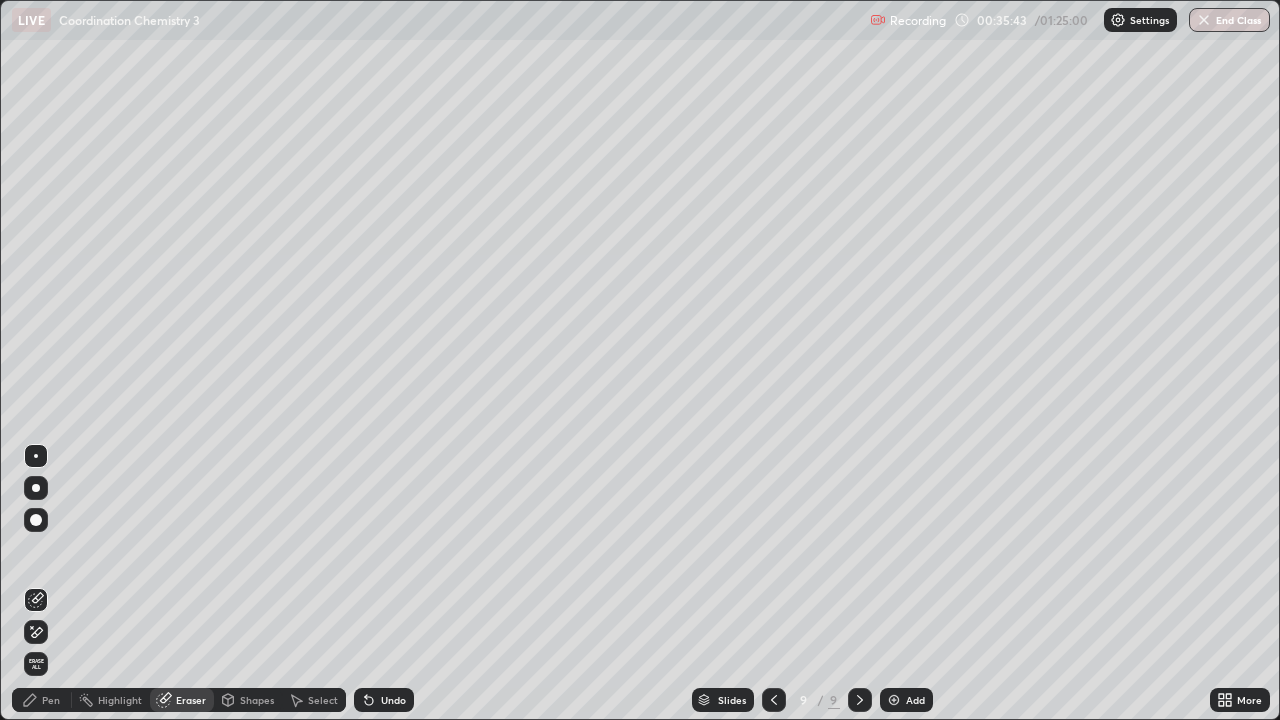 click on "Pen" at bounding box center [42, 700] 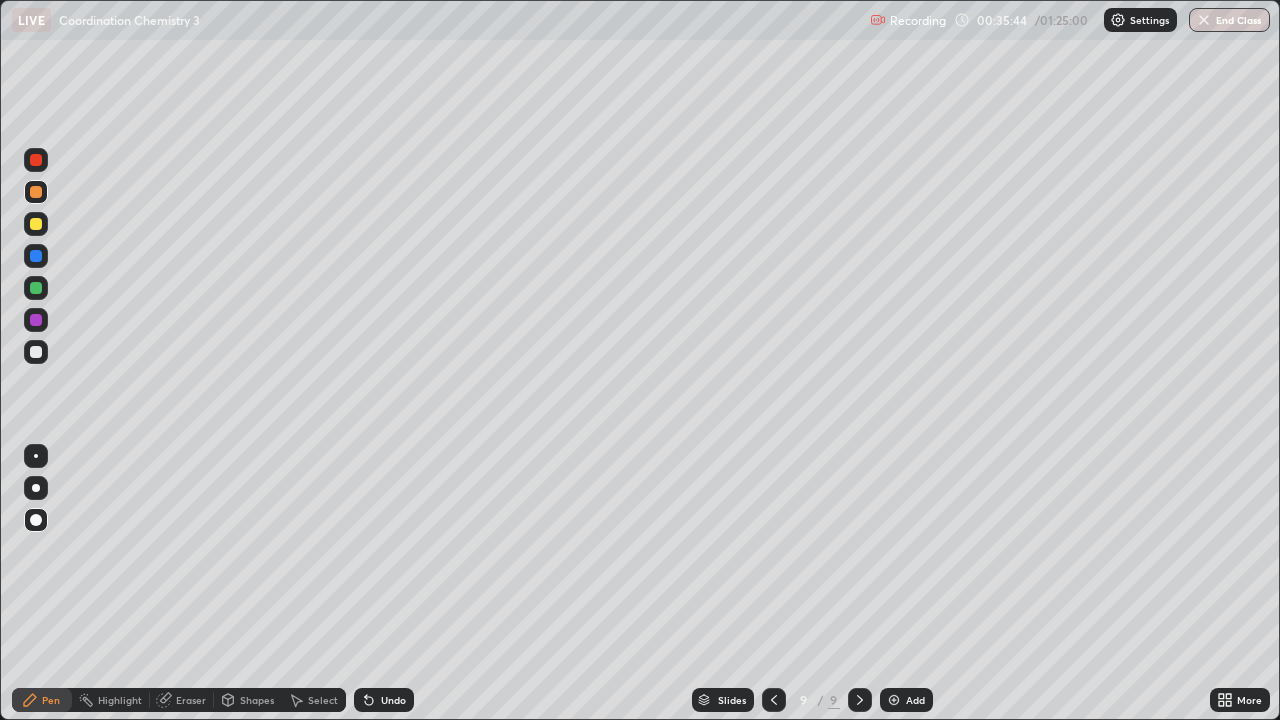 click at bounding box center [36, 352] 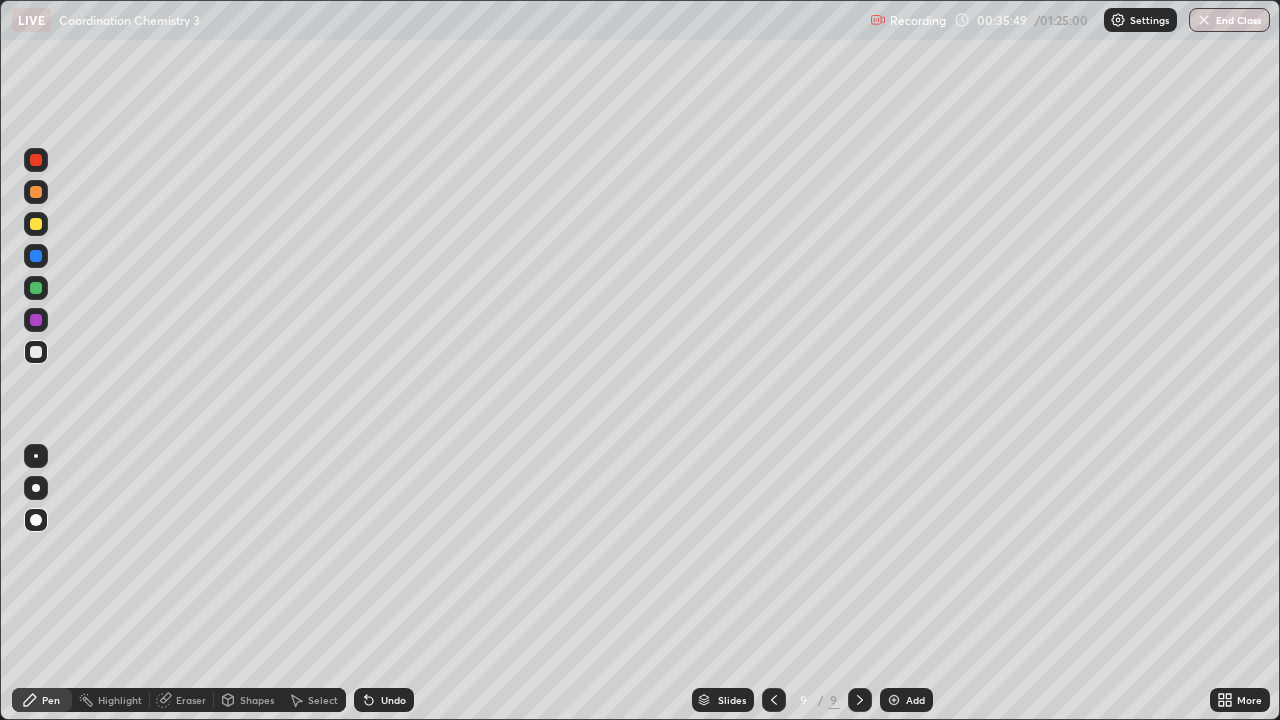 click 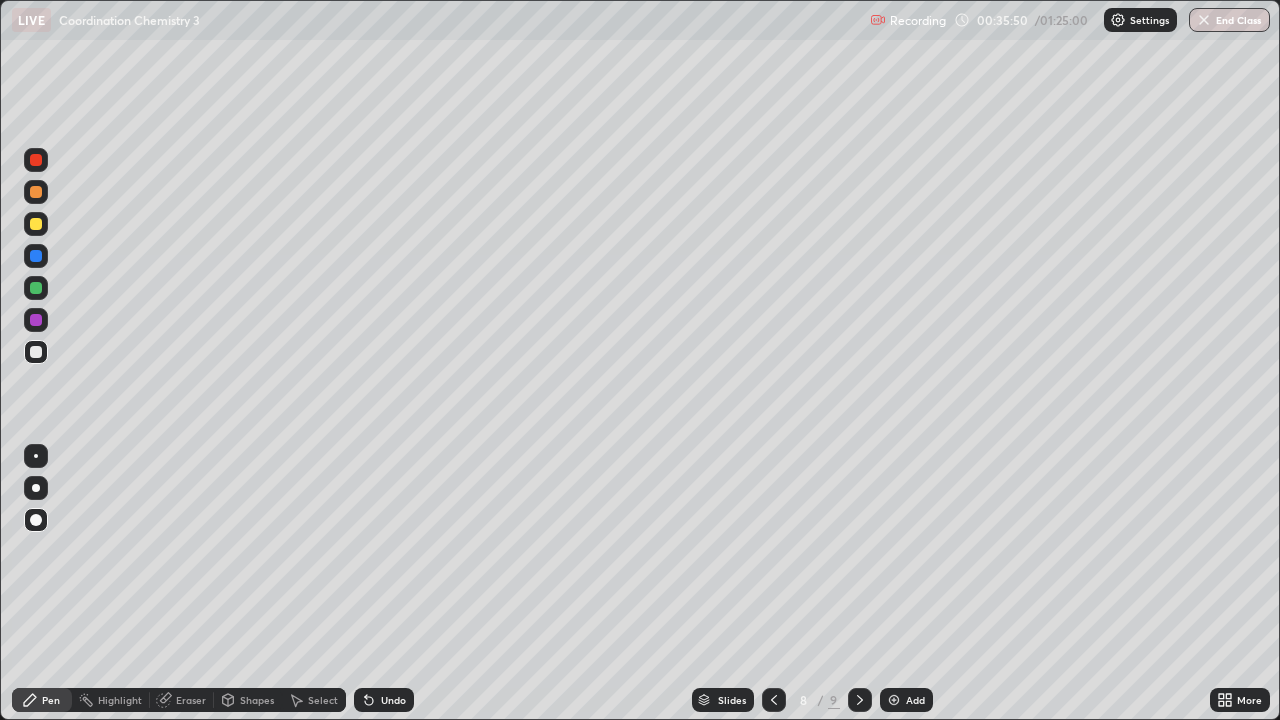 click 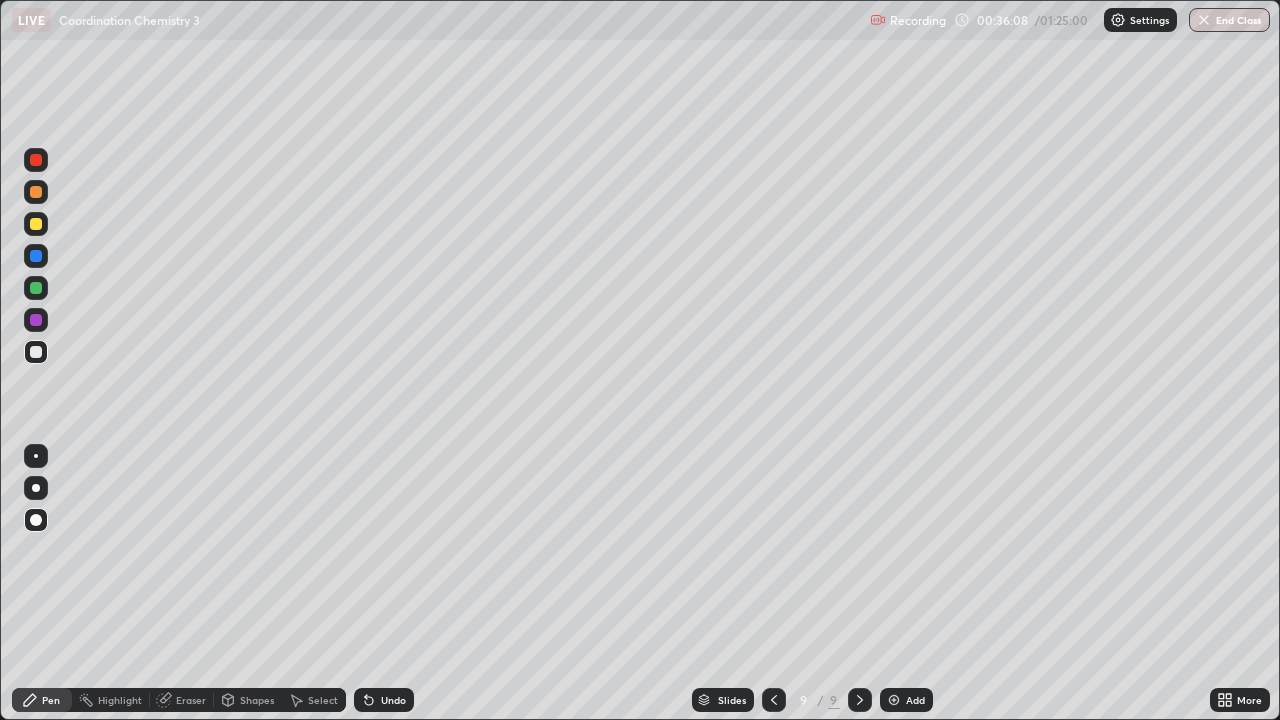 click at bounding box center [36, 320] 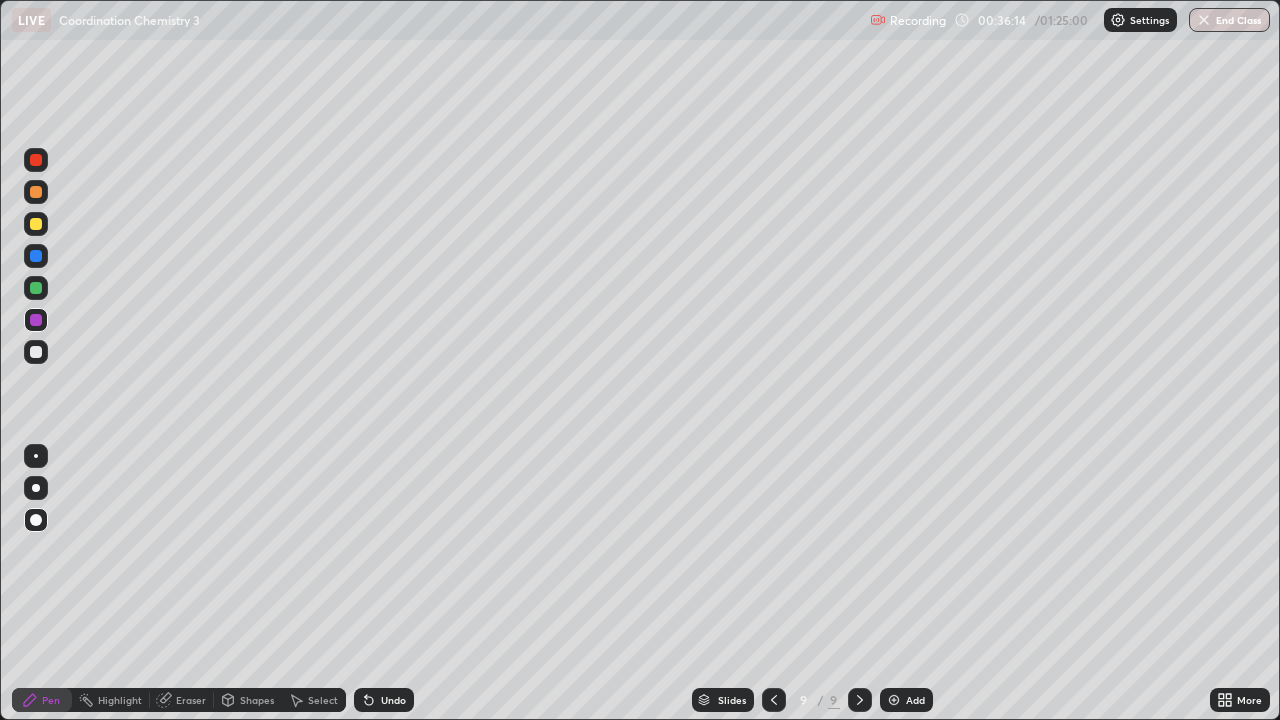 click at bounding box center (36, 224) 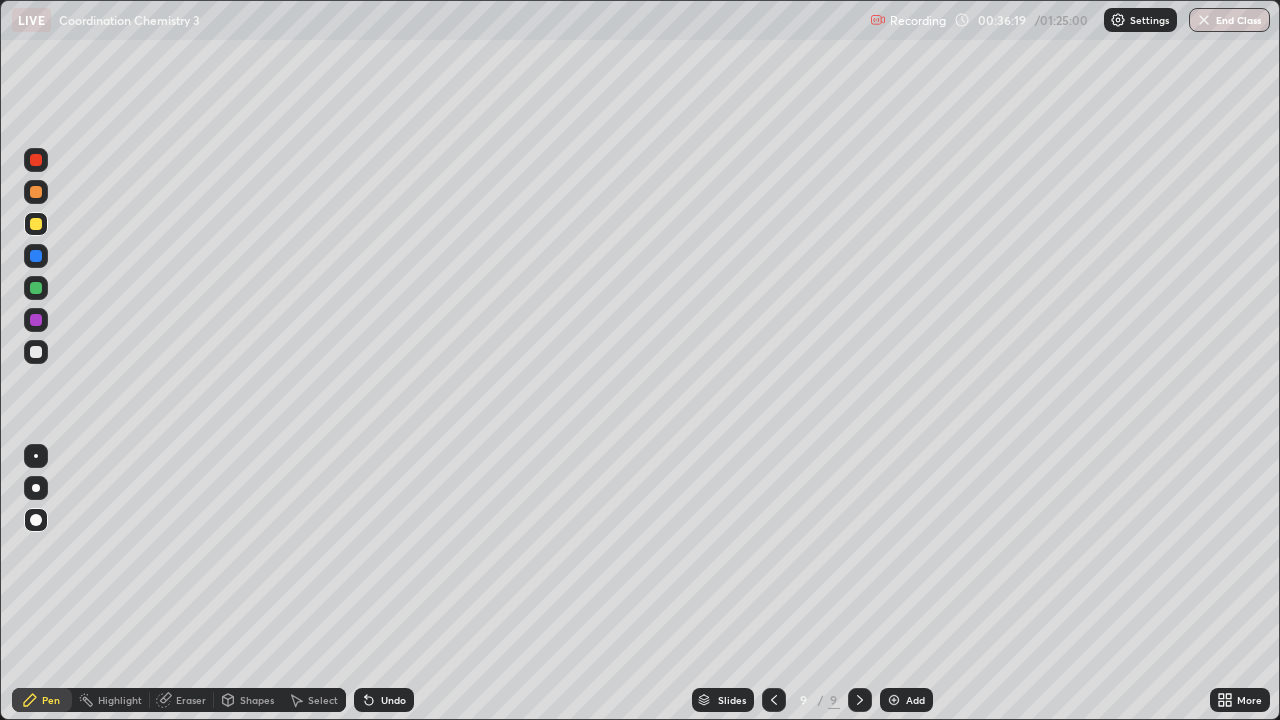click at bounding box center [774, 700] 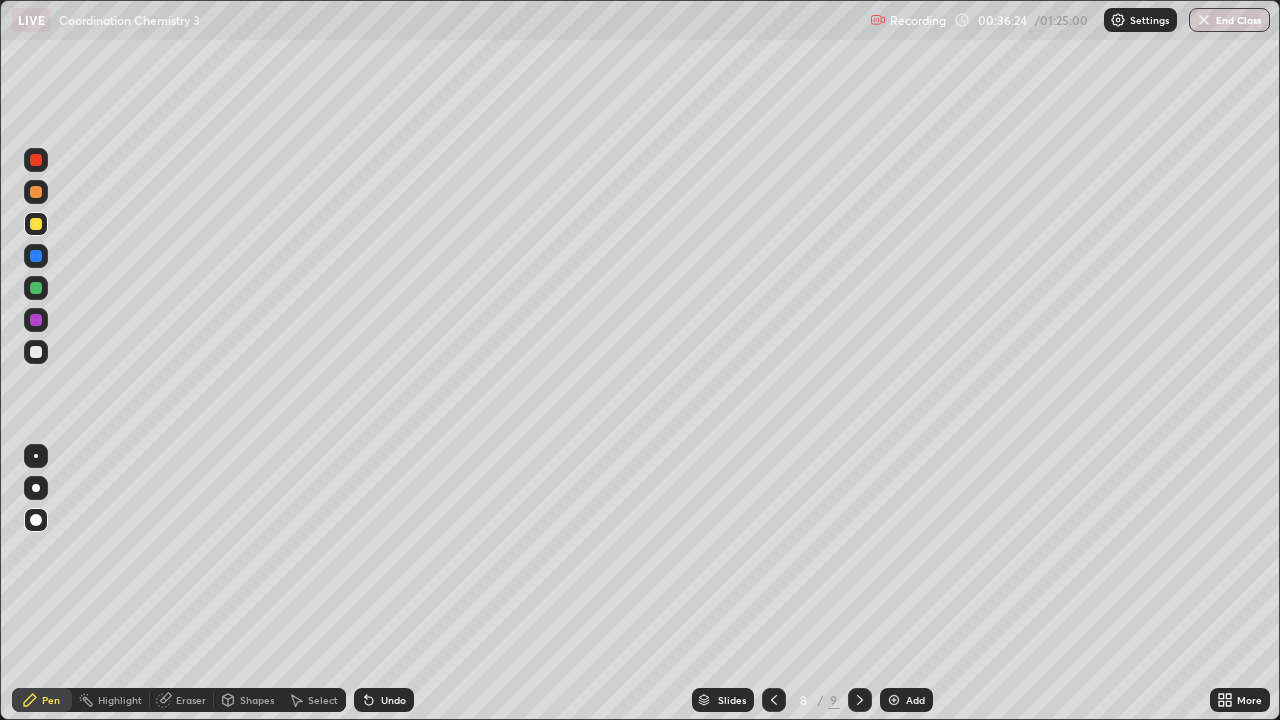 click 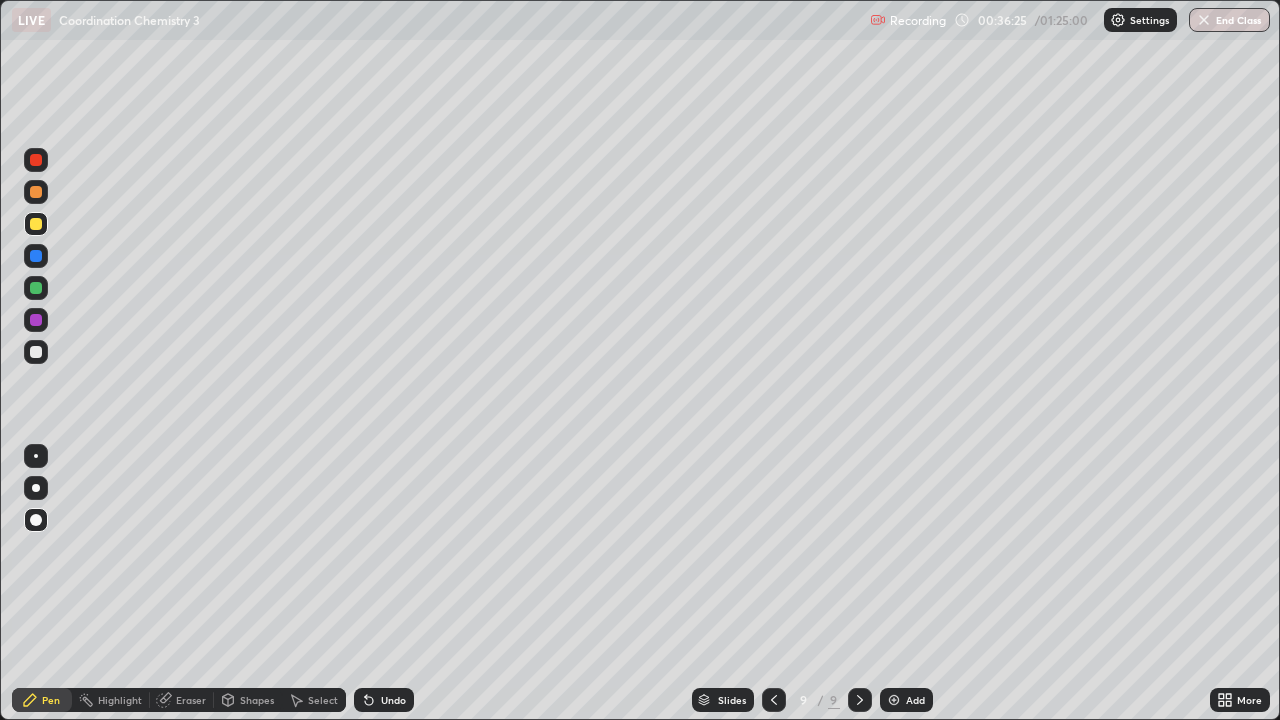 click on "Shapes" at bounding box center (257, 700) 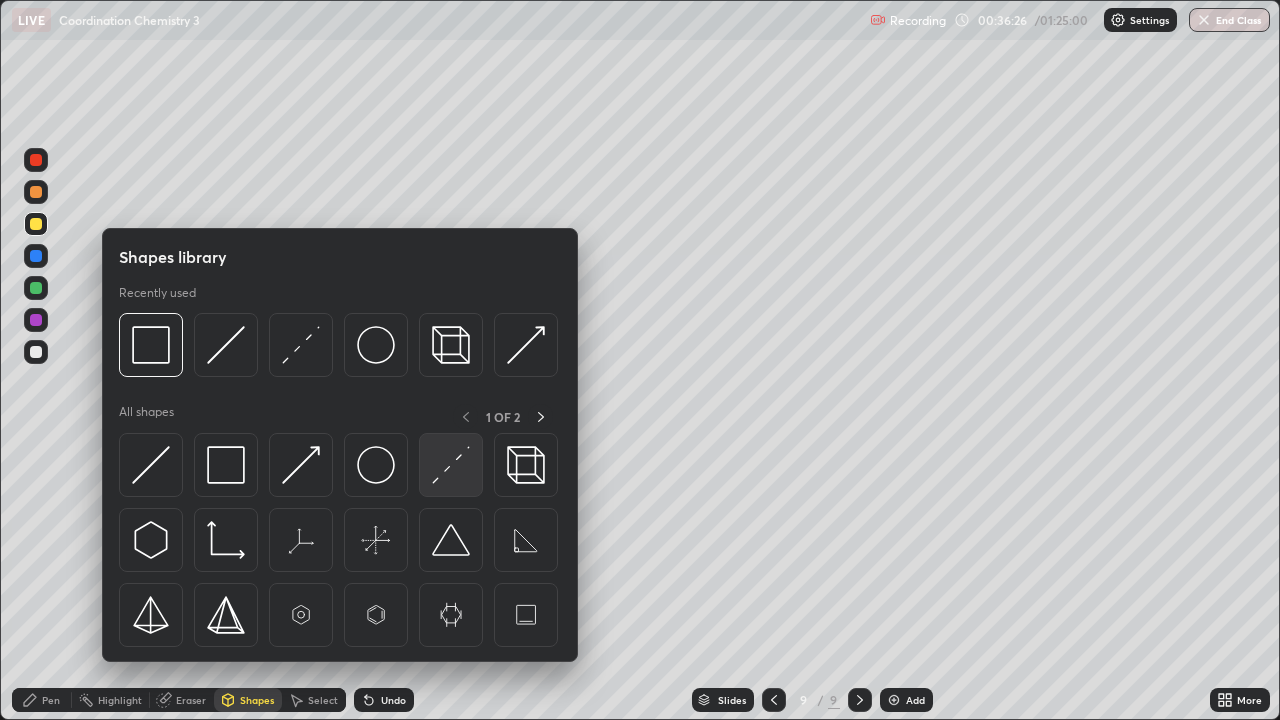 click at bounding box center [451, 465] 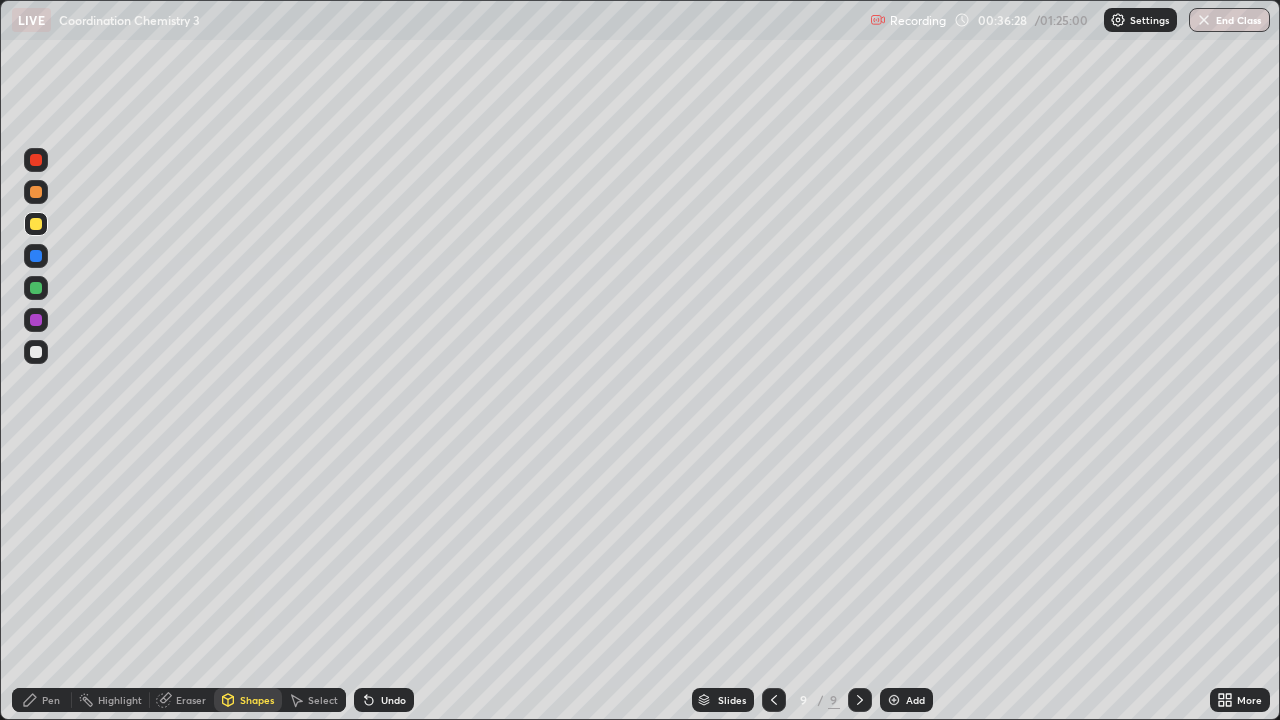 click at bounding box center [36, 224] 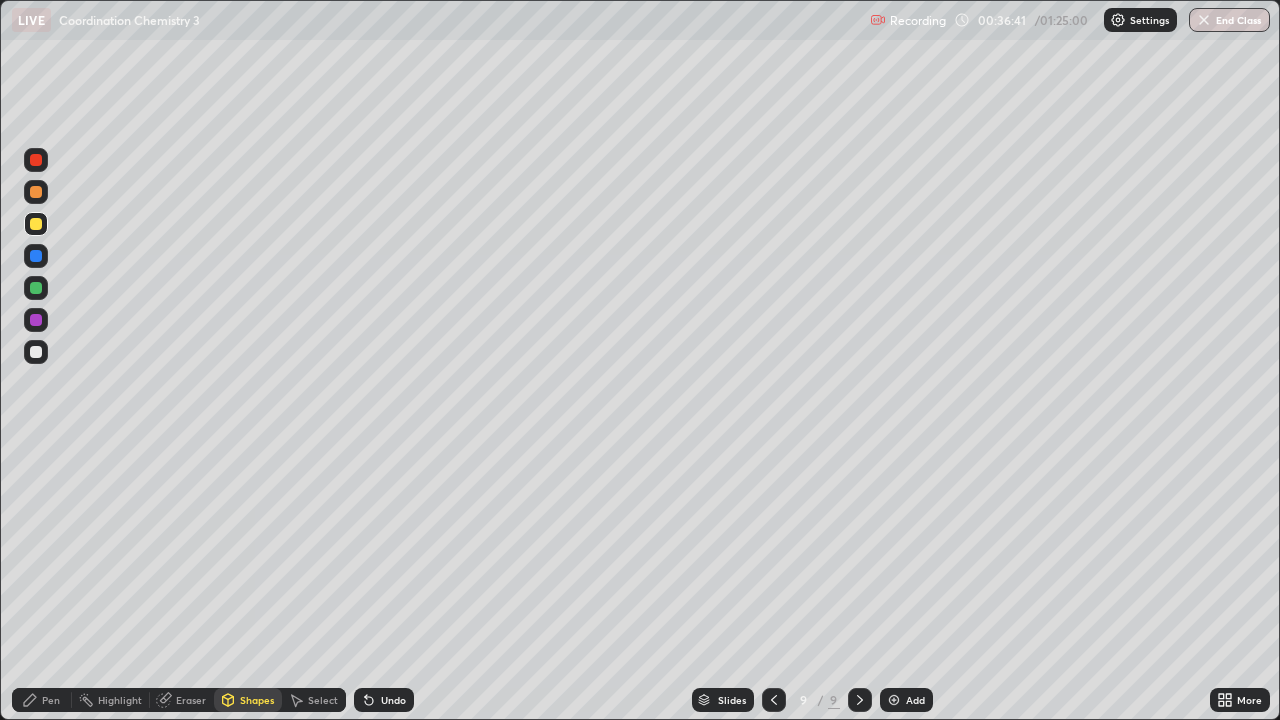 click on "Pen" at bounding box center [51, 700] 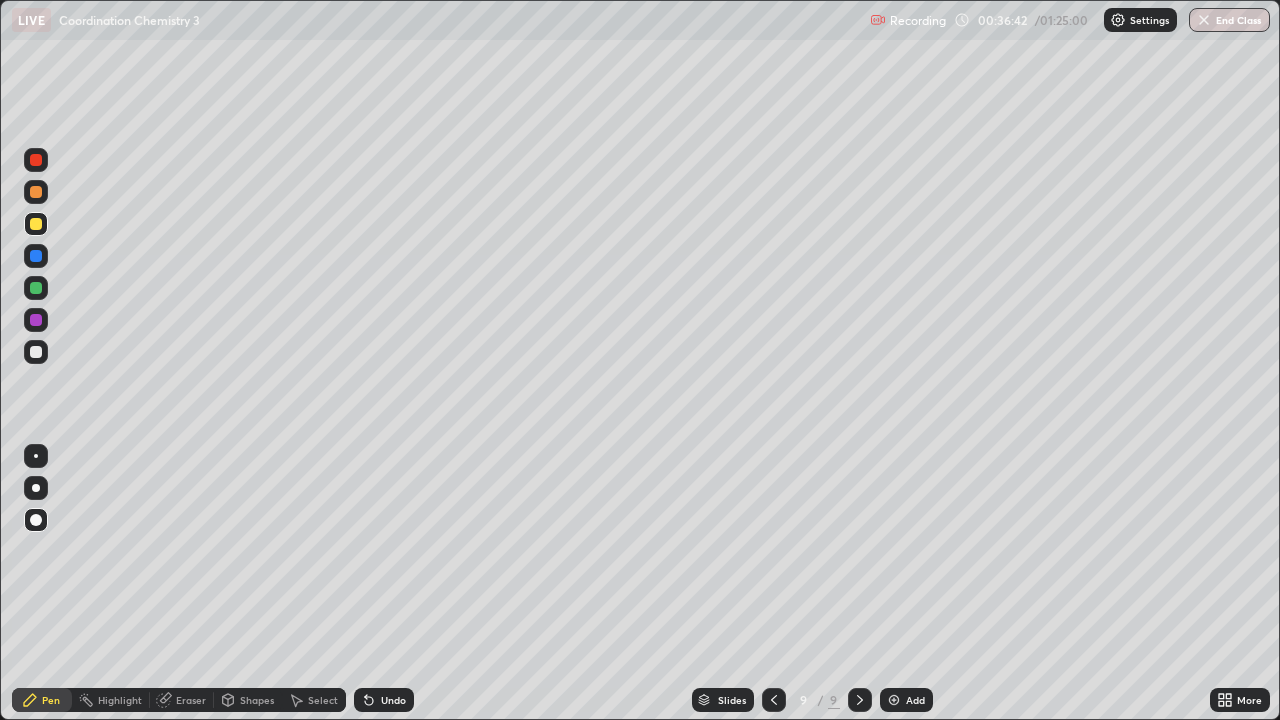 click at bounding box center [36, 352] 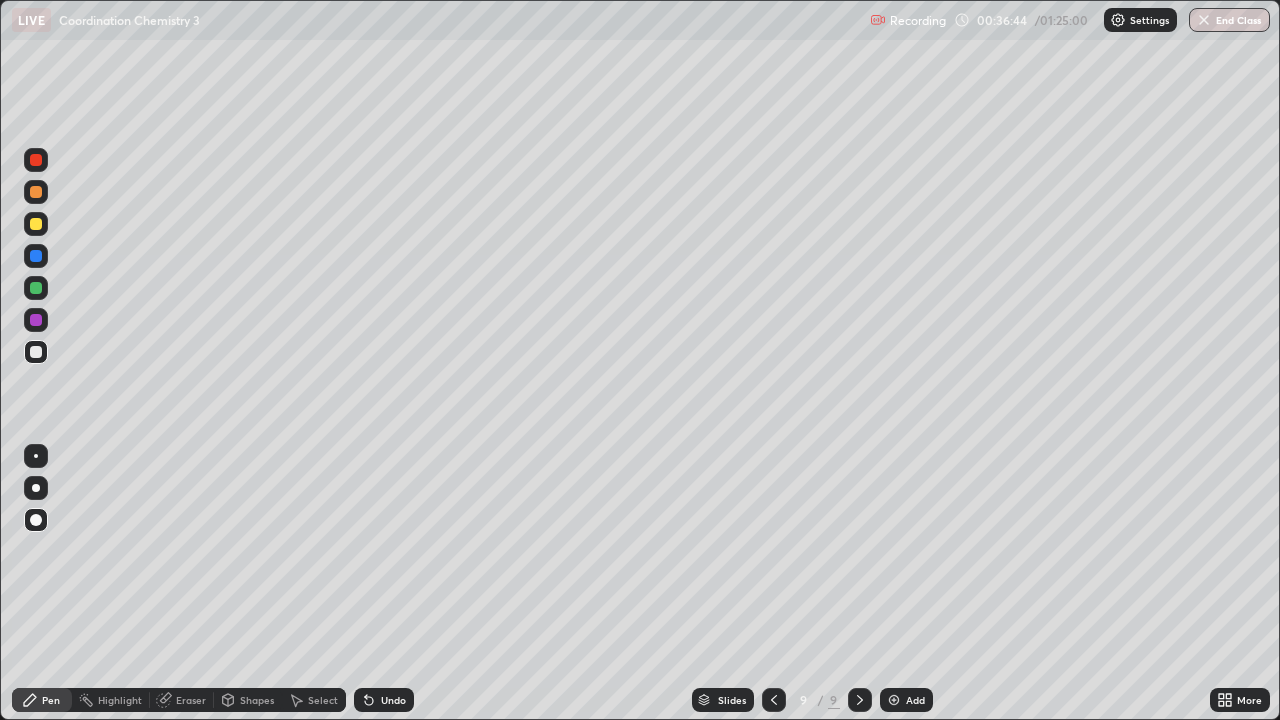 click on "Undo" at bounding box center [384, 700] 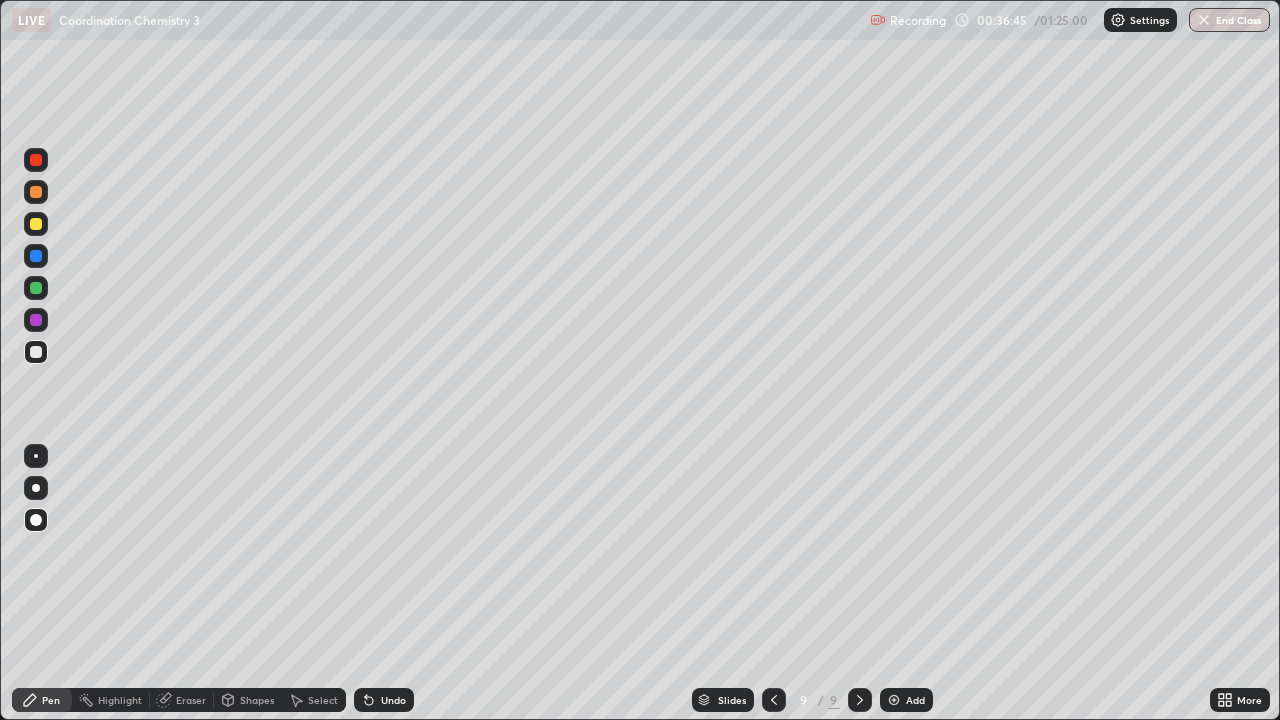 click at bounding box center (36, 224) 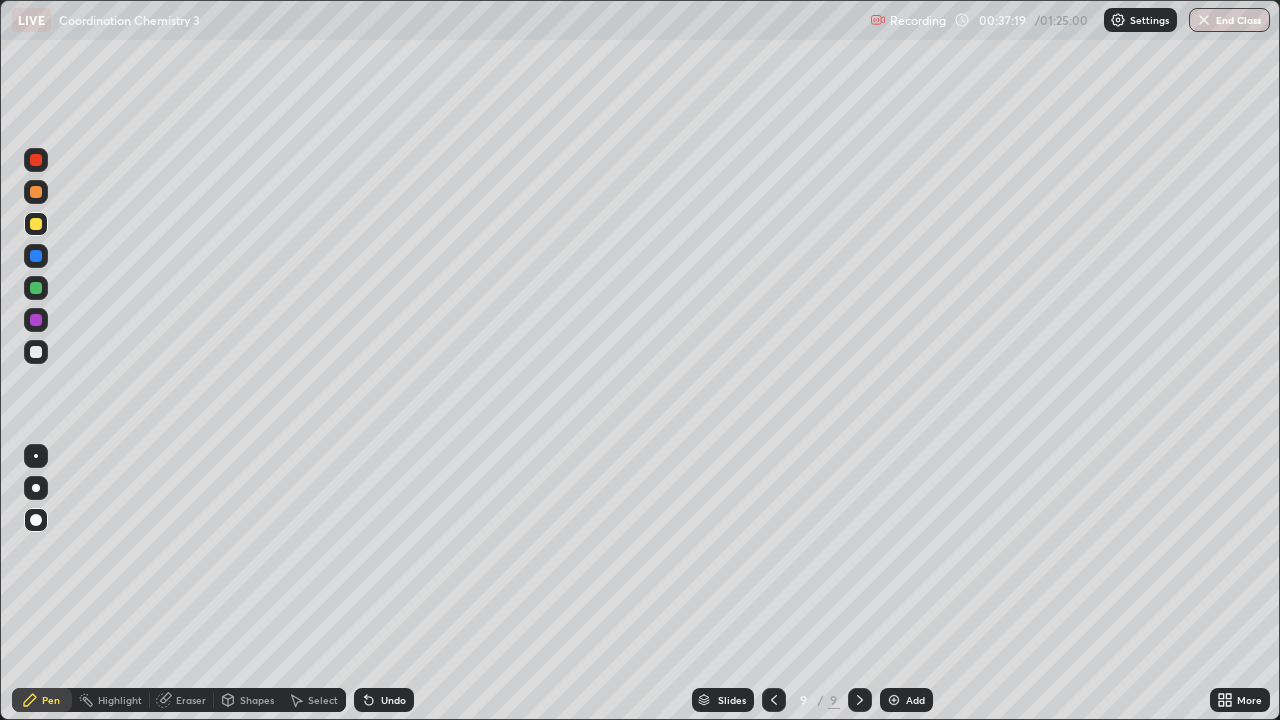 click at bounding box center [36, 352] 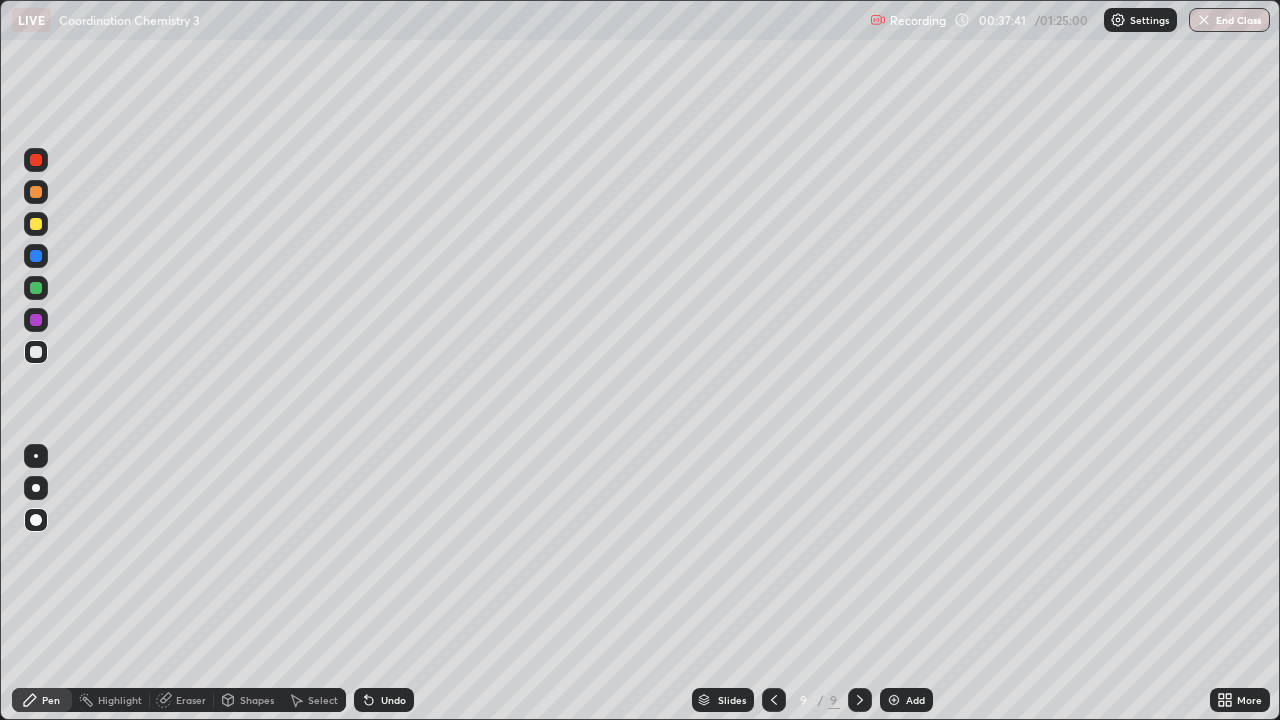 click at bounding box center (36, 320) 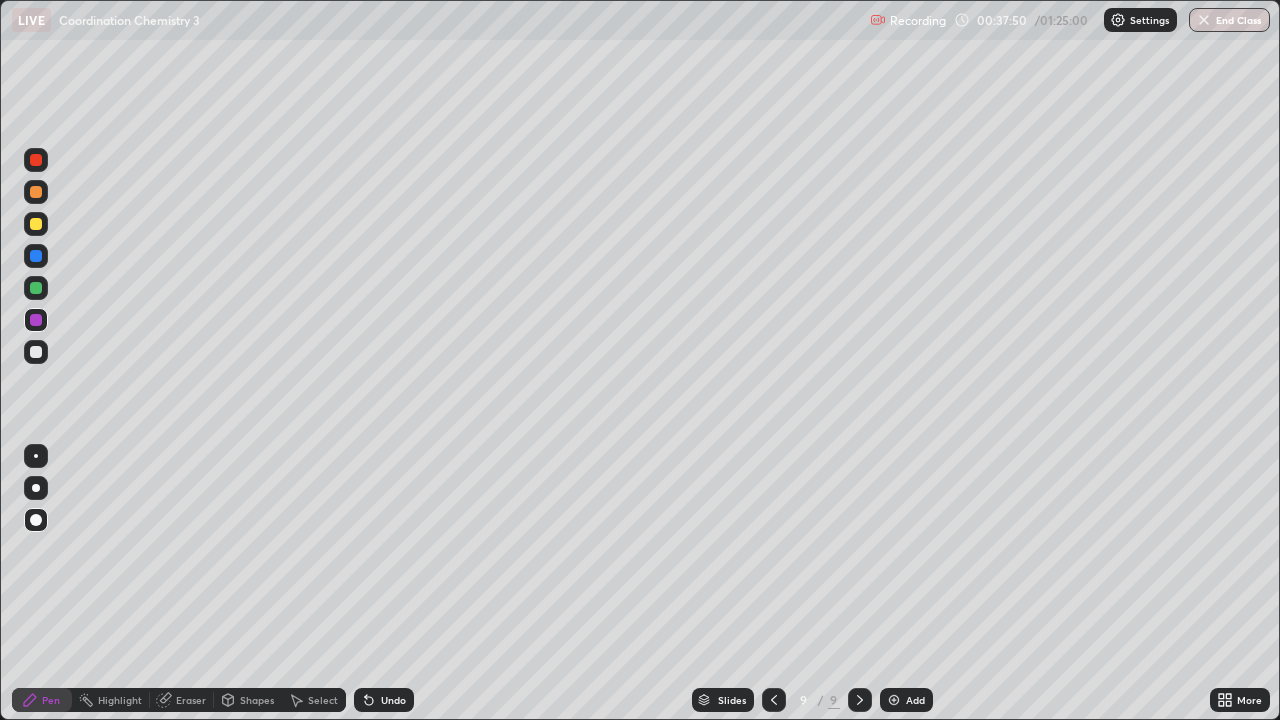 click on "Undo" at bounding box center (384, 700) 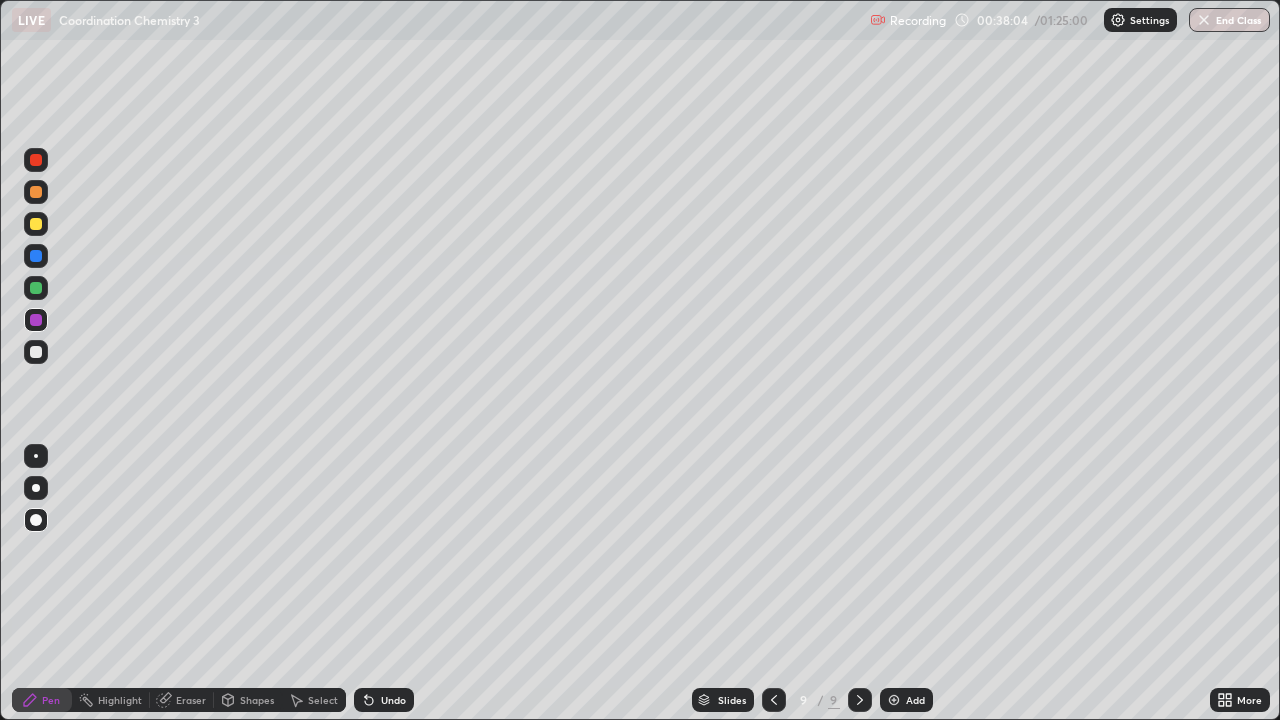 click at bounding box center [774, 700] 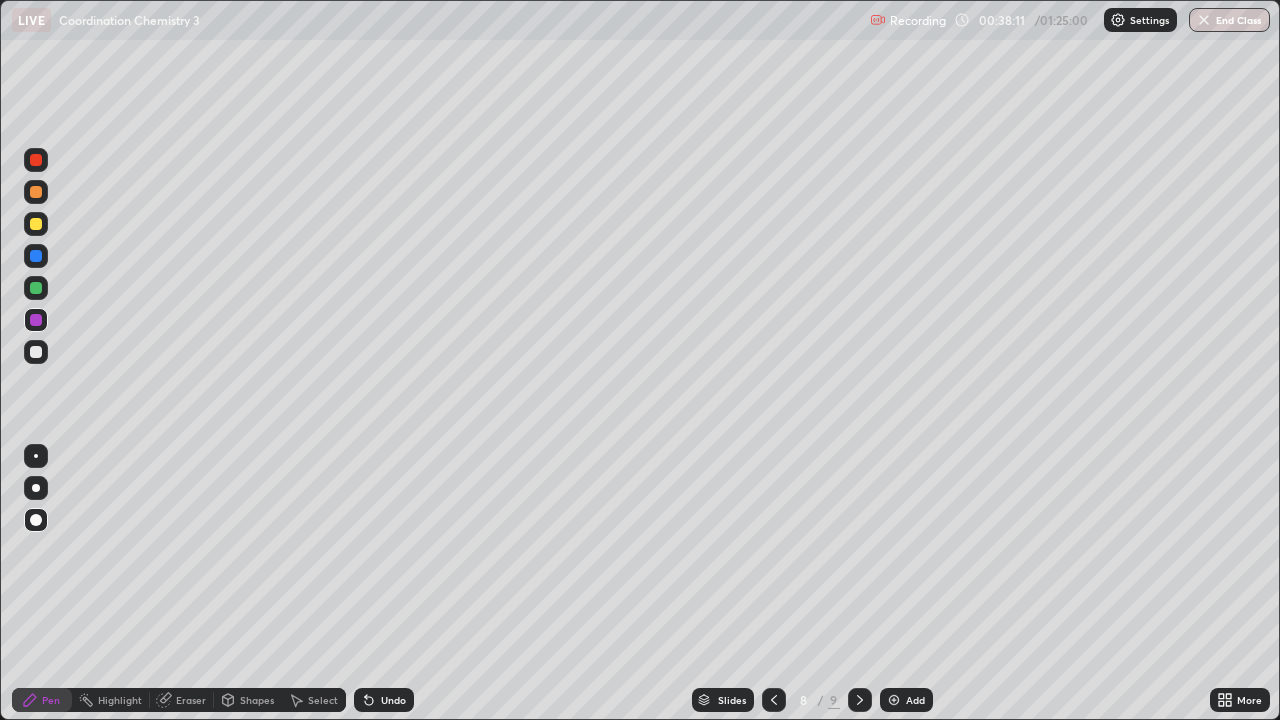click 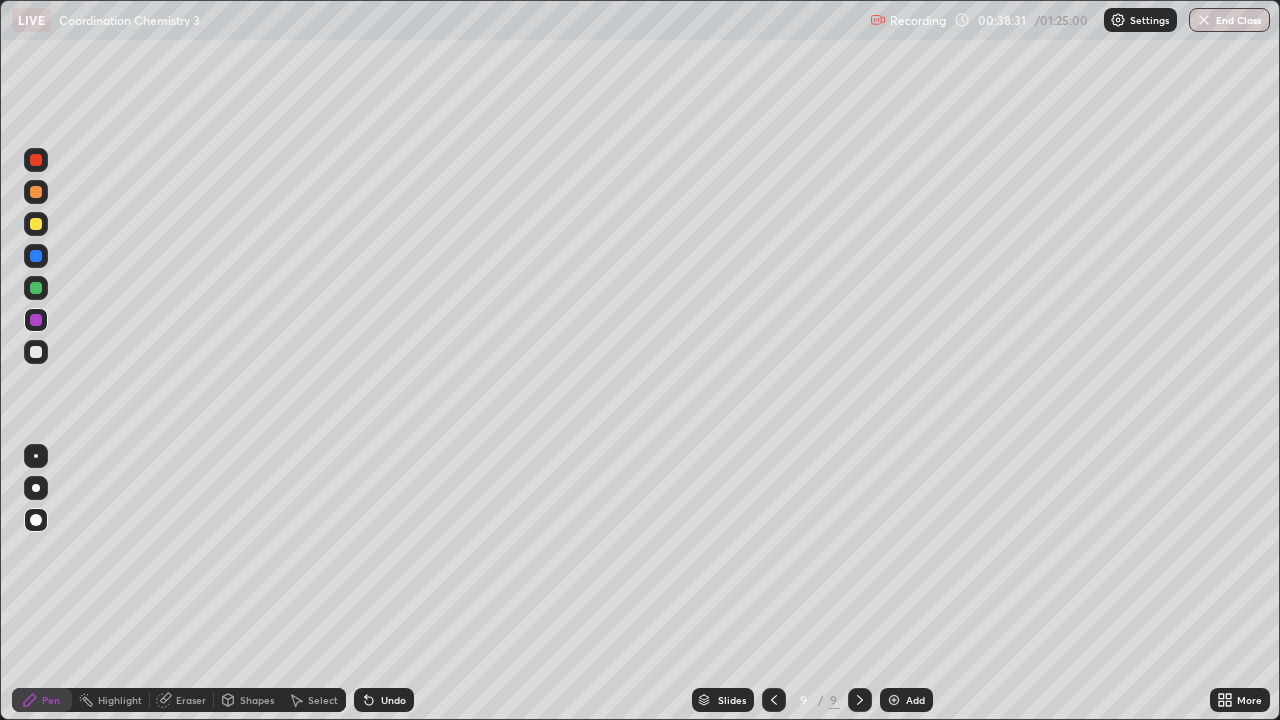 click at bounding box center (774, 700) 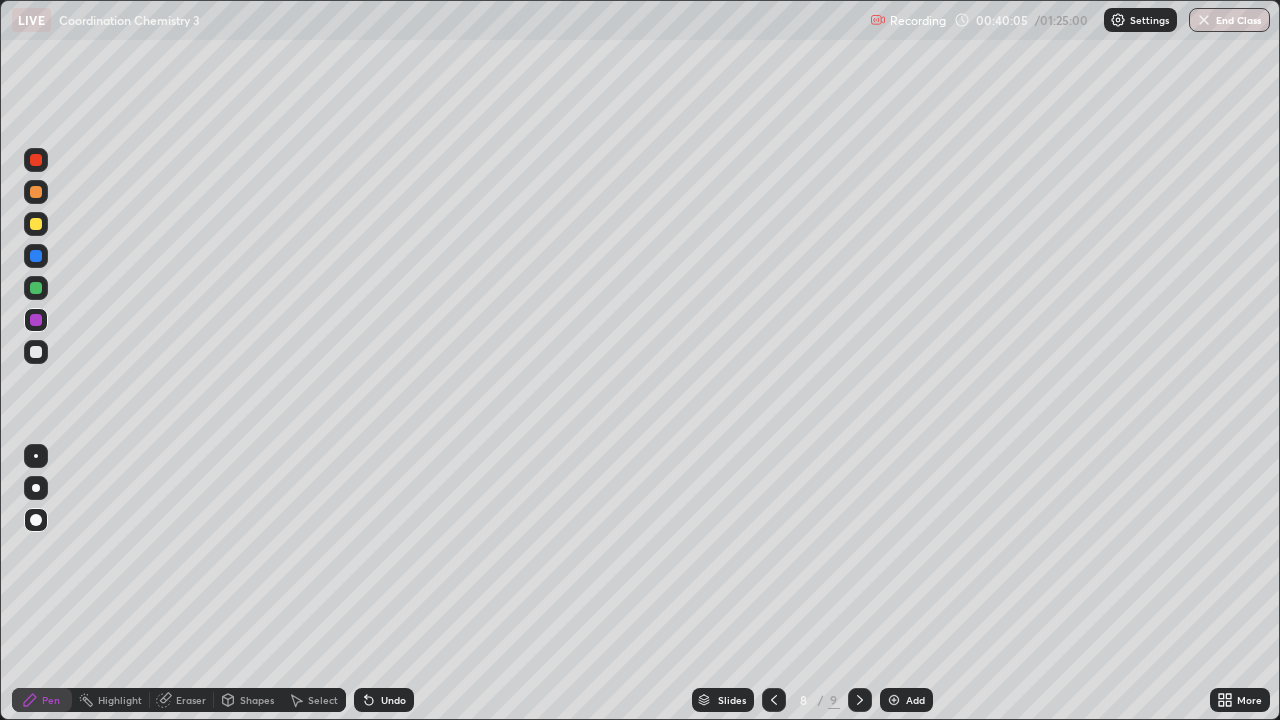 click 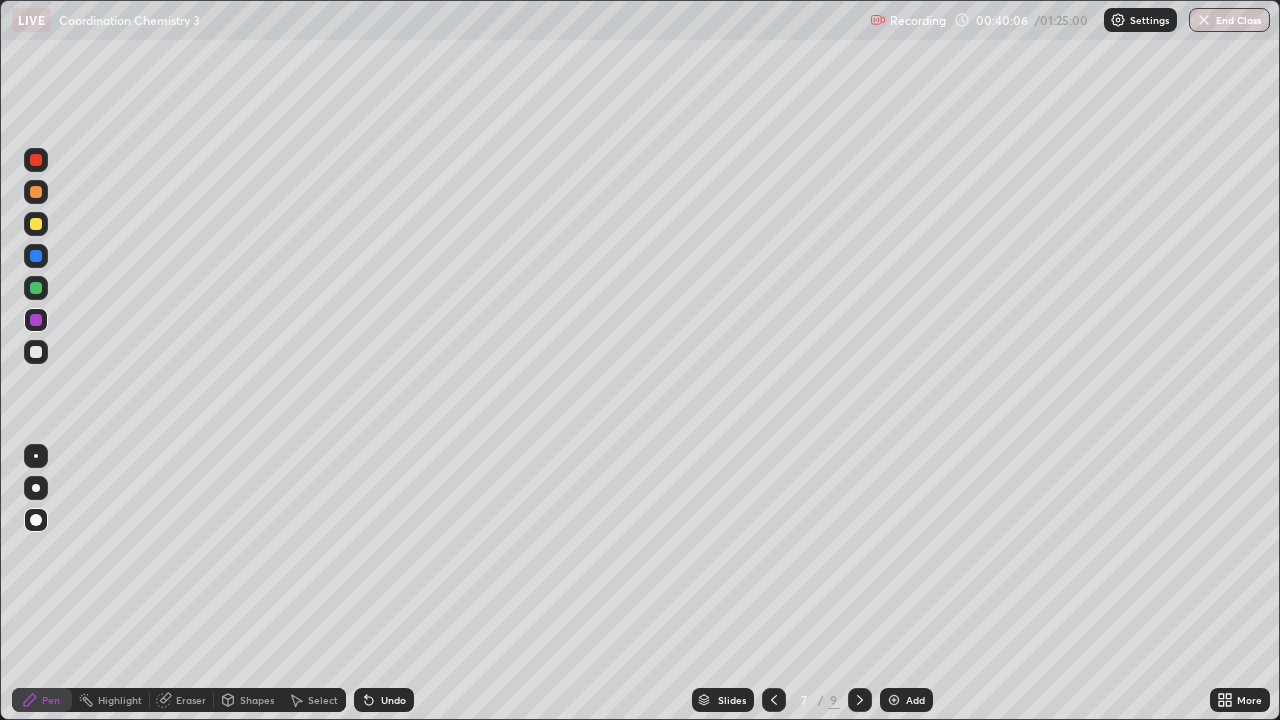 click 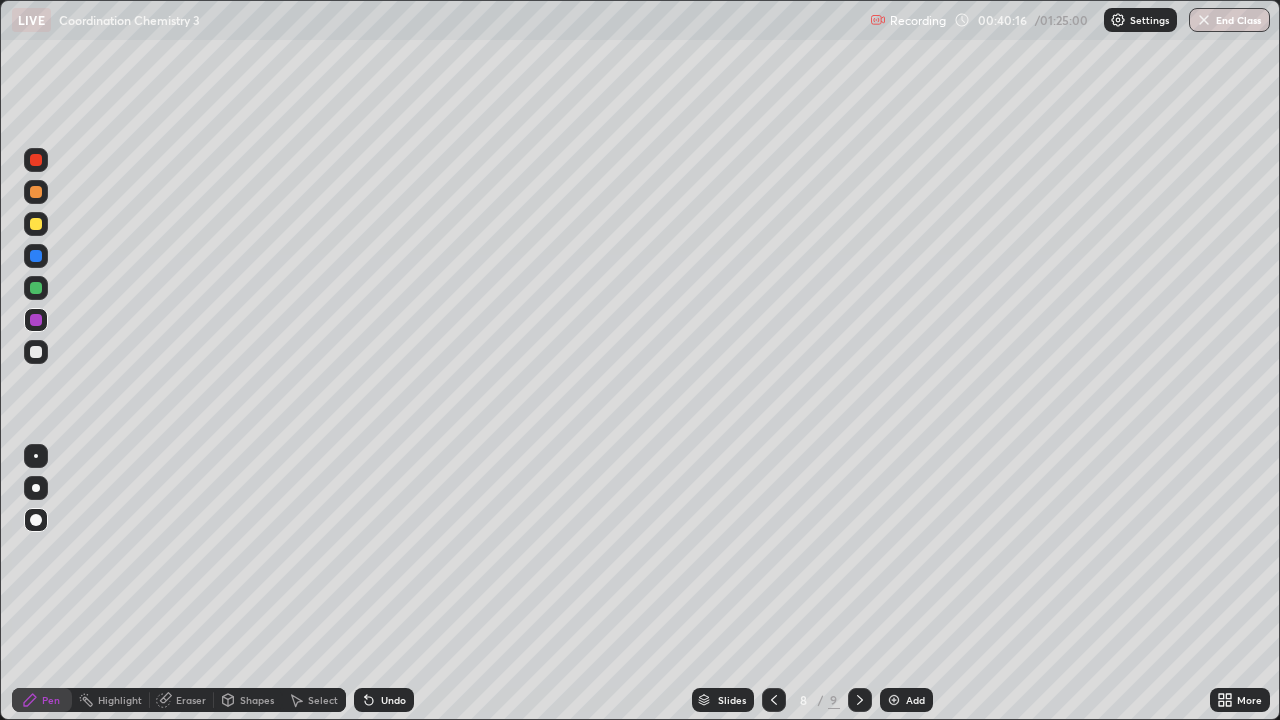 click 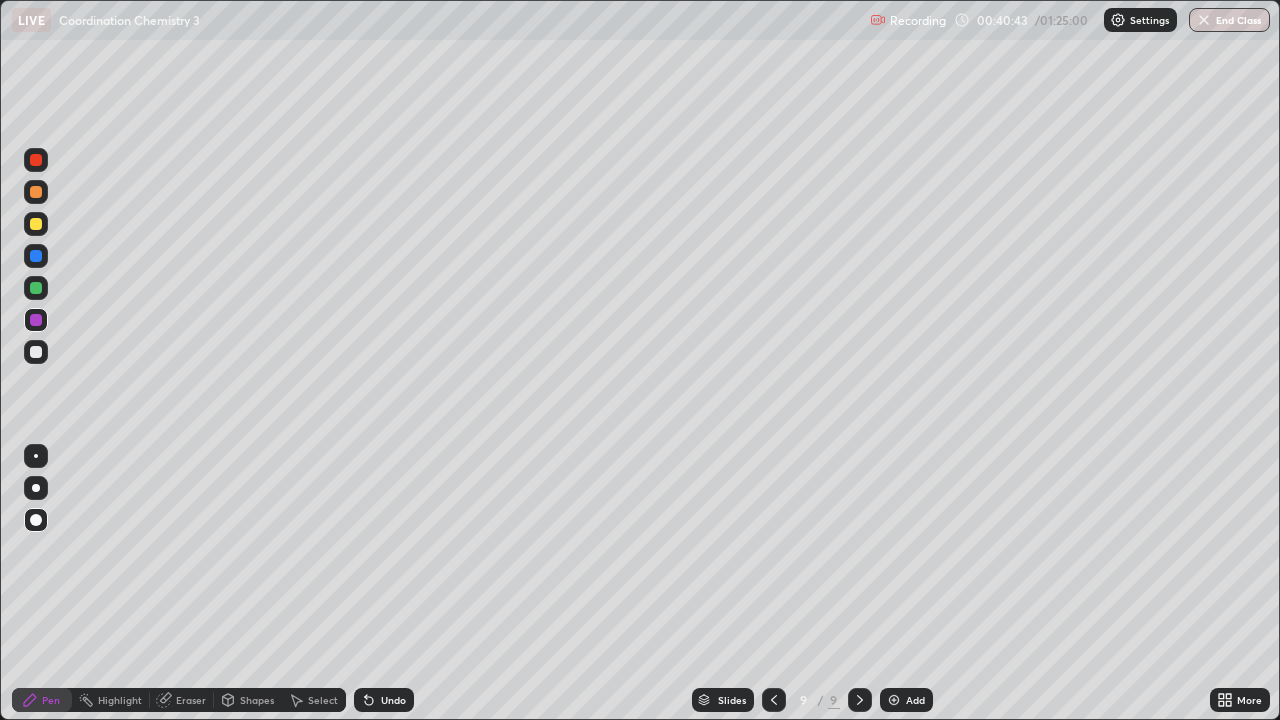 click 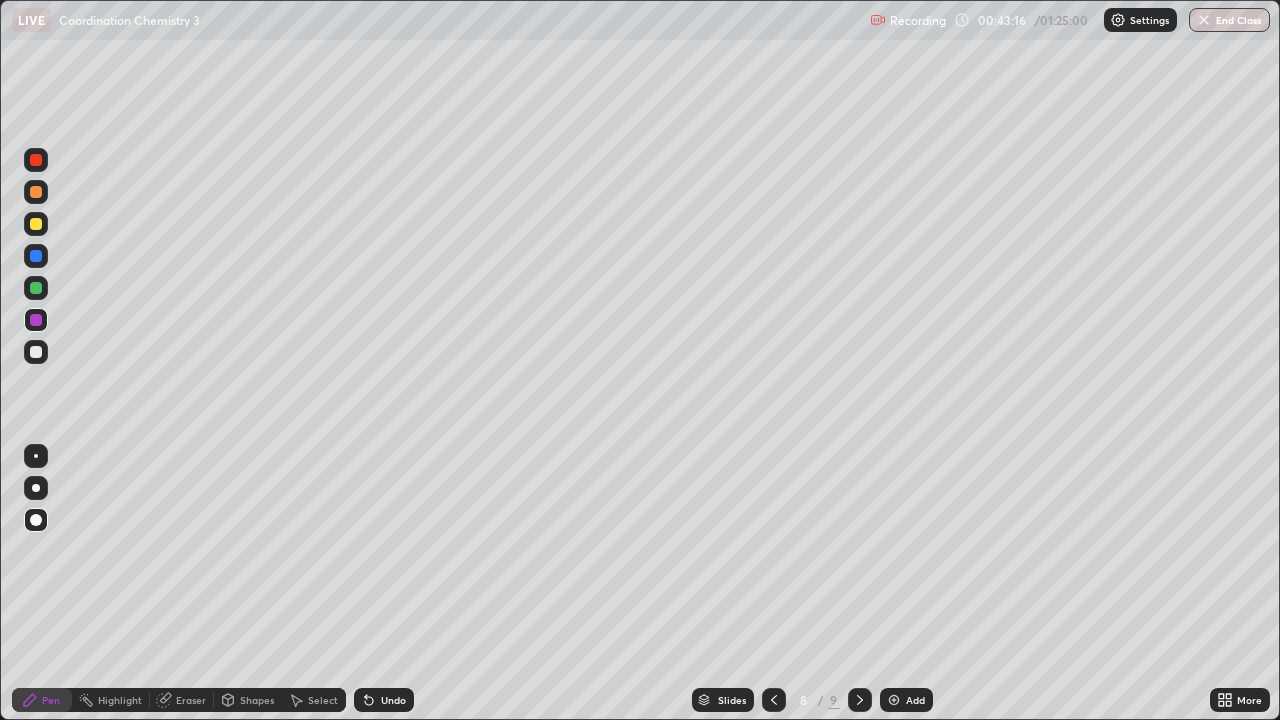 click 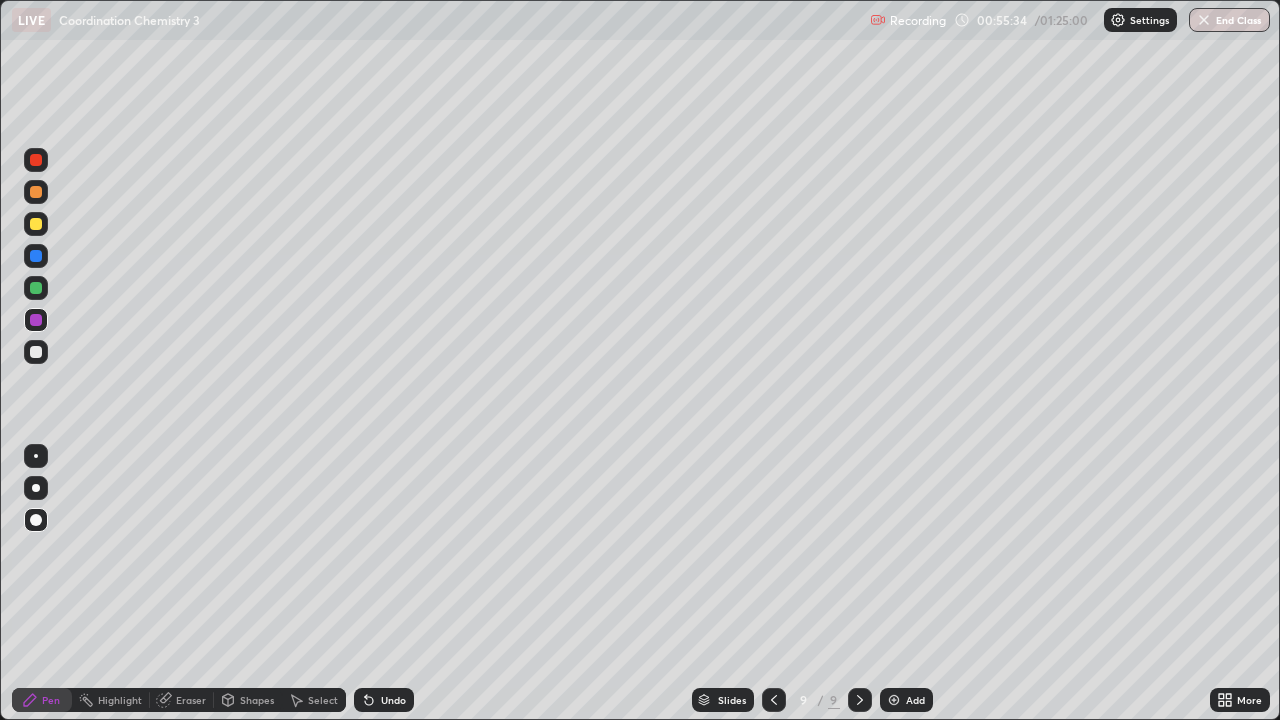 click on "Slides" at bounding box center (732, 700) 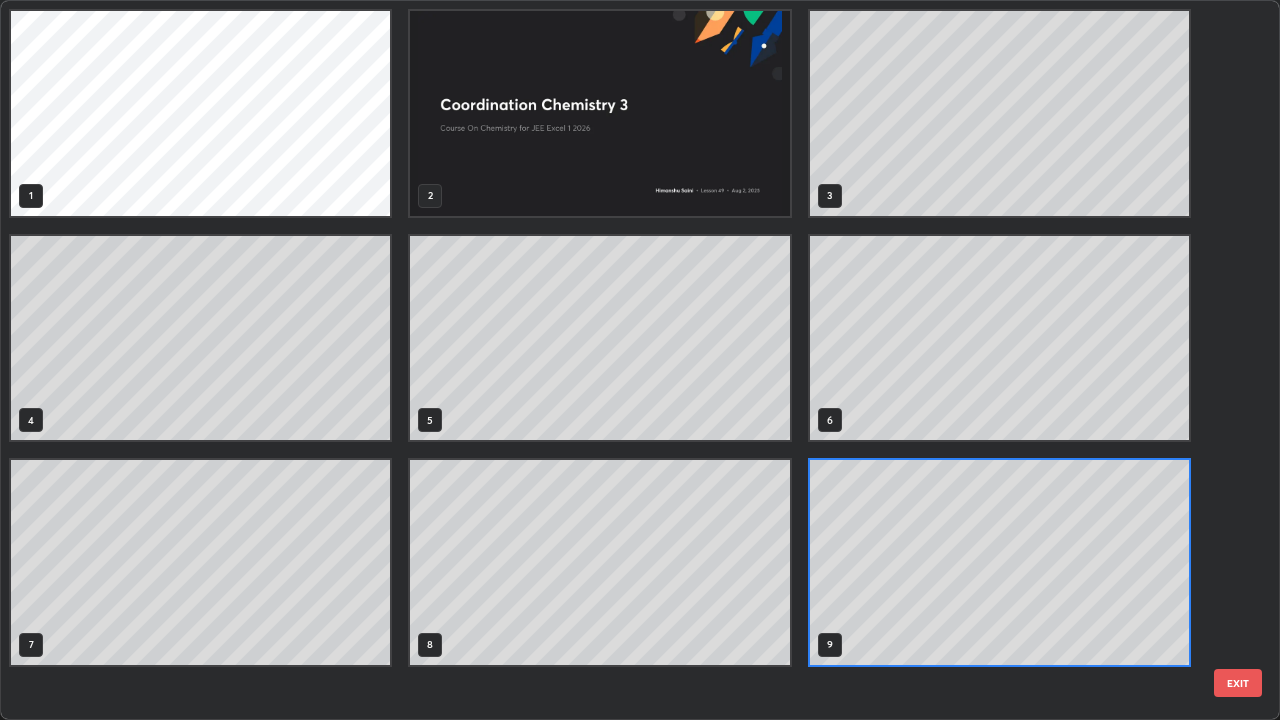scroll, scrollTop: 7, scrollLeft: 11, axis: both 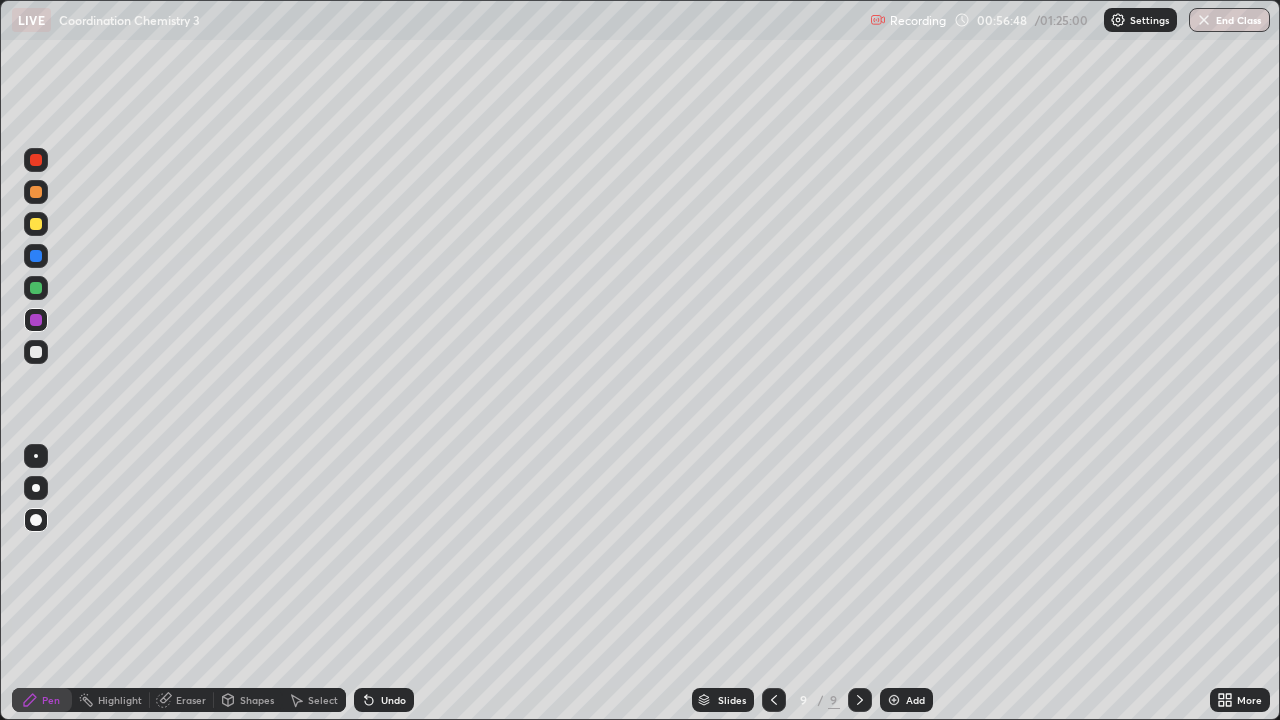 click on "Add" at bounding box center (915, 700) 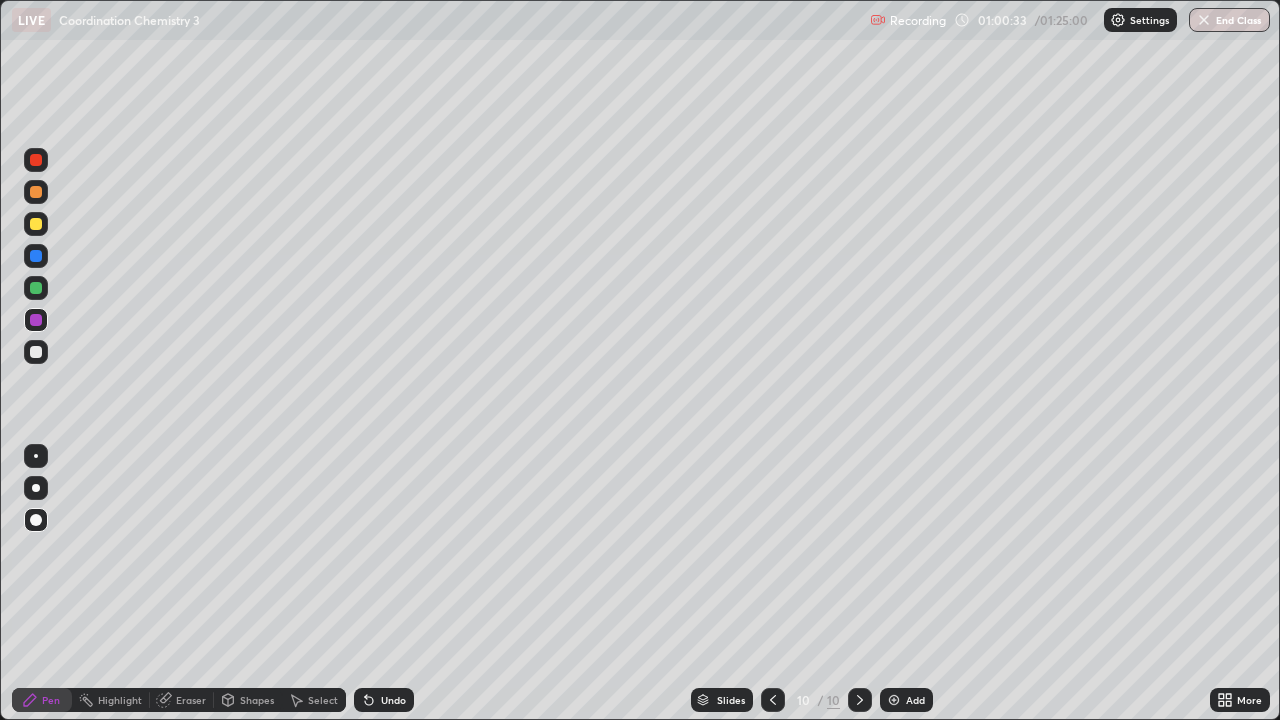 click at bounding box center [36, 352] 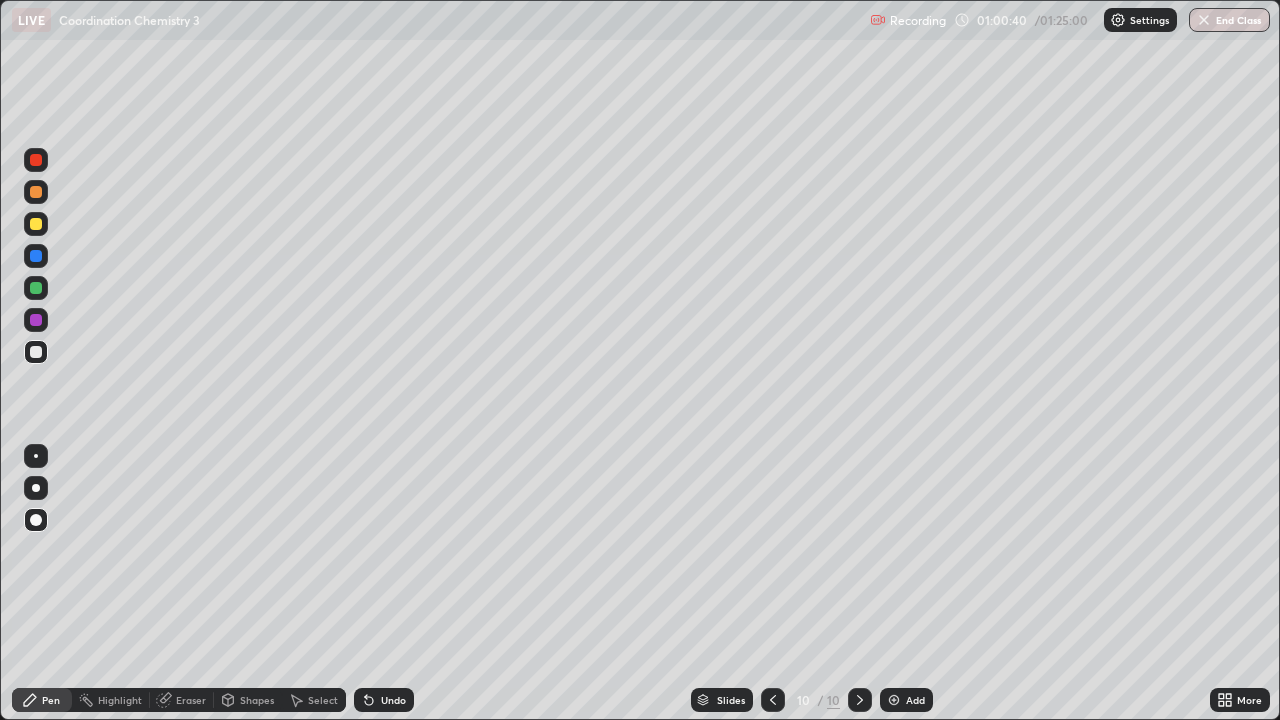 click on "Undo" at bounding box center [393, 700] 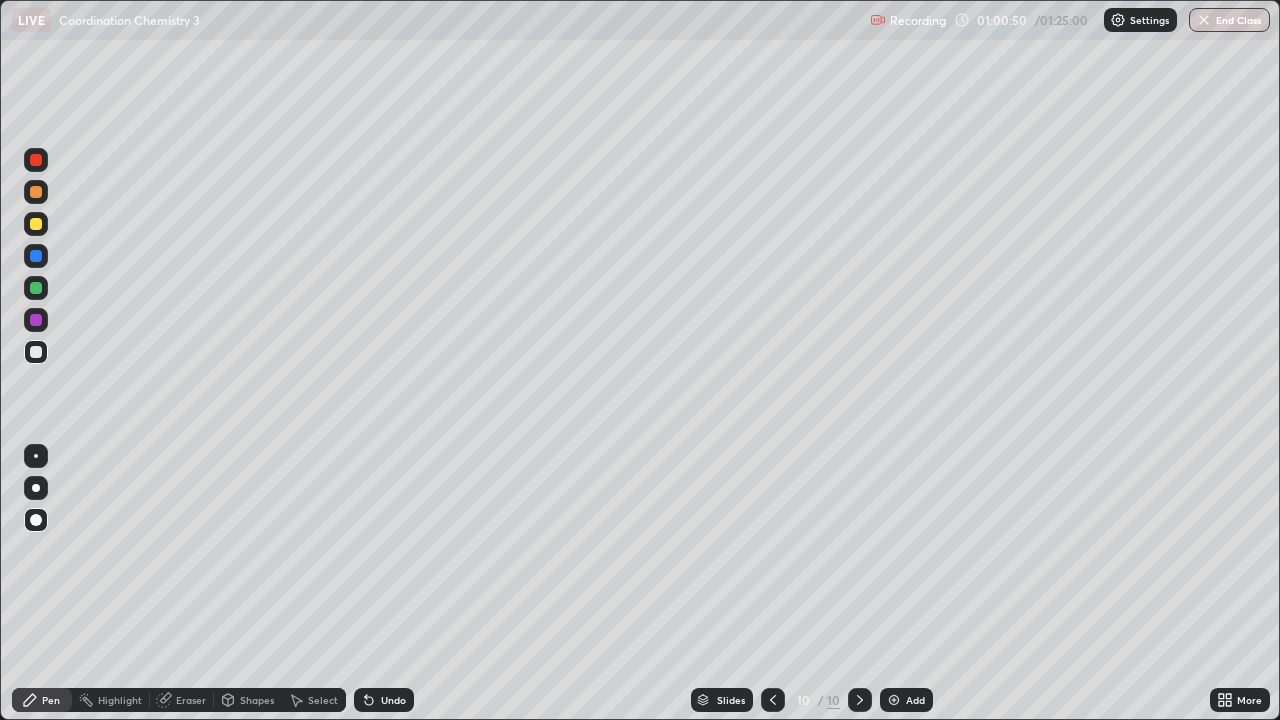 click at bounding box center [36, 224] 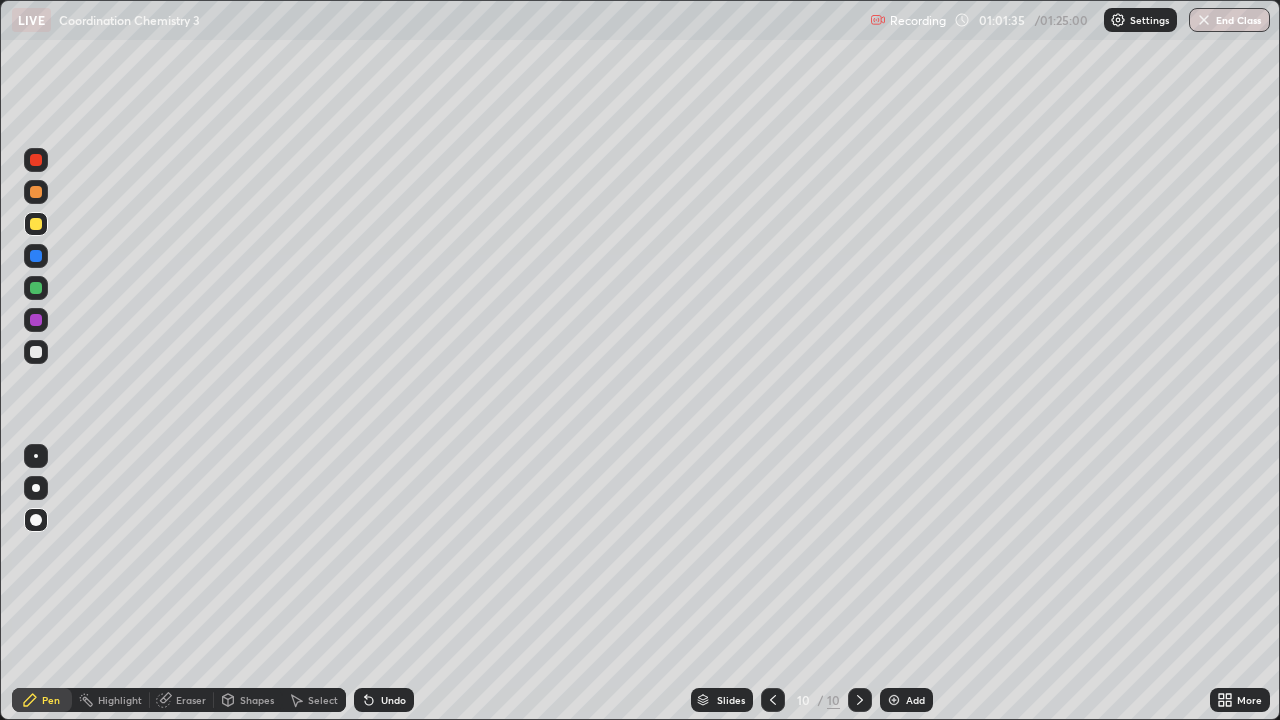 click at bounding box center (36, 352) 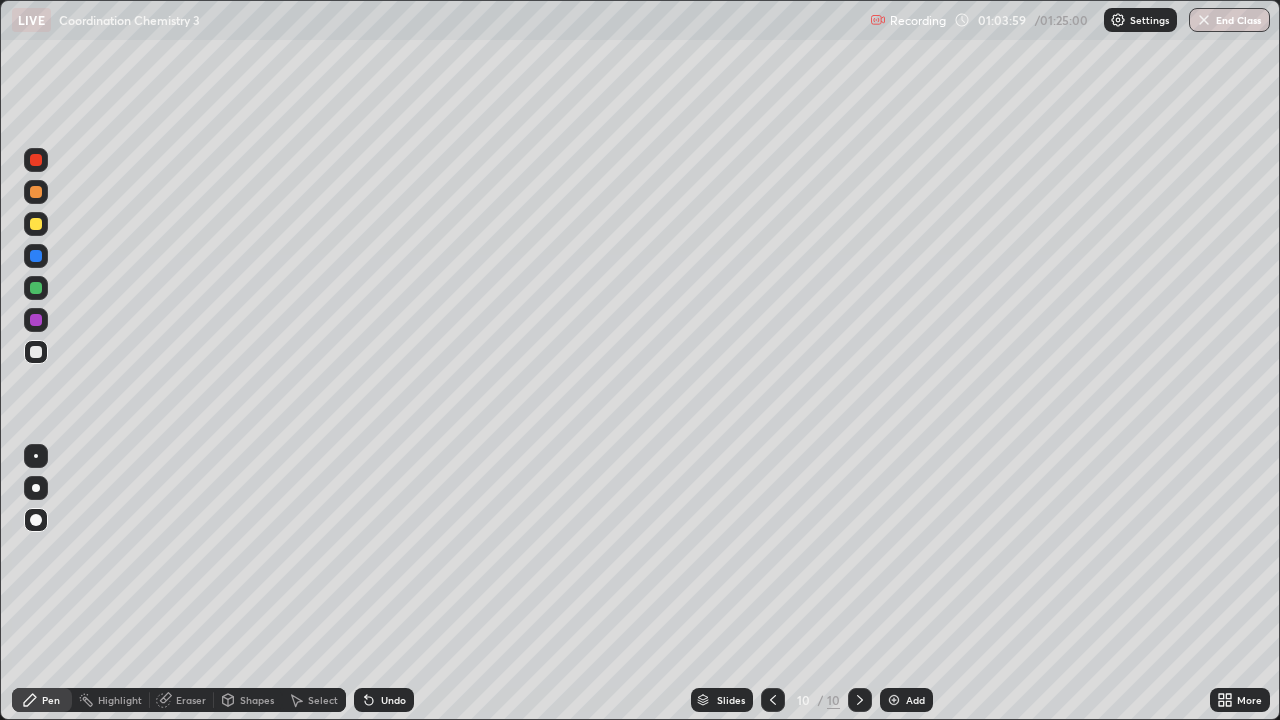 click on "Add" at bounding box center [906, 700] 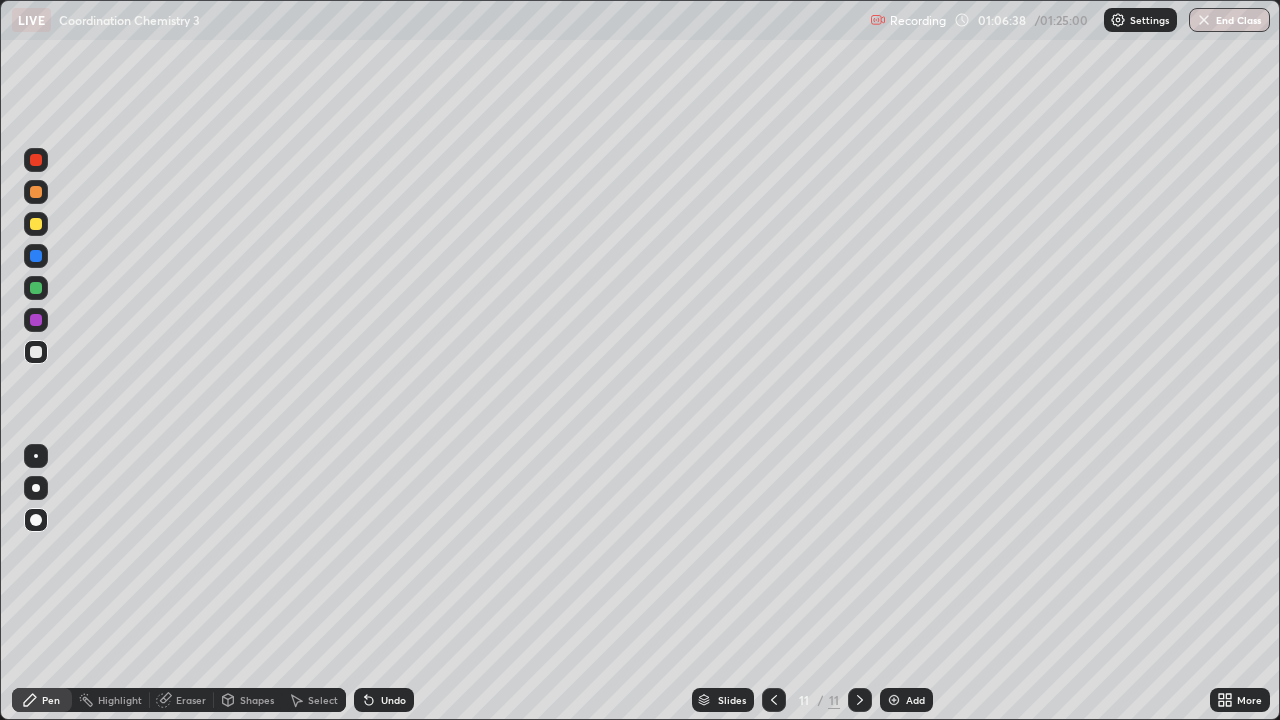 click on "Add" at bounding box center (915, 700) 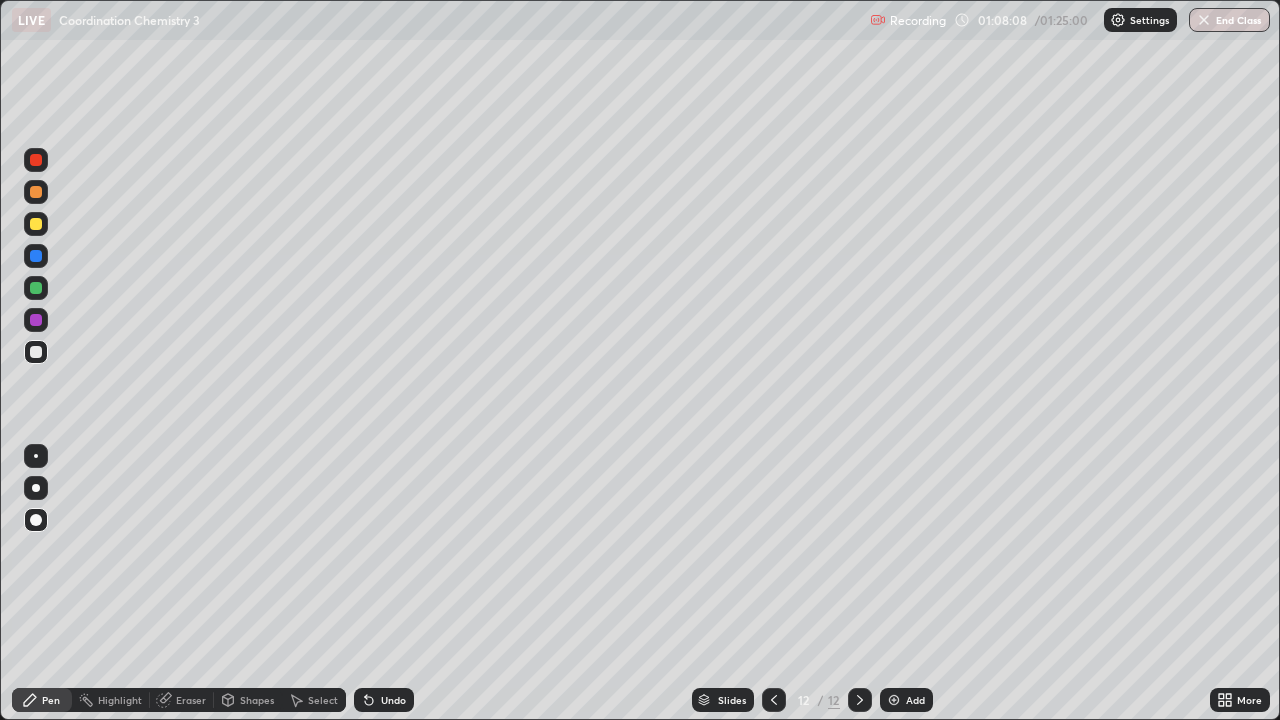 click at bounding box center [36, 224] 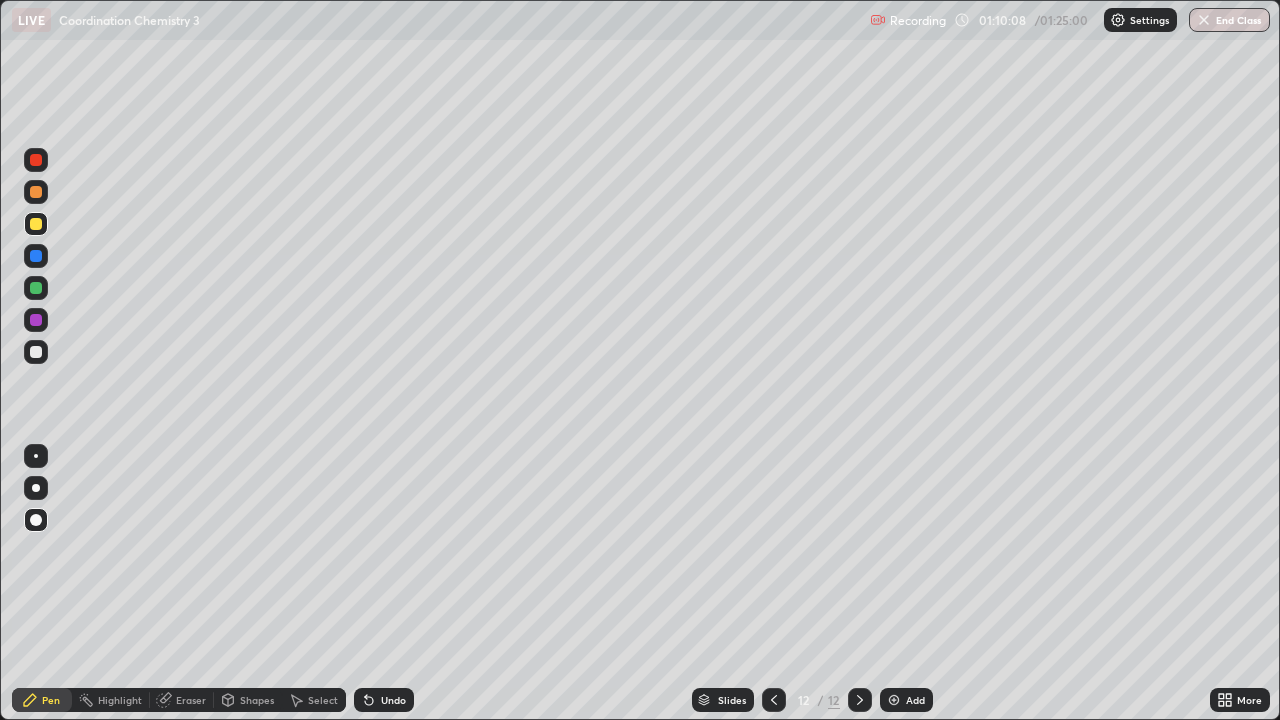 click on "Eraser" at bounding box center [182, 700] 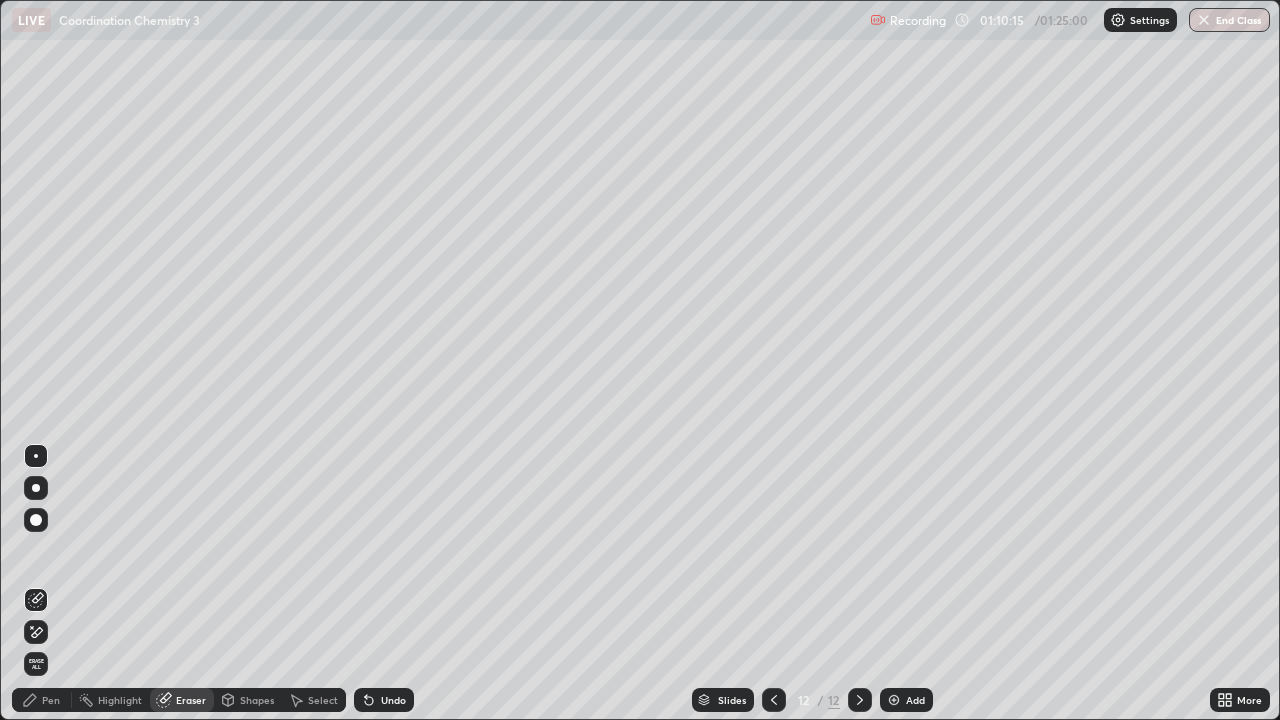 click on "Pen" at bounding box center [42, 700] 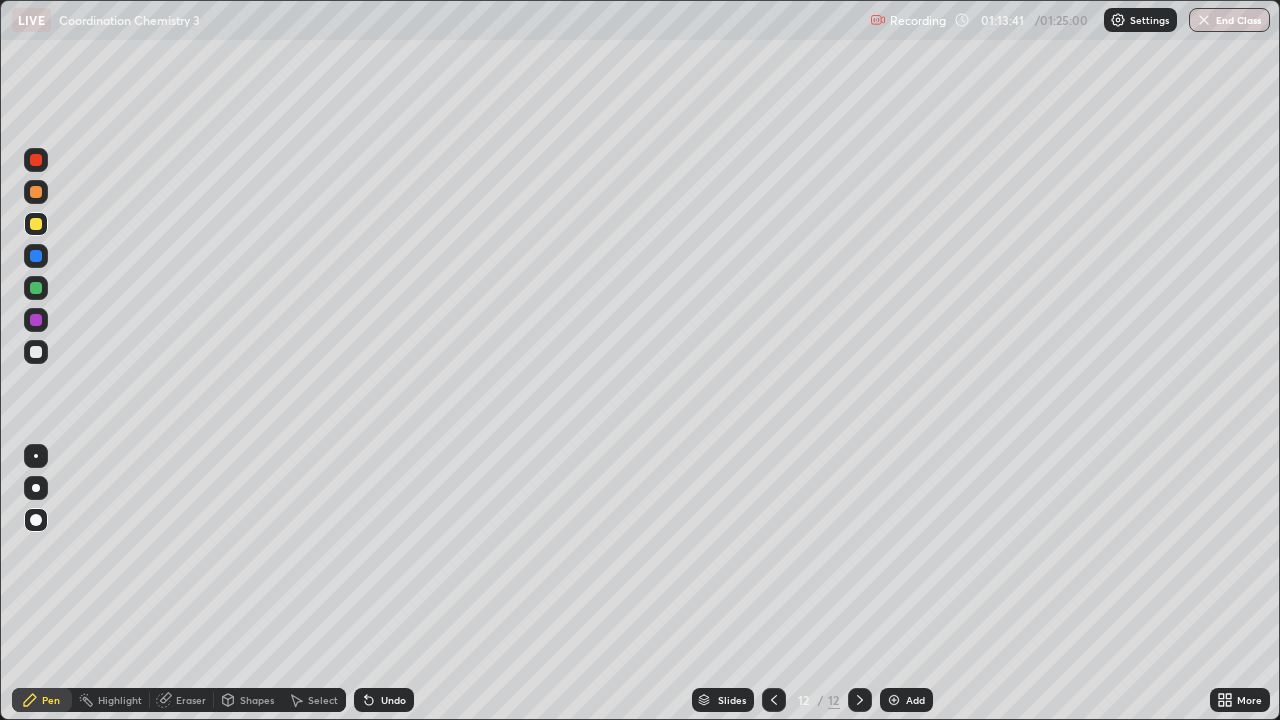 click 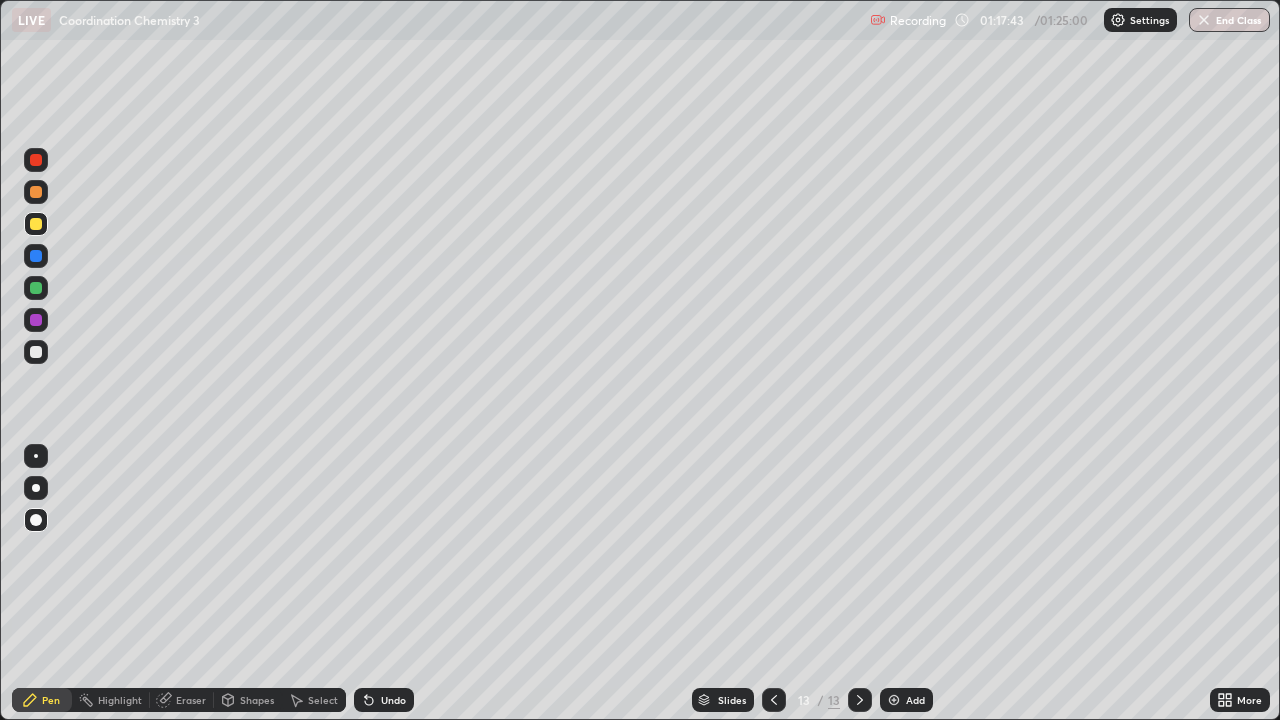 click on "Add" at bounding box center (915, 700) 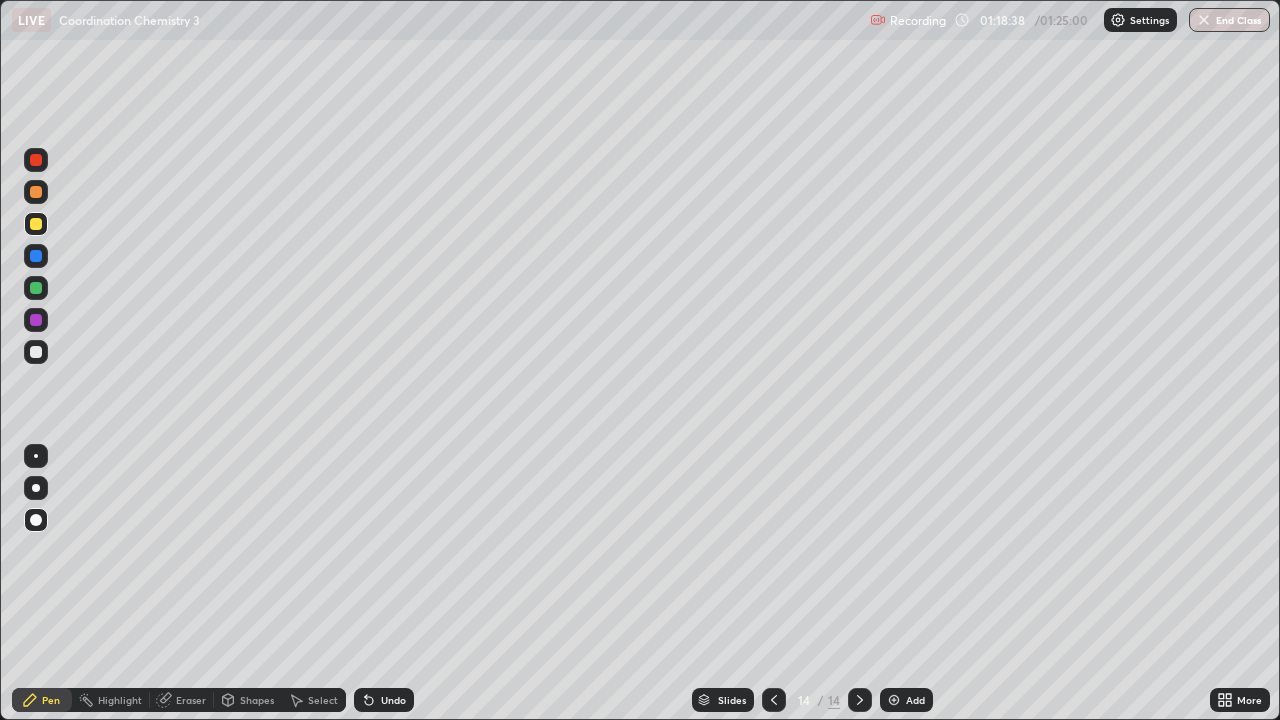 click at bounding box center (36, 352) 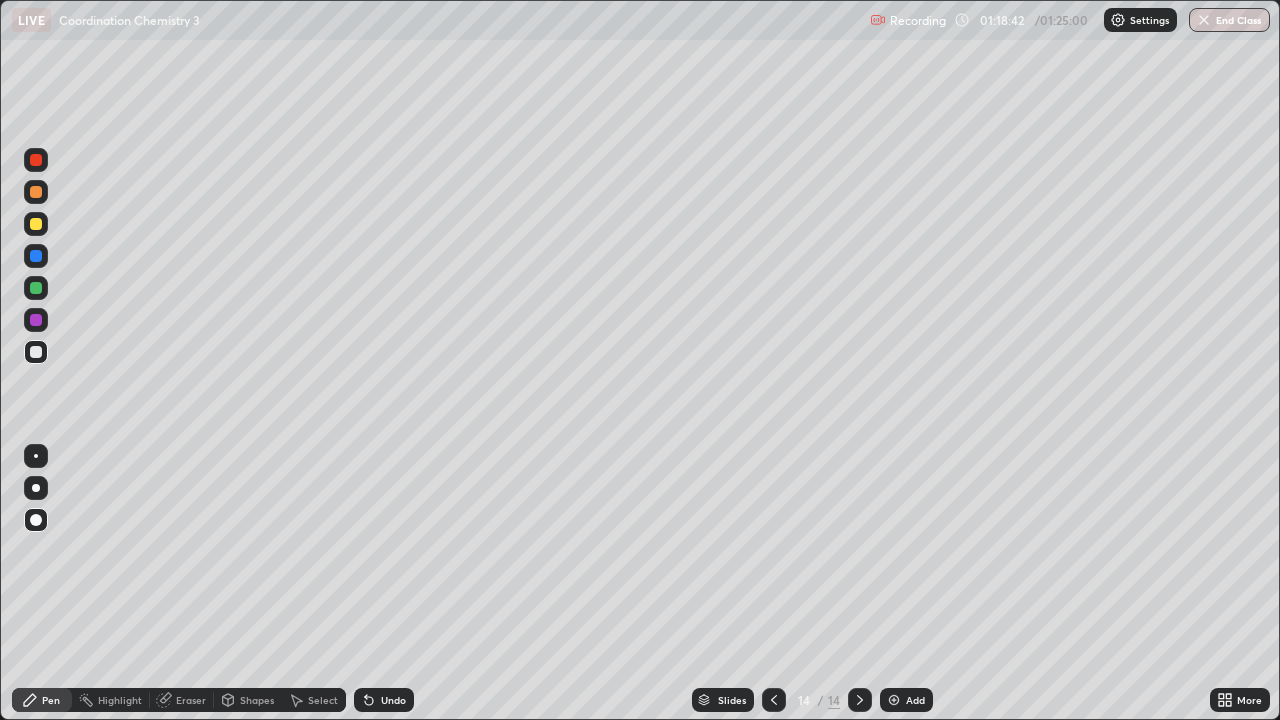 click at bounding box center [36, 224] 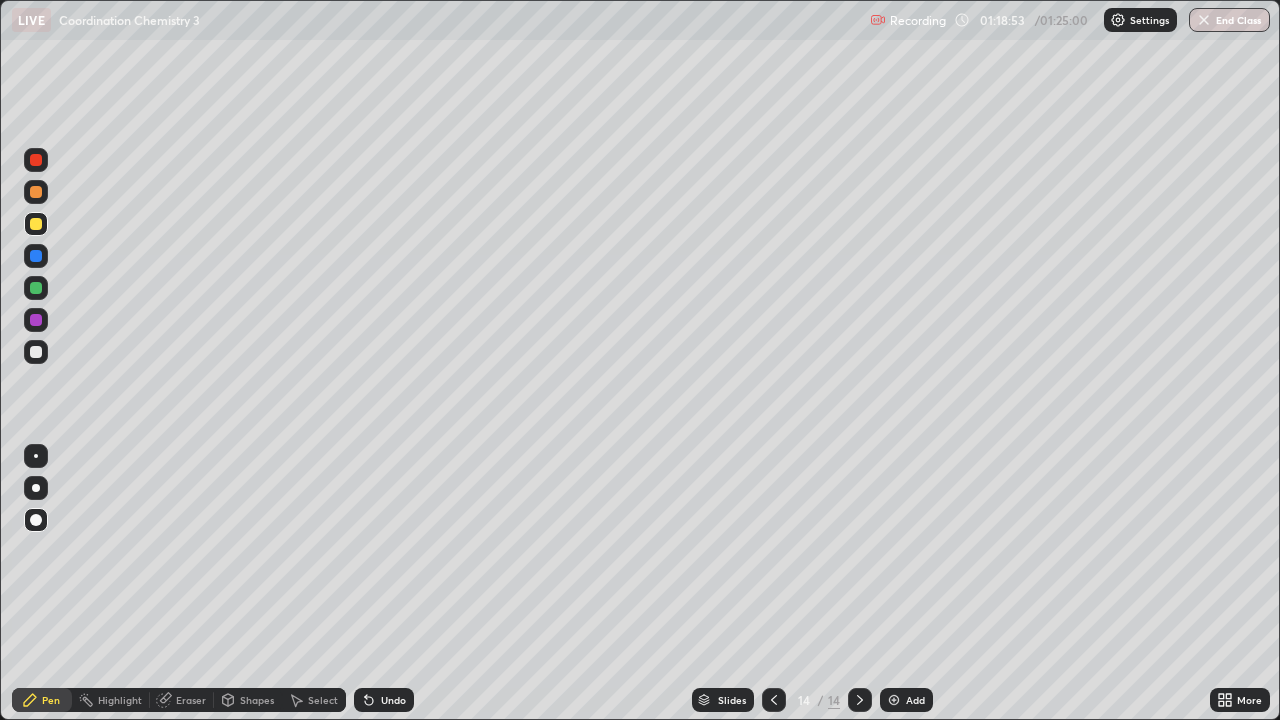 click on "Undo" at bounding box center [393, 700] 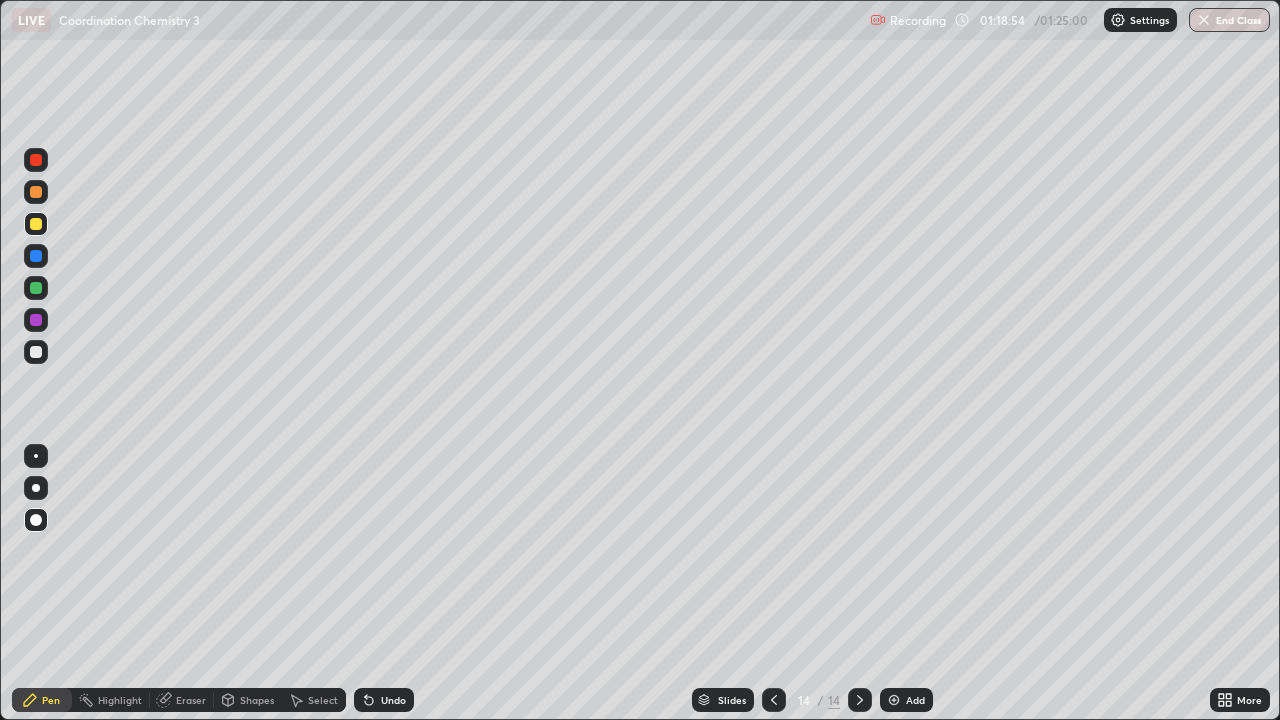 click on "Undo" at bounding box center (384, 700) 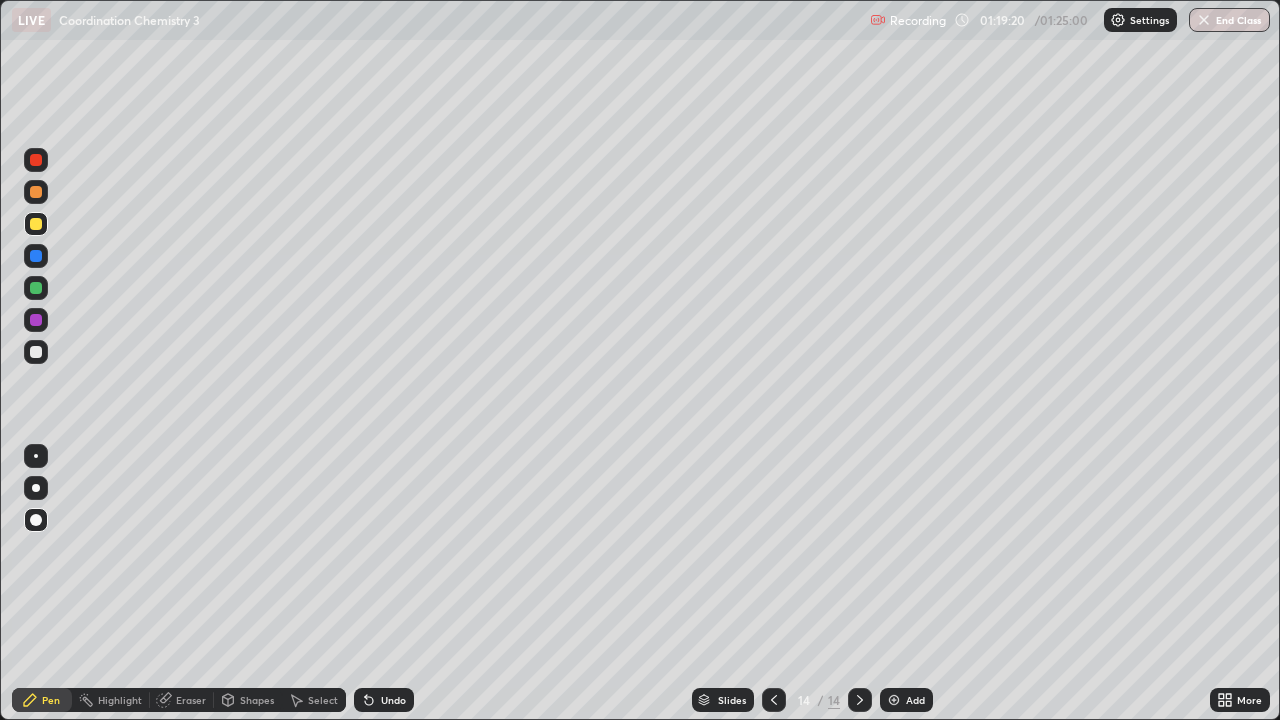 click on "Undo" at bounding box center (384, 700) 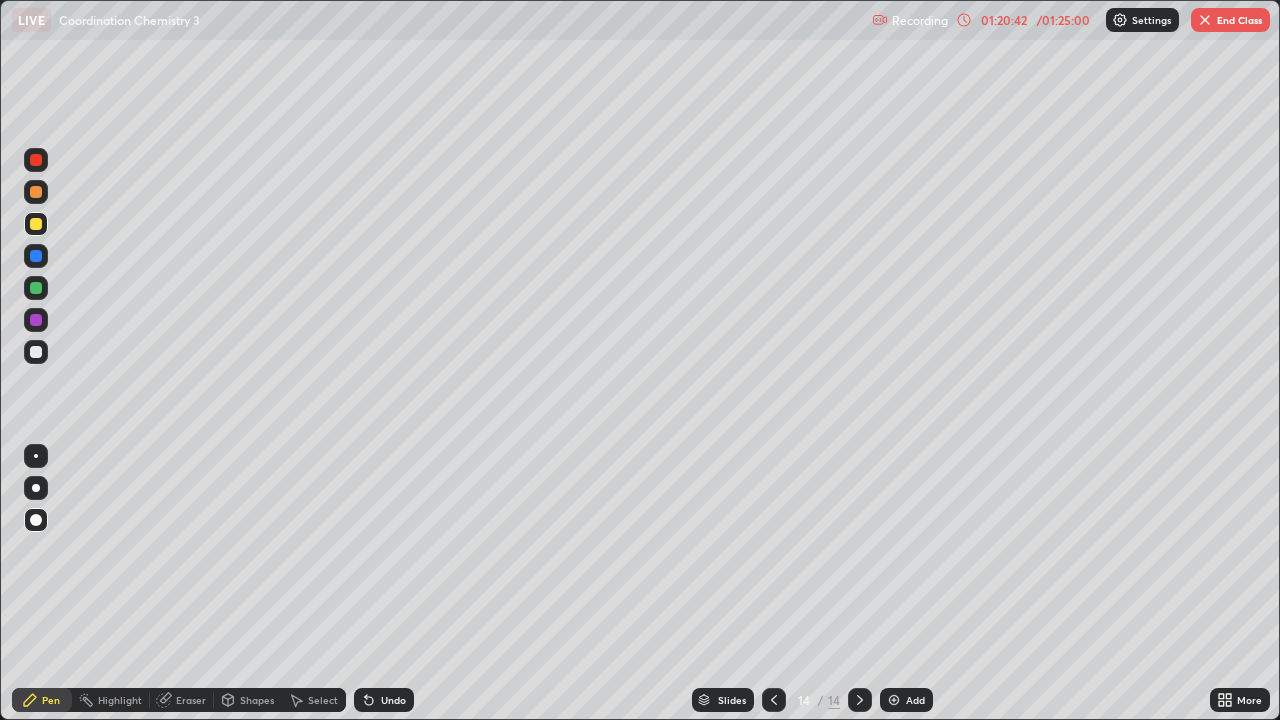 click on "End Class" at bounding box center (1230, 20) 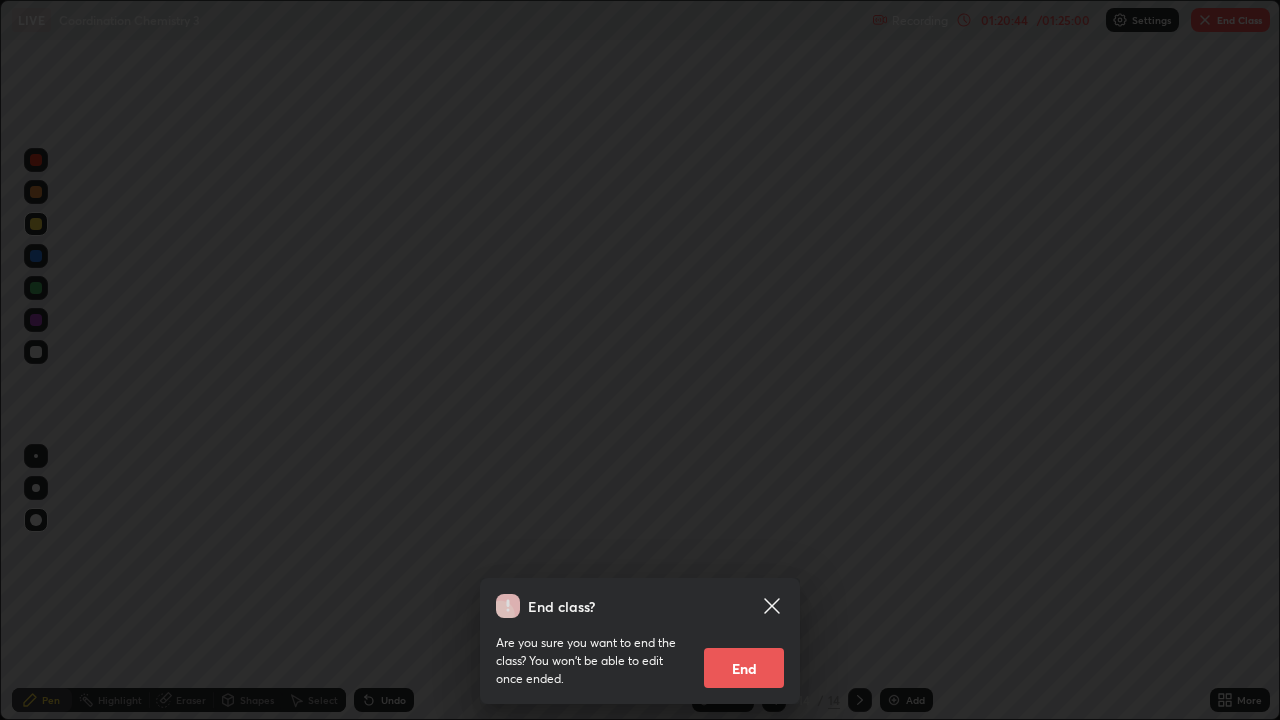 click on "End" at bounding box center (744, 668) 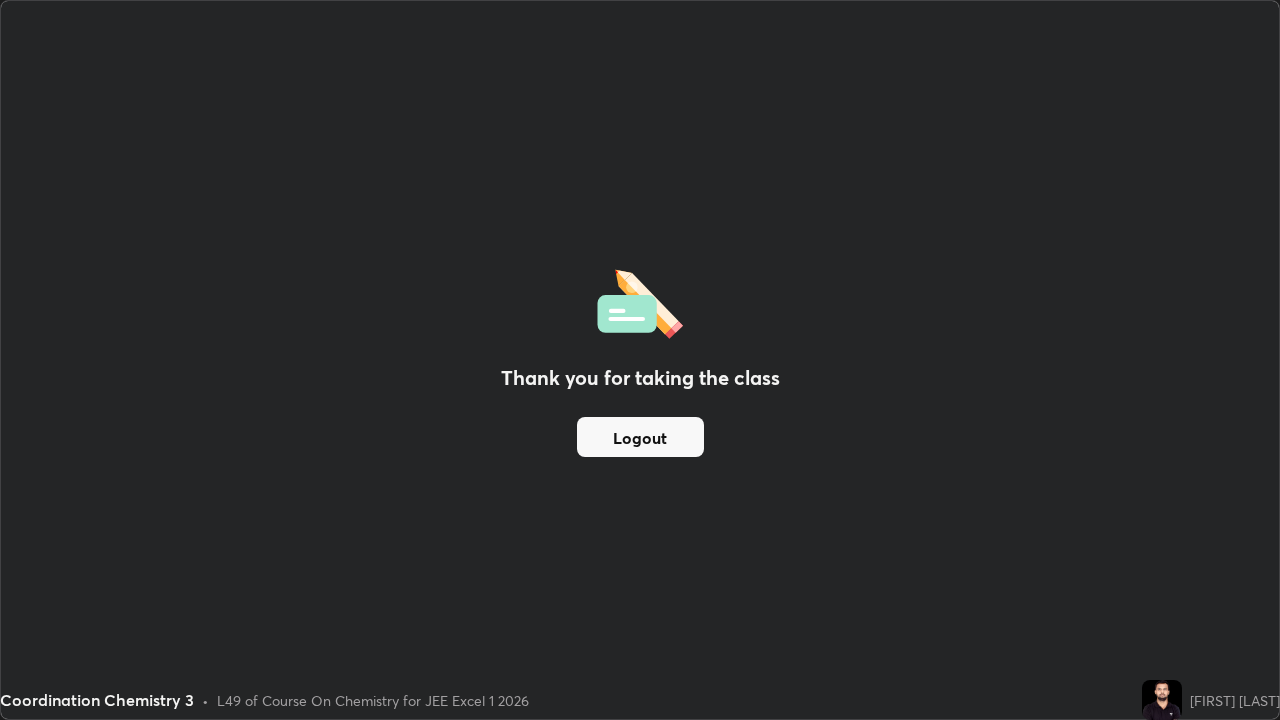 click on "Logout" at bounding box center [640, 437] 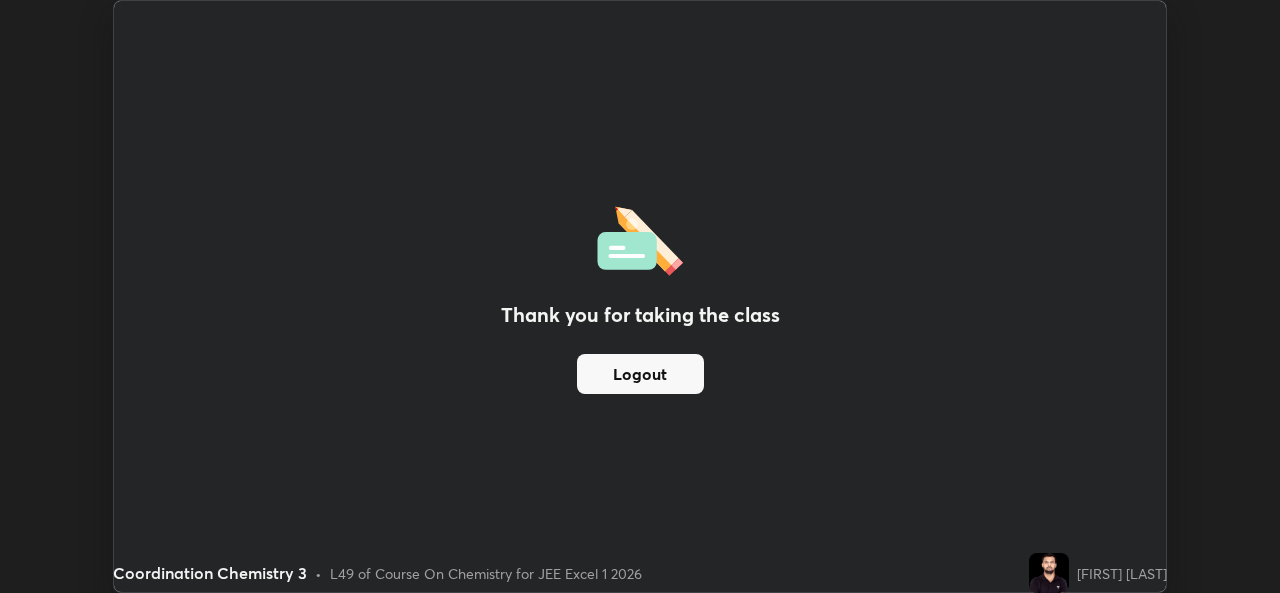 scroll, scrollTop: 593, scrollLeft: 1280, axis: both 